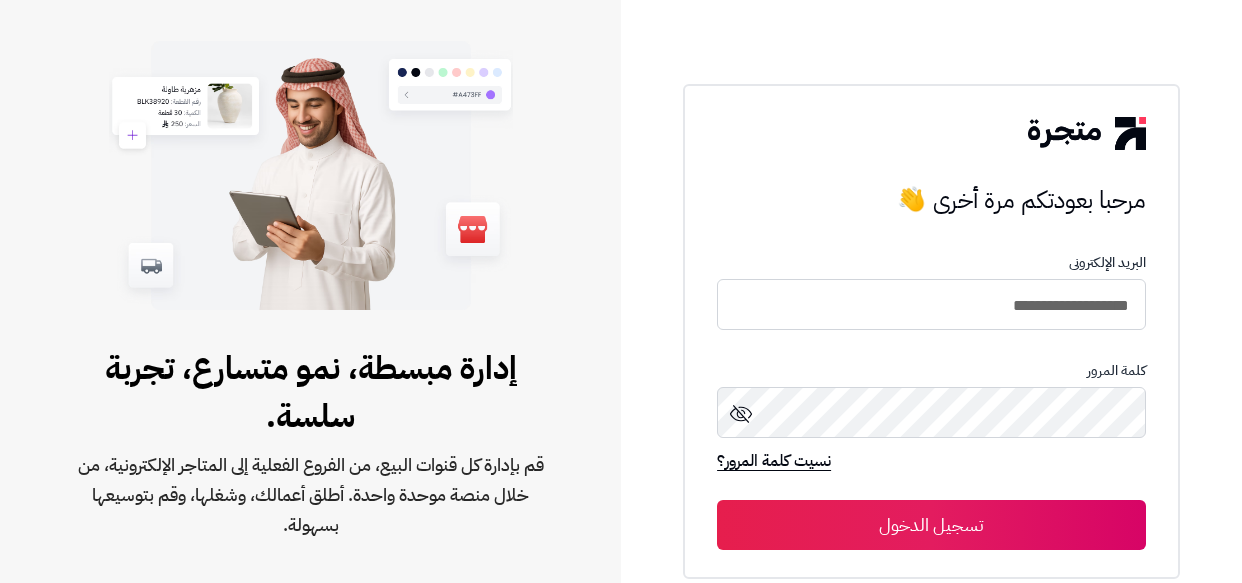 scroll, scrollTop: 0, scrollLeft: 0, axis: both 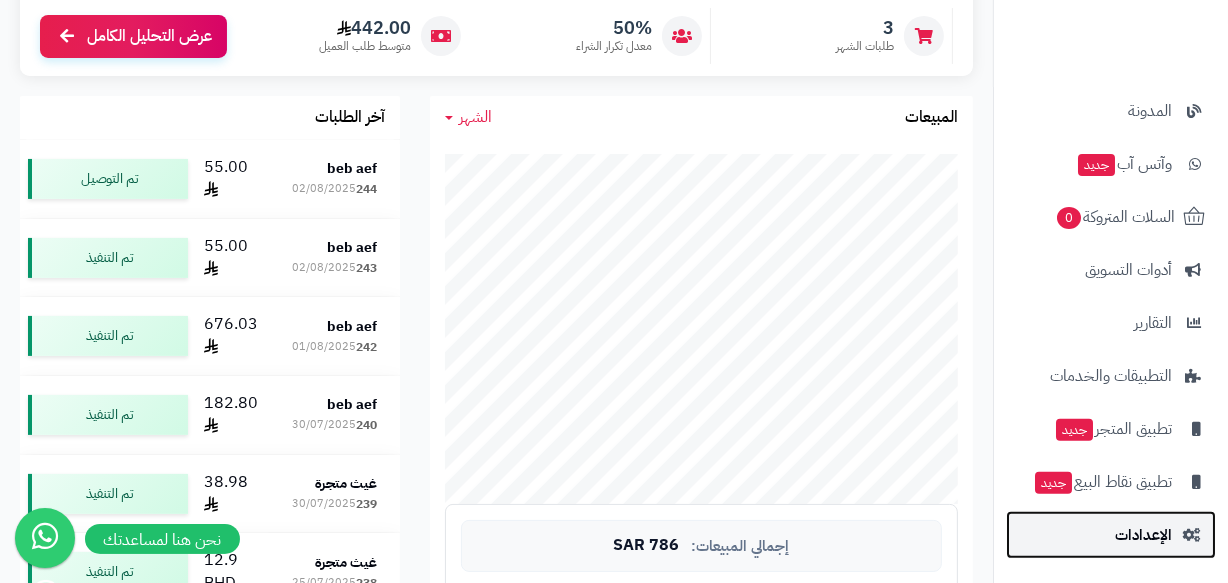 click on "الإعدادات" at bounding box center [1143, 535] 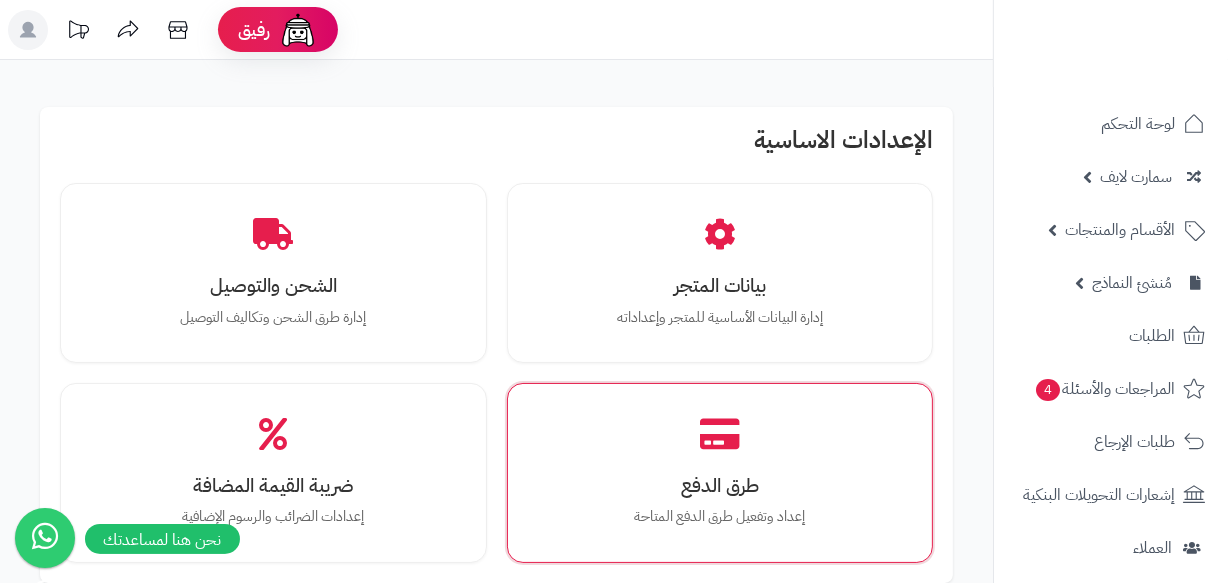 scroll, scrollTop: 90, scrollLeft: 0, axis: vertical 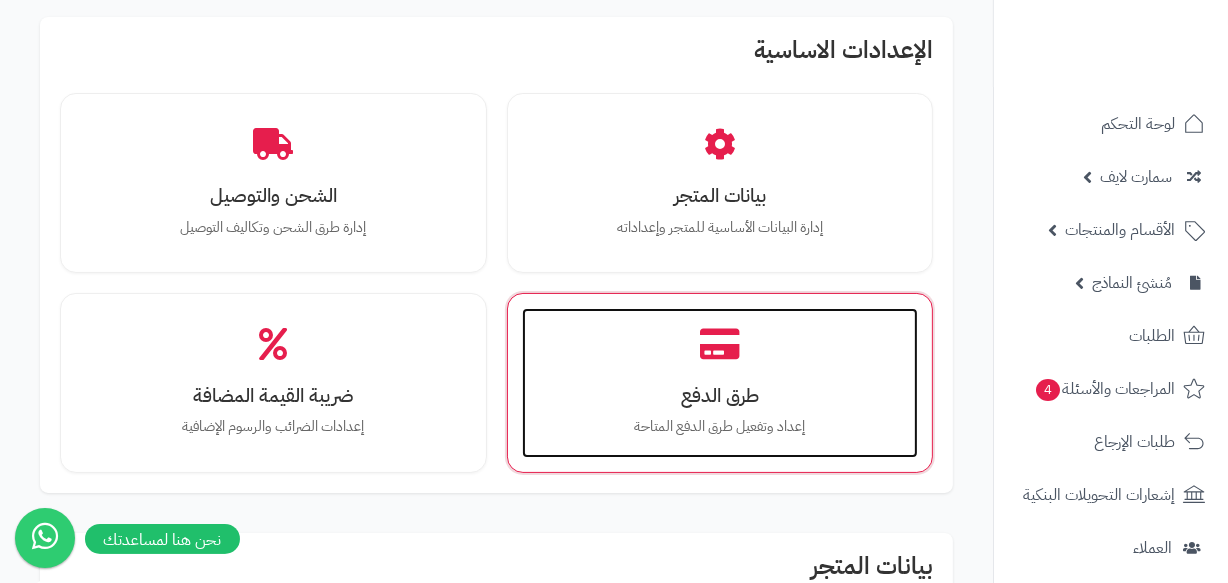 click on "طرق الدفع" at bounding box center [720, 395] 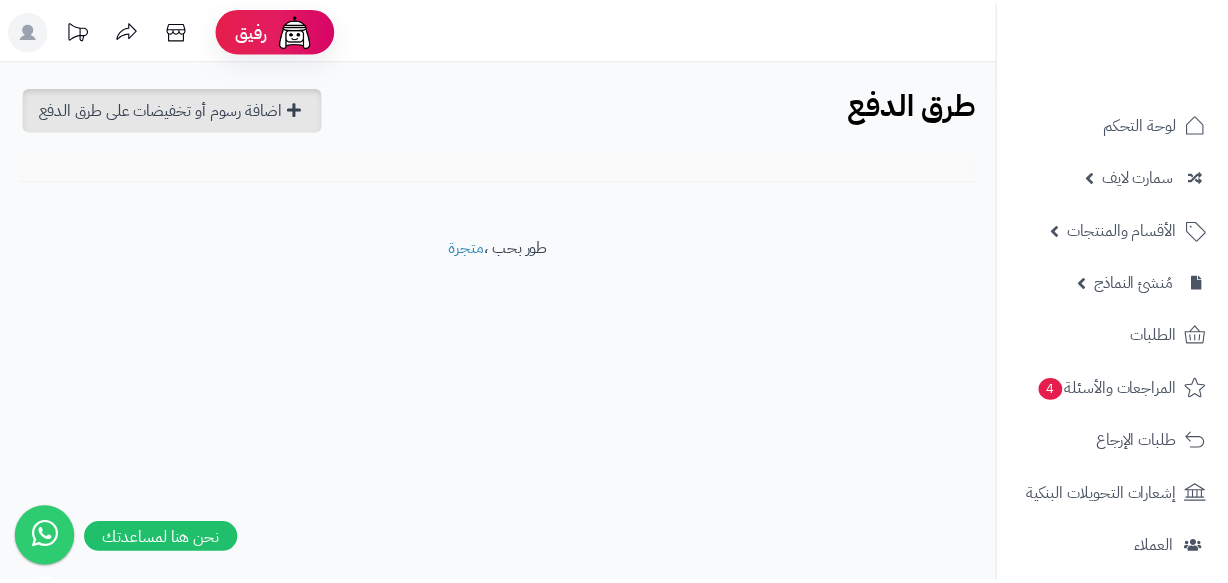 scroll, scrollTop: 0, scrollLeft: 0, axis: both 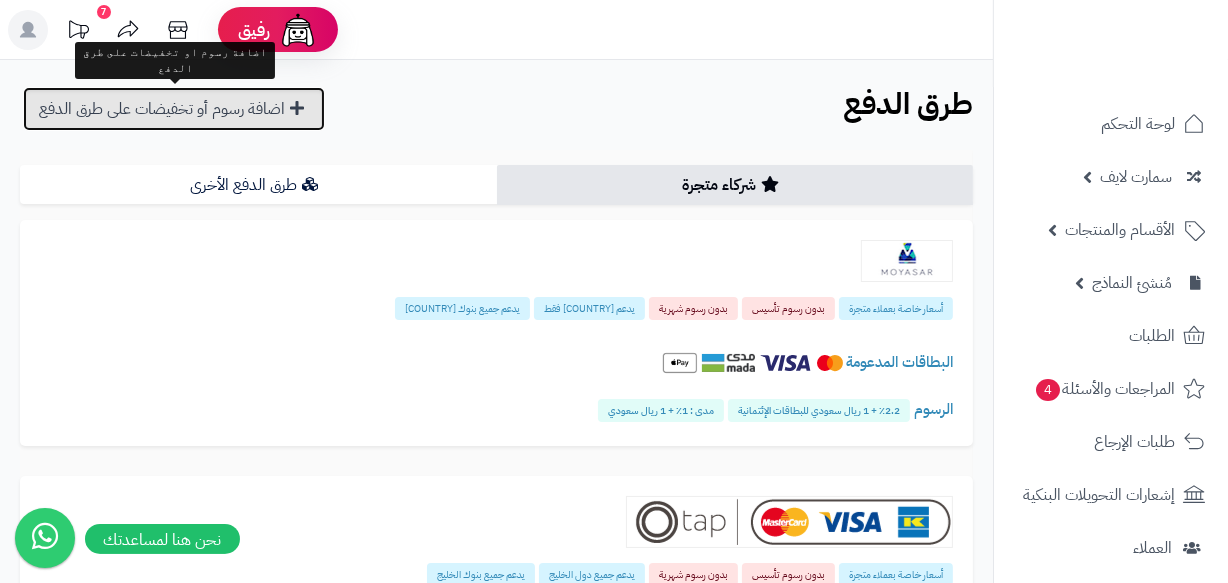 click on "اضافة رسوم أو تخفيضات على طرق الدفع" at bounding box center (174, 109) 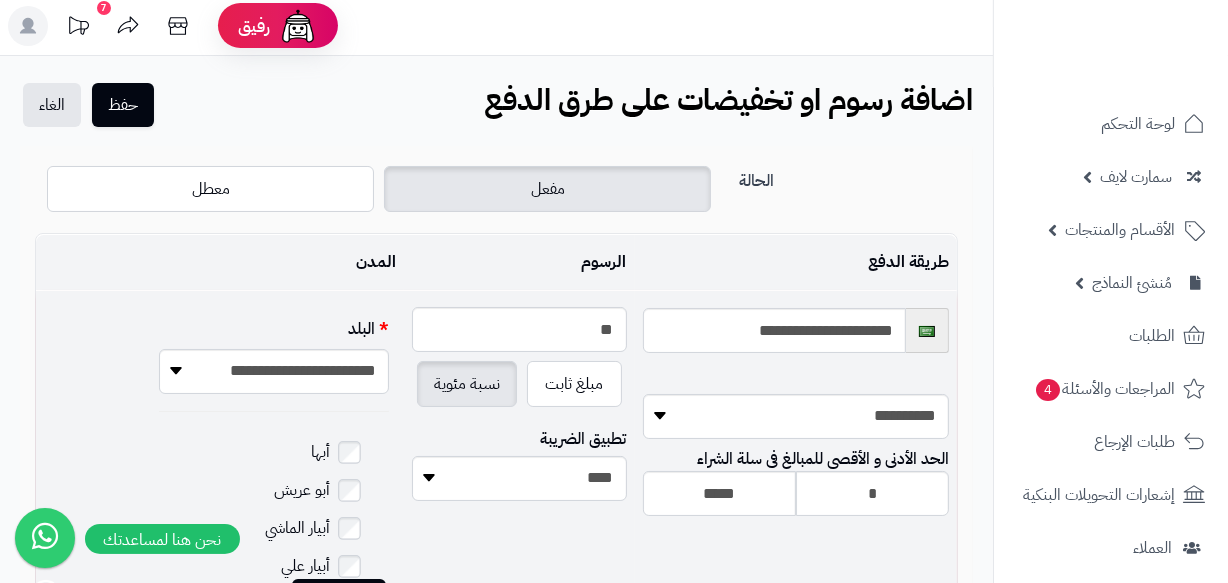 scroll, scrollTop: 0, scrollLeft: 0, axis: both 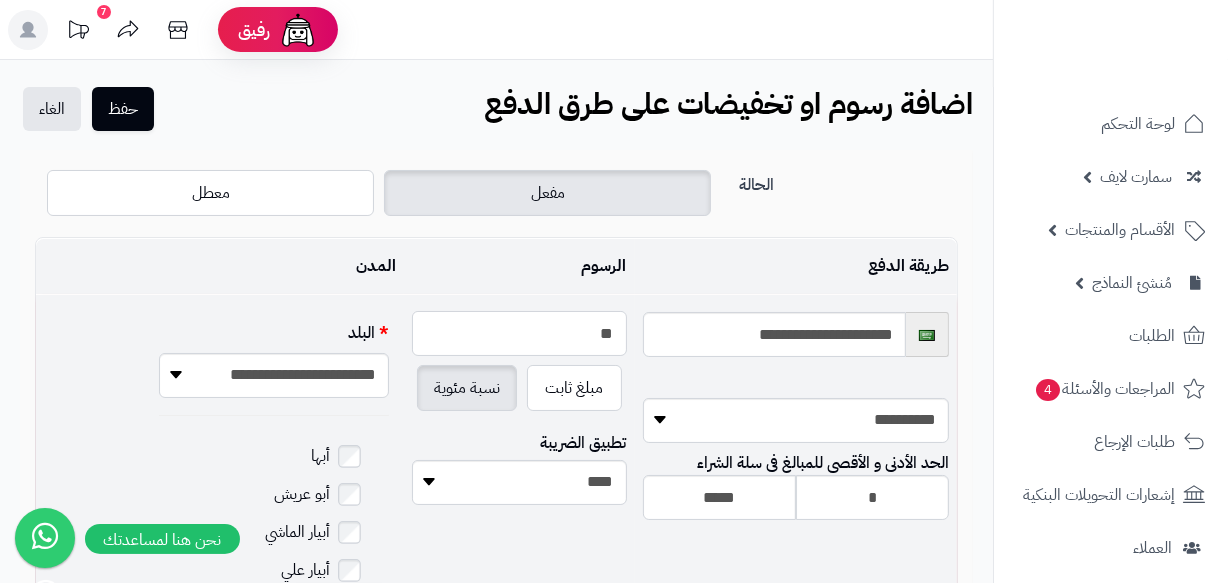 click on "**" at bounding box center (519, 333) 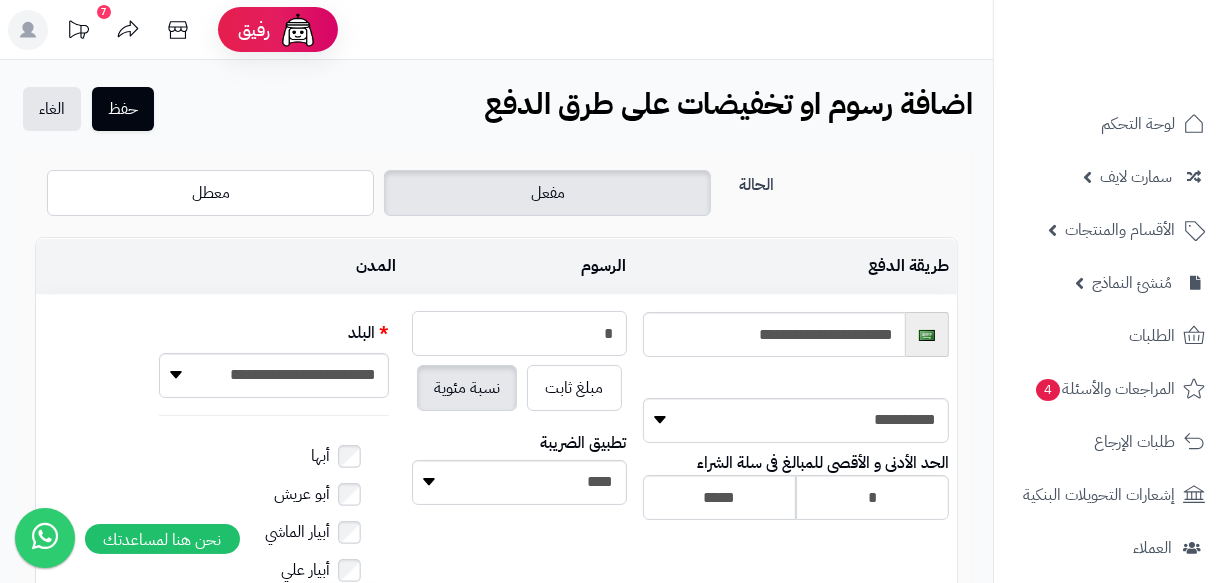 type on "*" 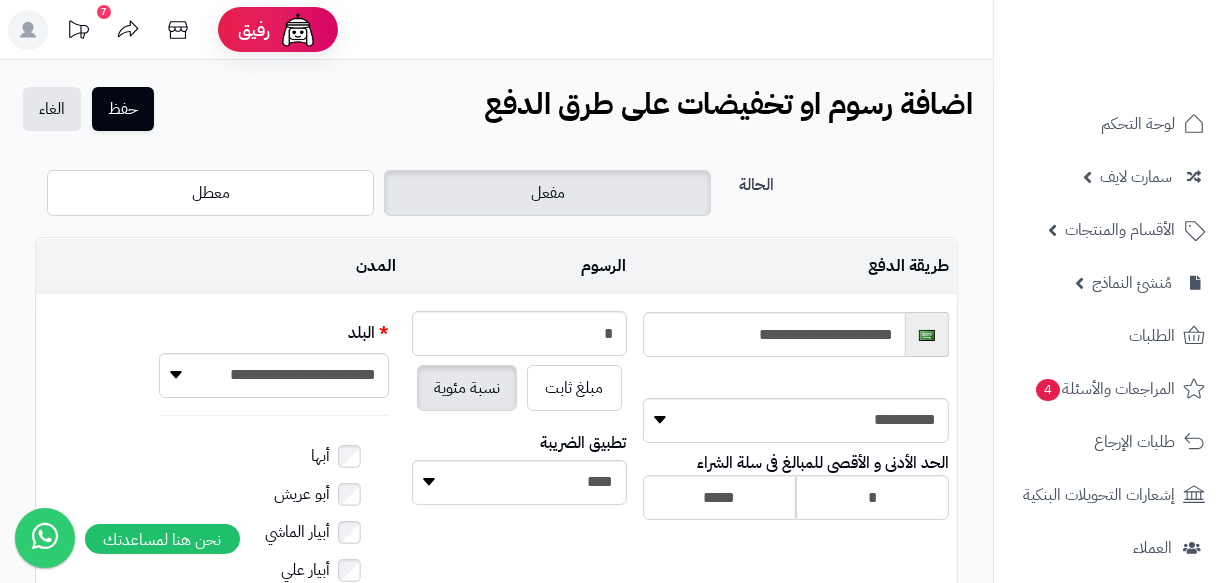 click on "طريقة الدفع" at bounding box center (796, 266) 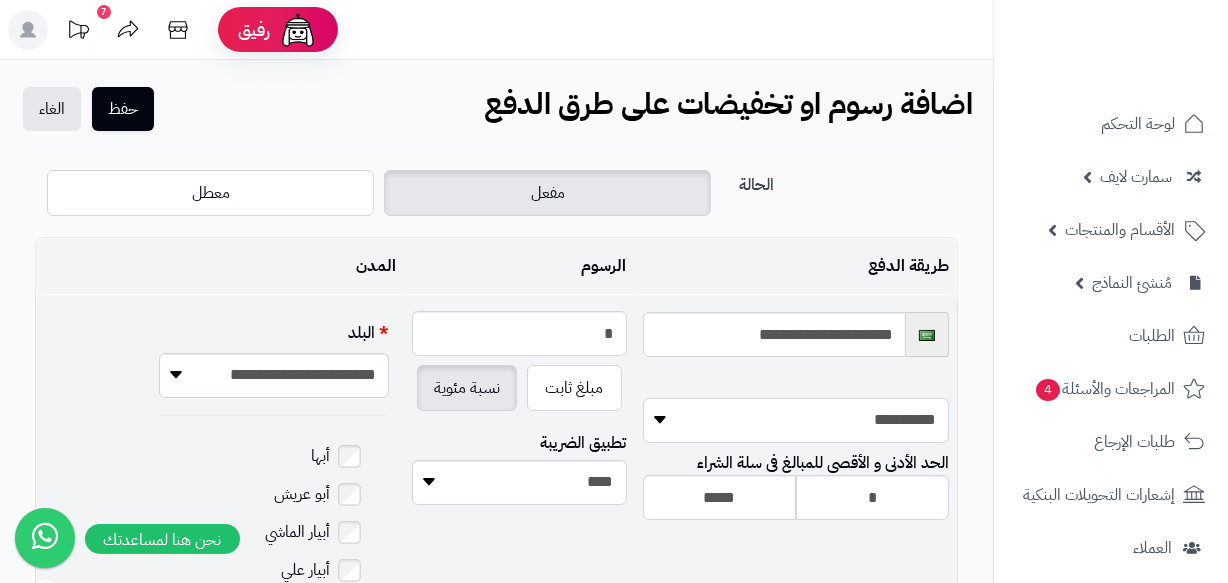 click on "**********" at bounding box center (796, 420) 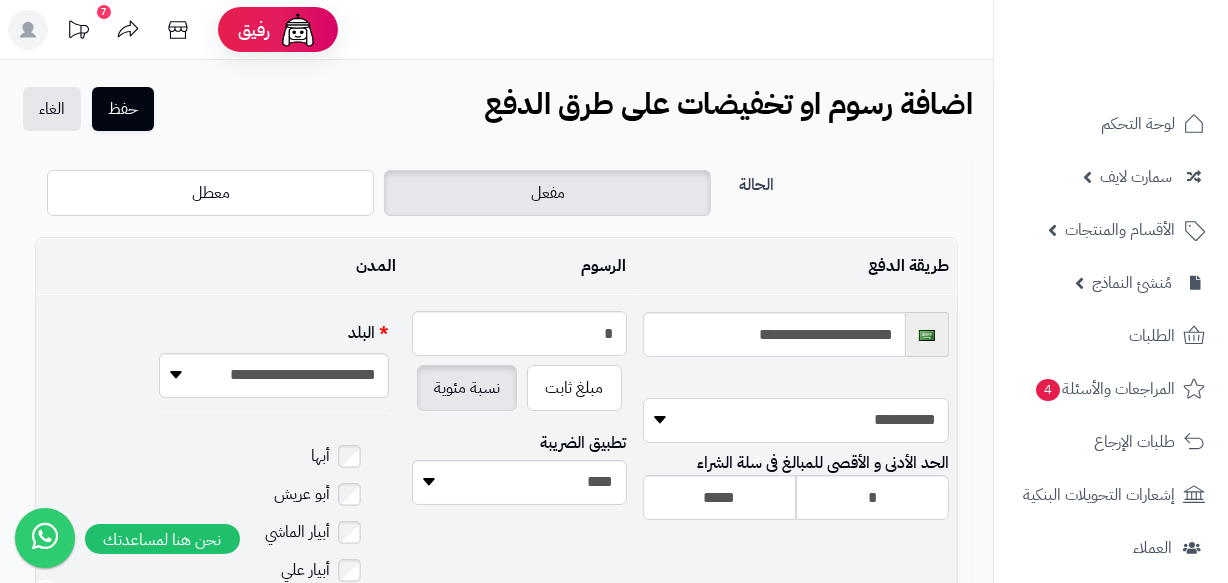 select on "***" 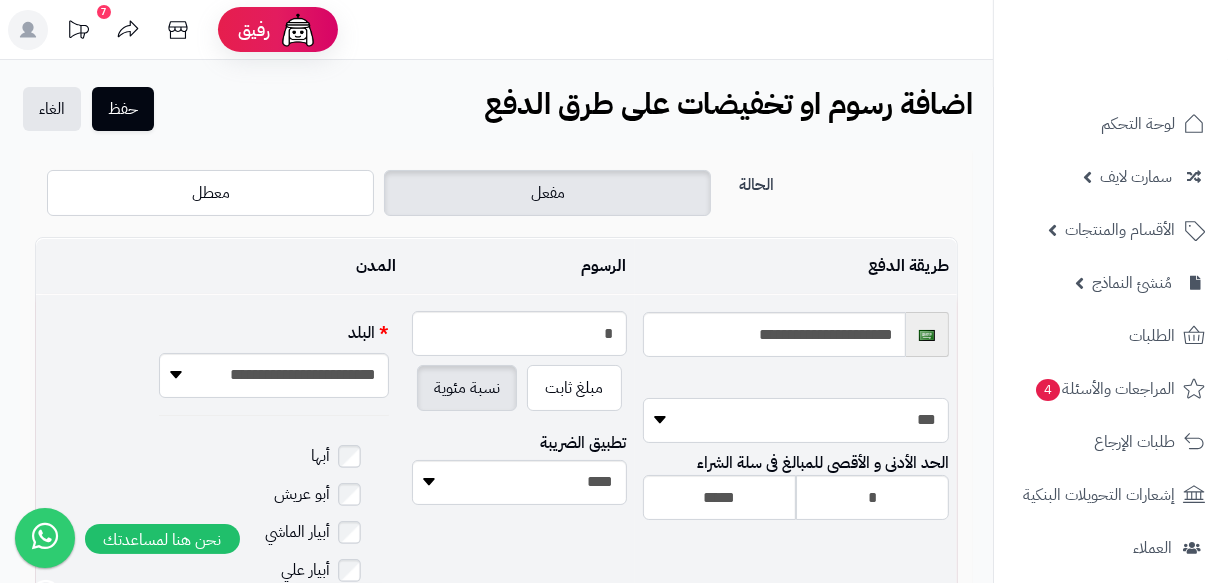click on "**********" at bounding box center (796, 420) 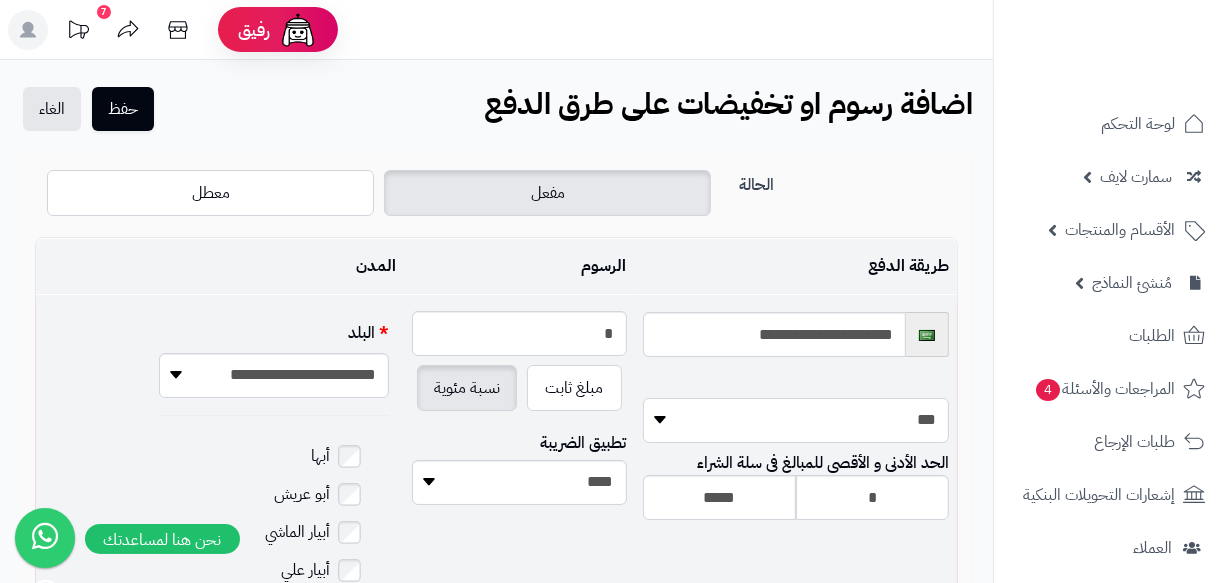 scroll, scrollTop: 90, scrollLeft: 0, axis: vertical 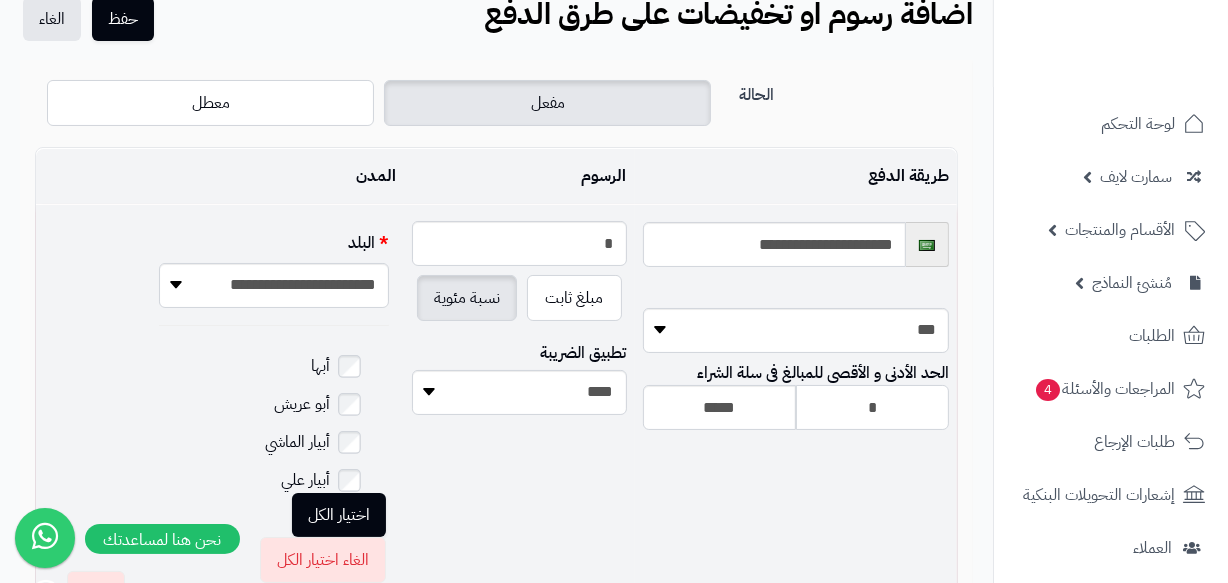 click on "*" at bounding box center (872, 407) 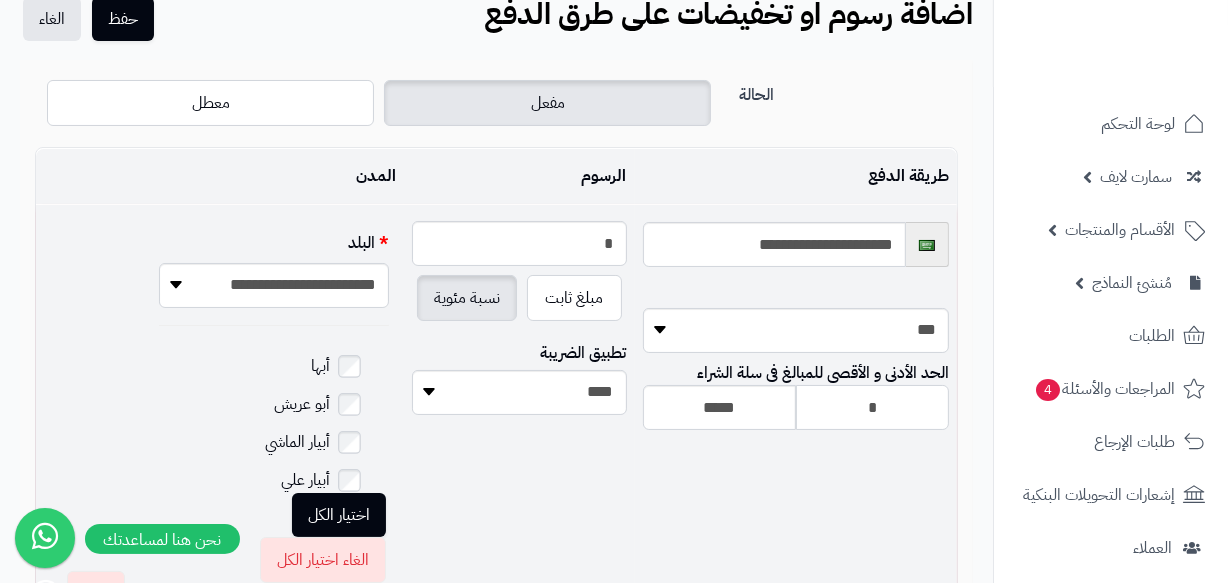 click on "*" at bounding box center (872, 407) 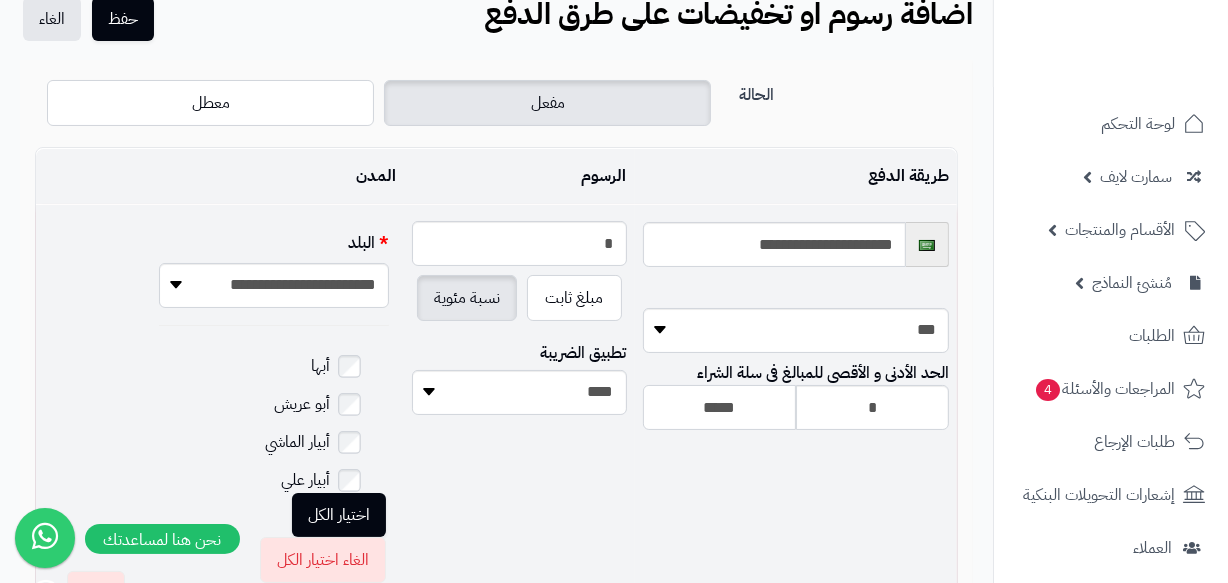 click on "*****" at bounding box center (719, 407) 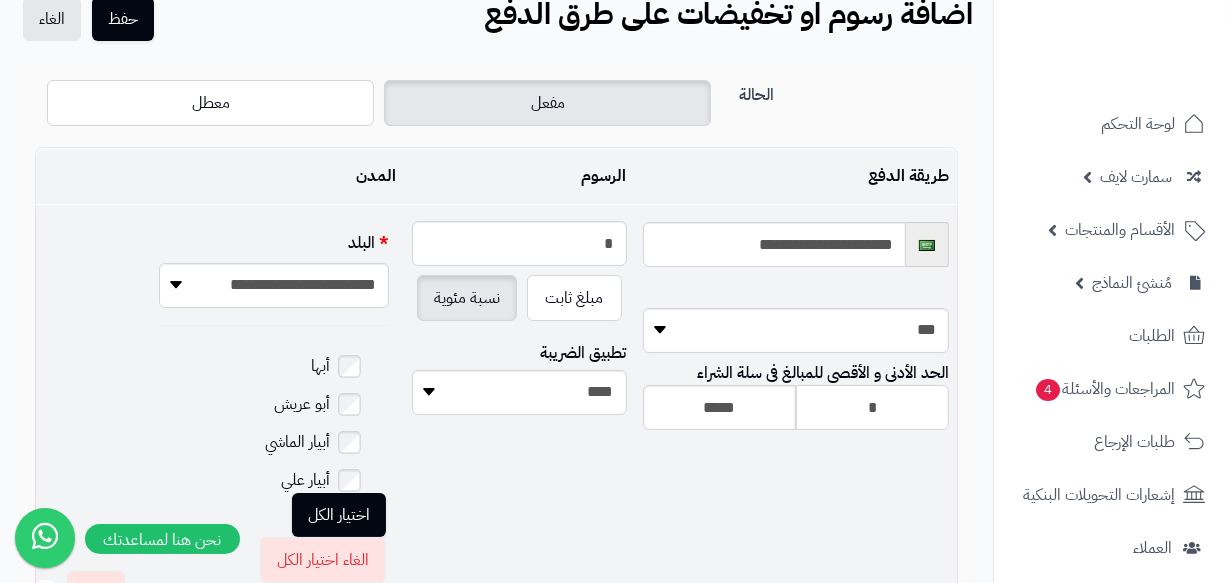 drag, startPoint x: 813, startPoint y: 413, endPoint x: 719, endPoint y: 415, distance: 94.02127 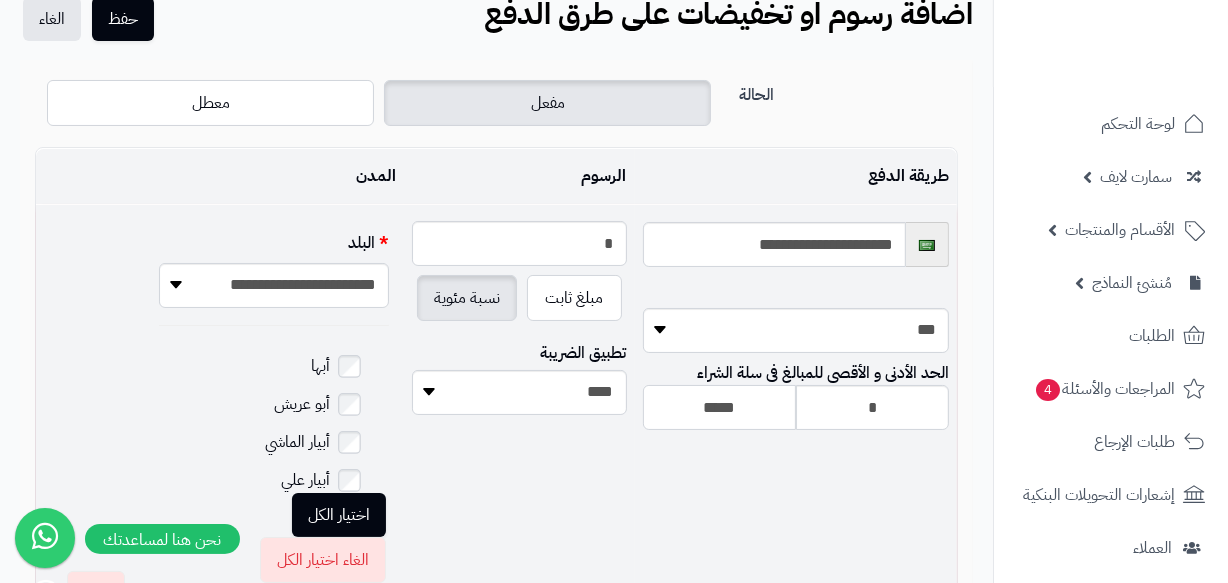 drag, startPoint x: 719, startPoint y: 415, endPoint x: 682, endPoint y: 414, distance: 37.01351 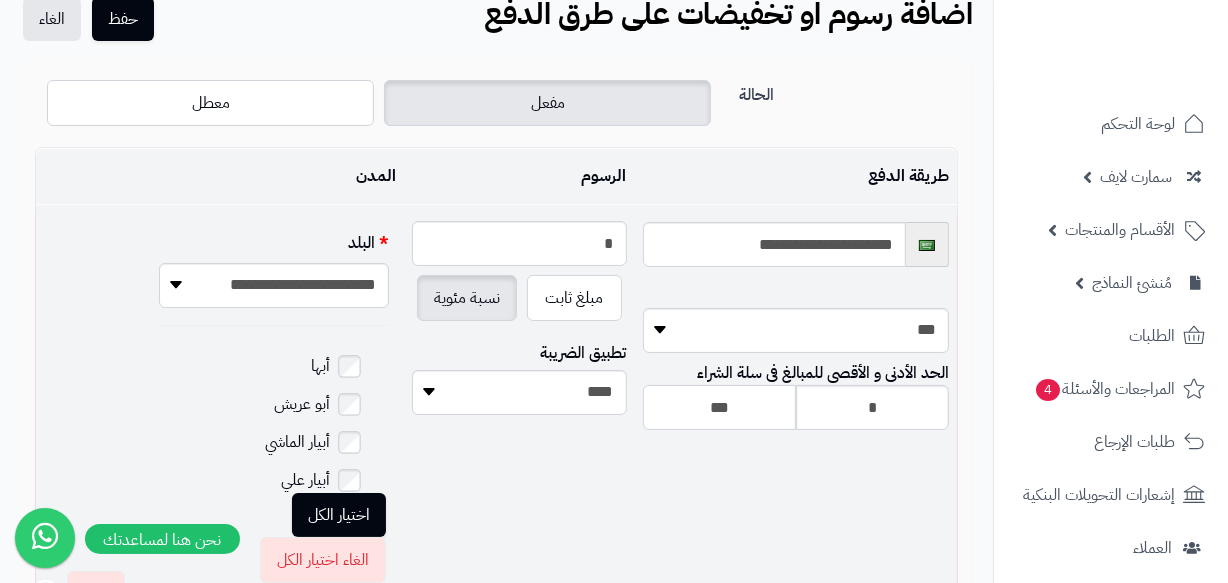 type on "***" 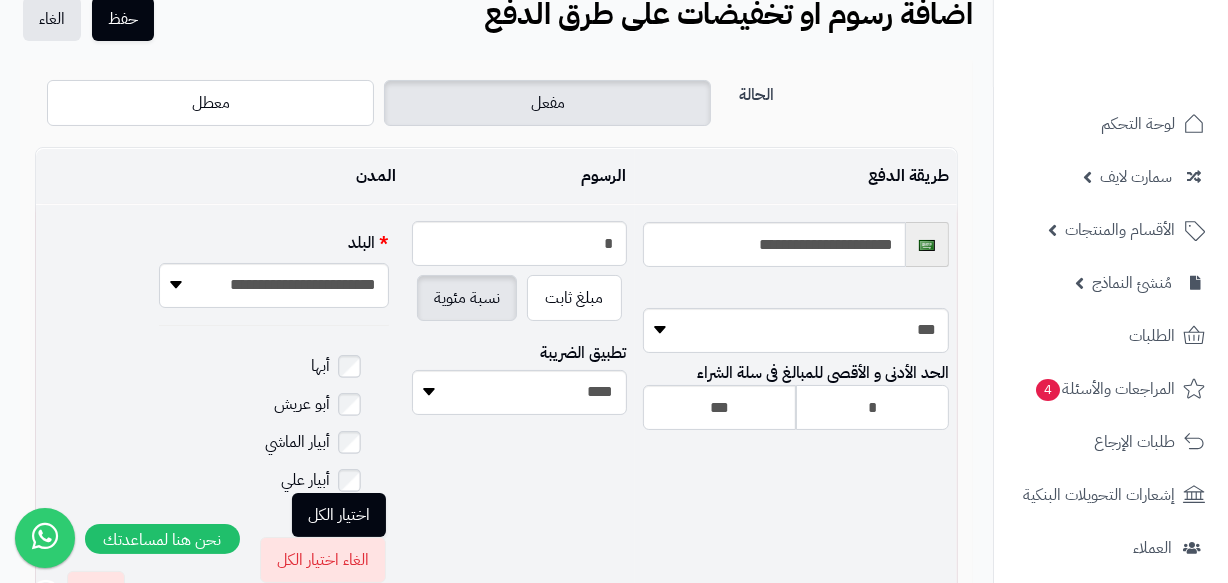 click on "*" at bounding box center (872, 407) 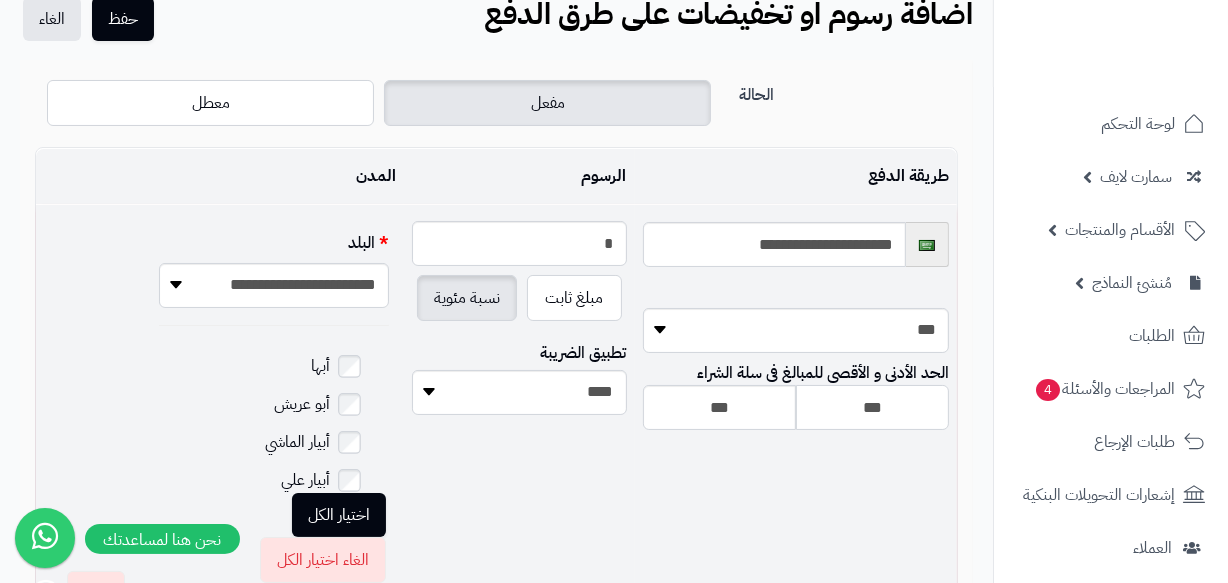 type on "***" 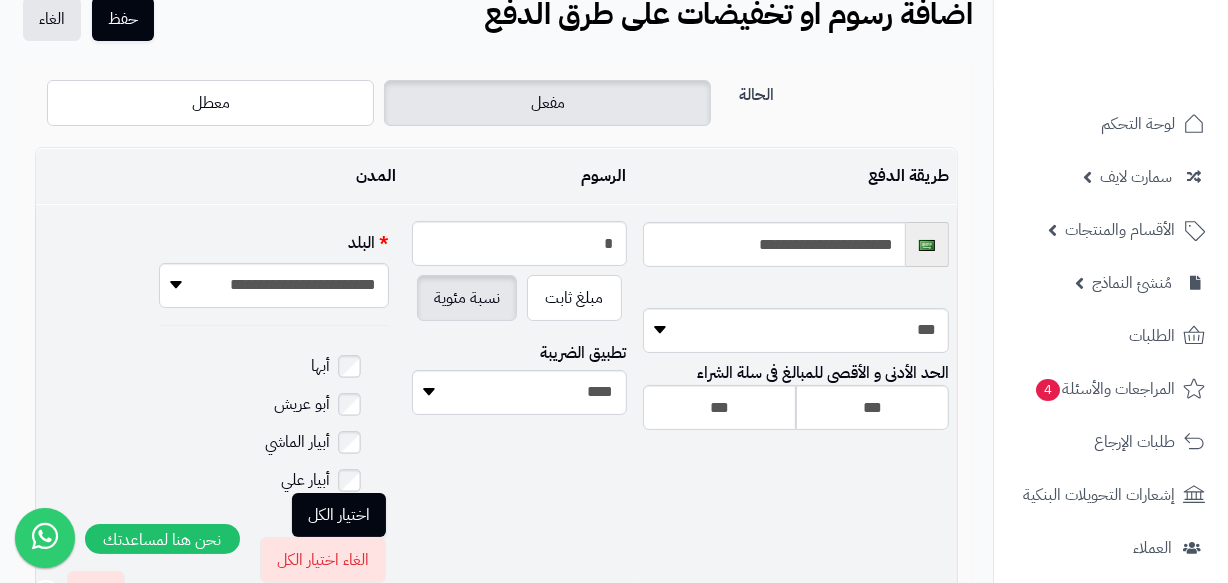 click on "**********" at bounding box center (796, 411) 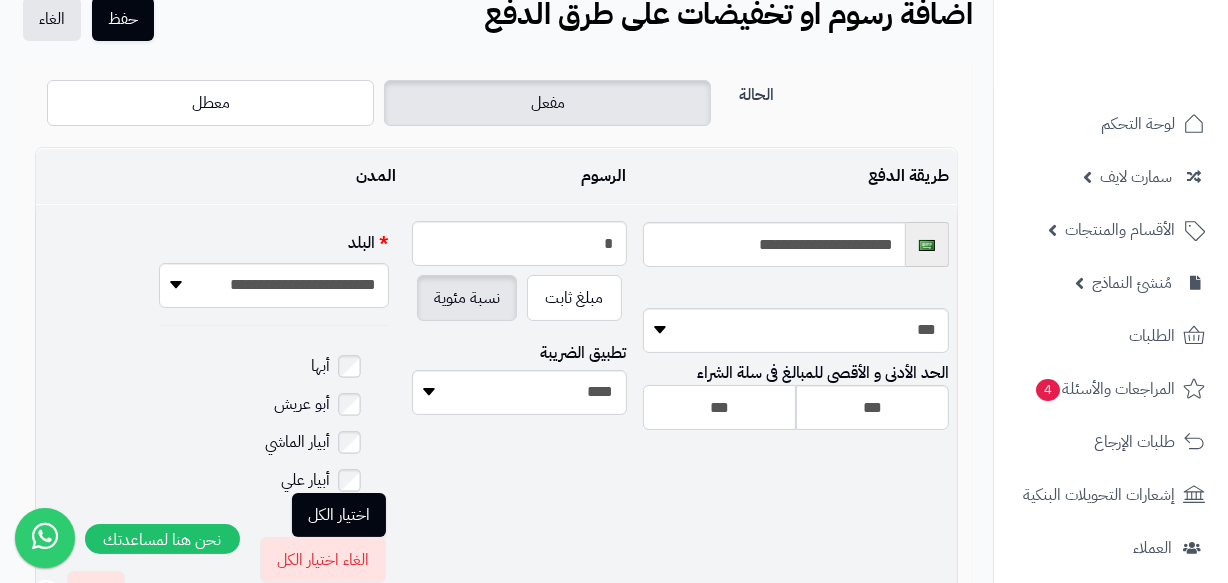 click on "***" at bounding box center (719, 407) 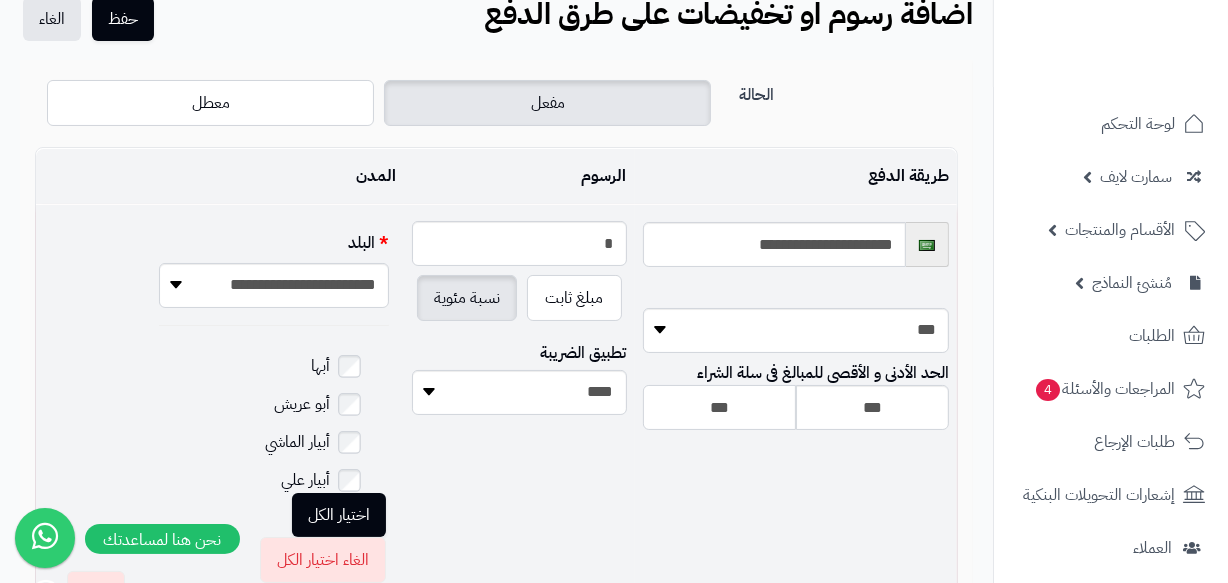 scroll, scrollTop: 0, scrollLeft: 0, axis: both 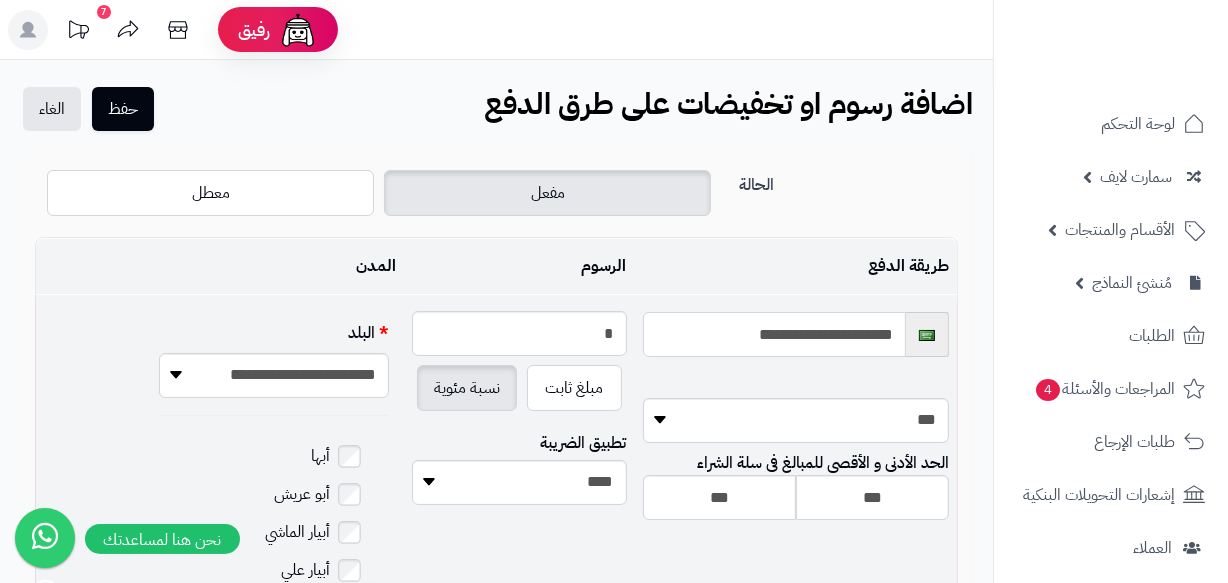click on "**********" at bounding box center [774, 334] 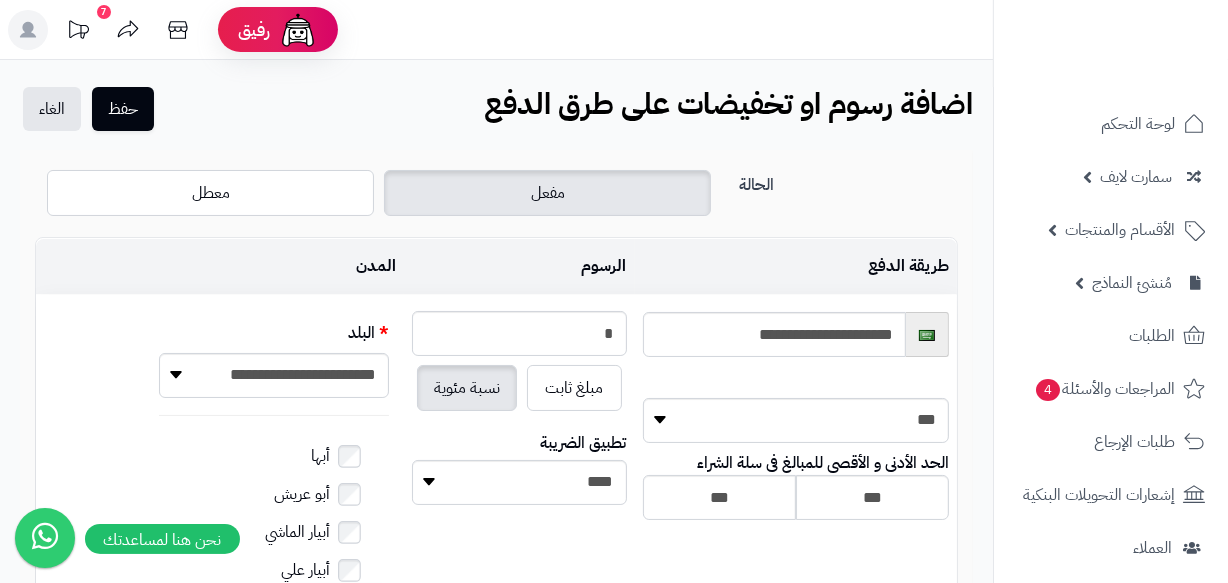 click on "الرسوم" at bounding box center (519, 266) 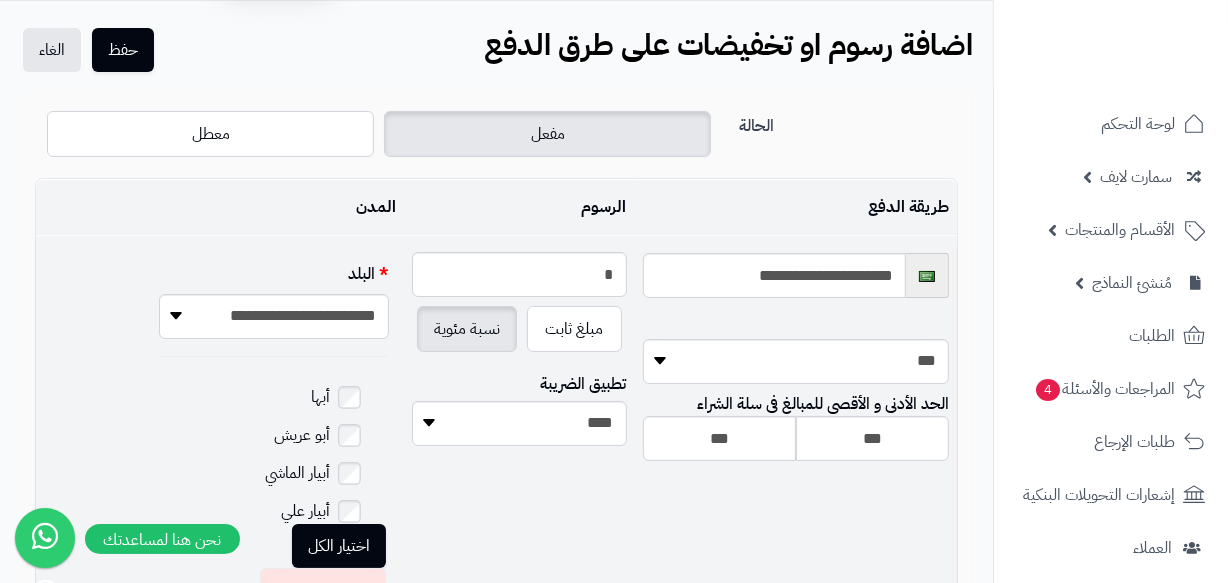 scroll, scrollTop: 90, scrollLeft: 0, axis: vertical 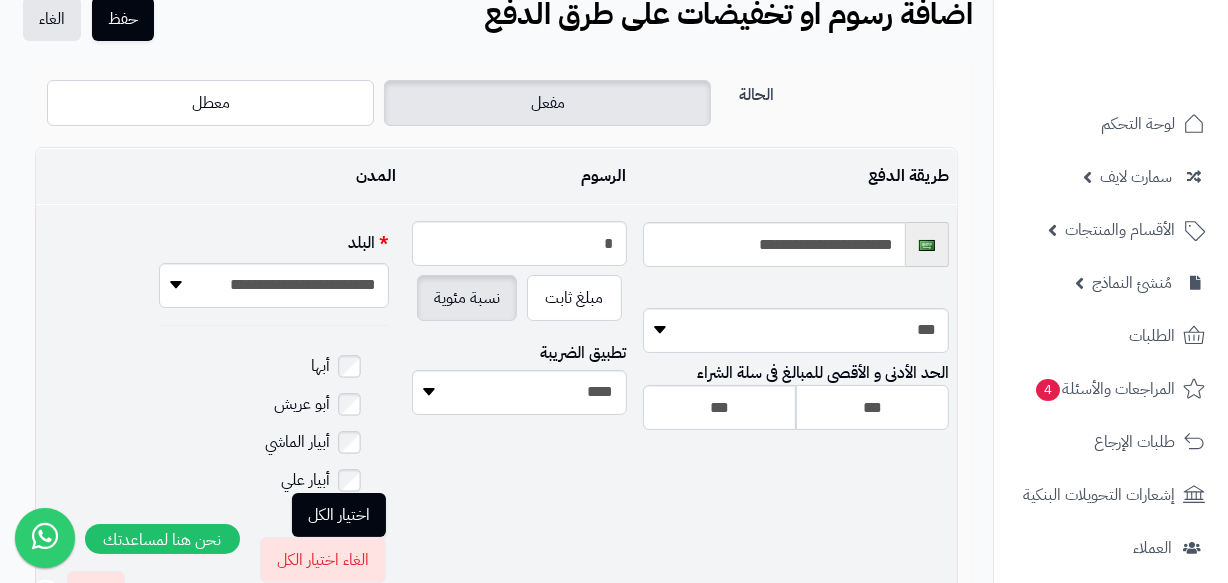 click on "***" at bounding box center (872, 407) 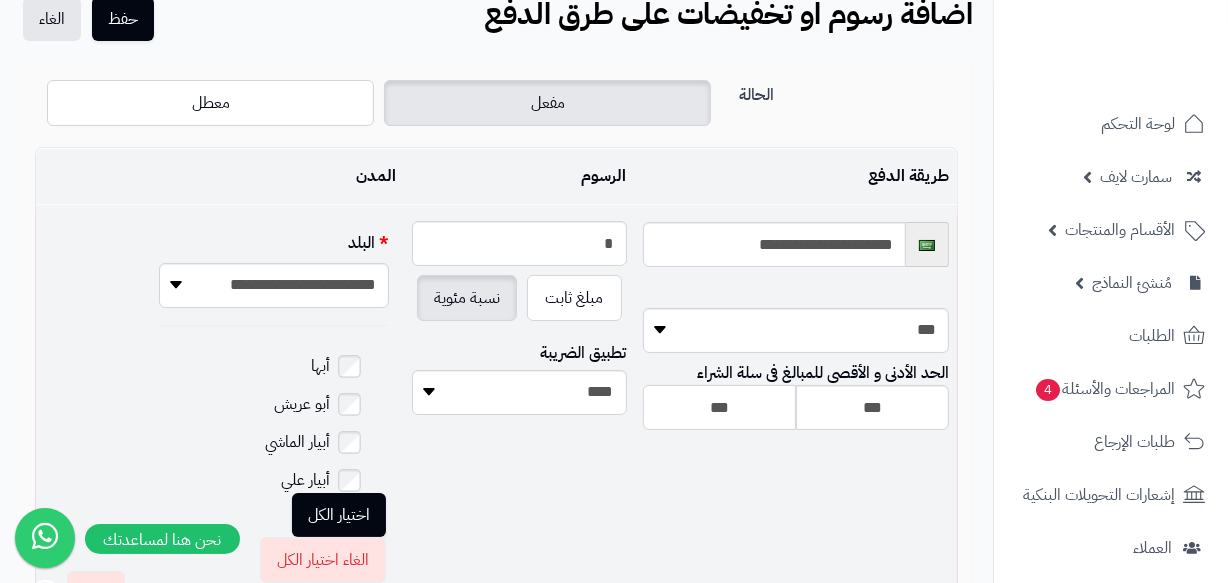 drag, startPoint x: 756, startPoint y: 417, endPoint x: 695, endPoint y: 414, distance: 61.073727 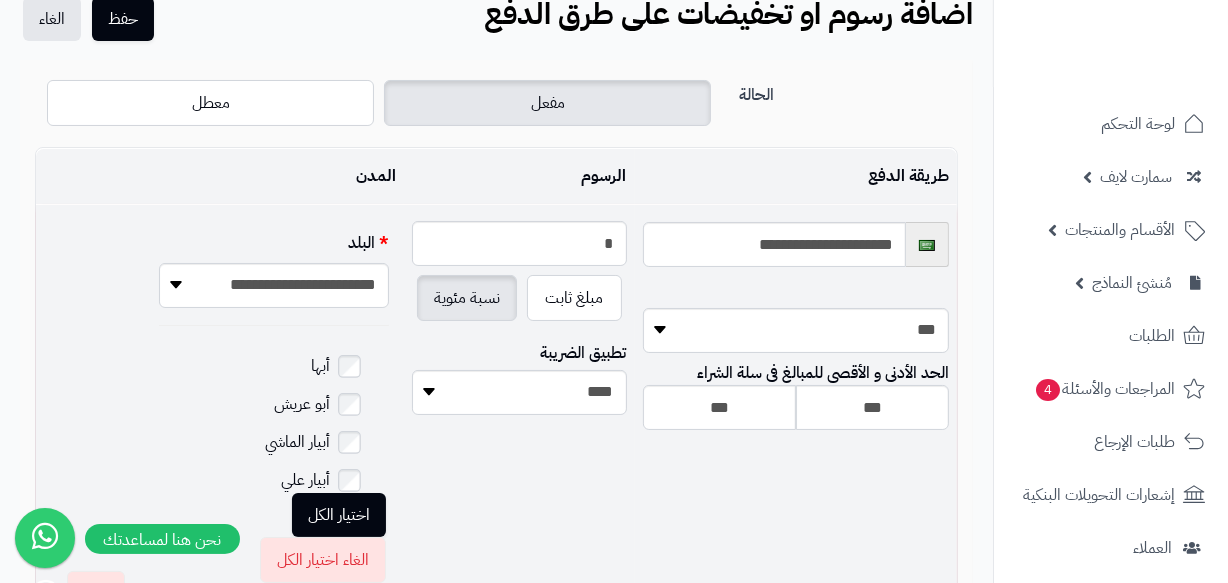 click on "**********" at bounding box center [796, 411] 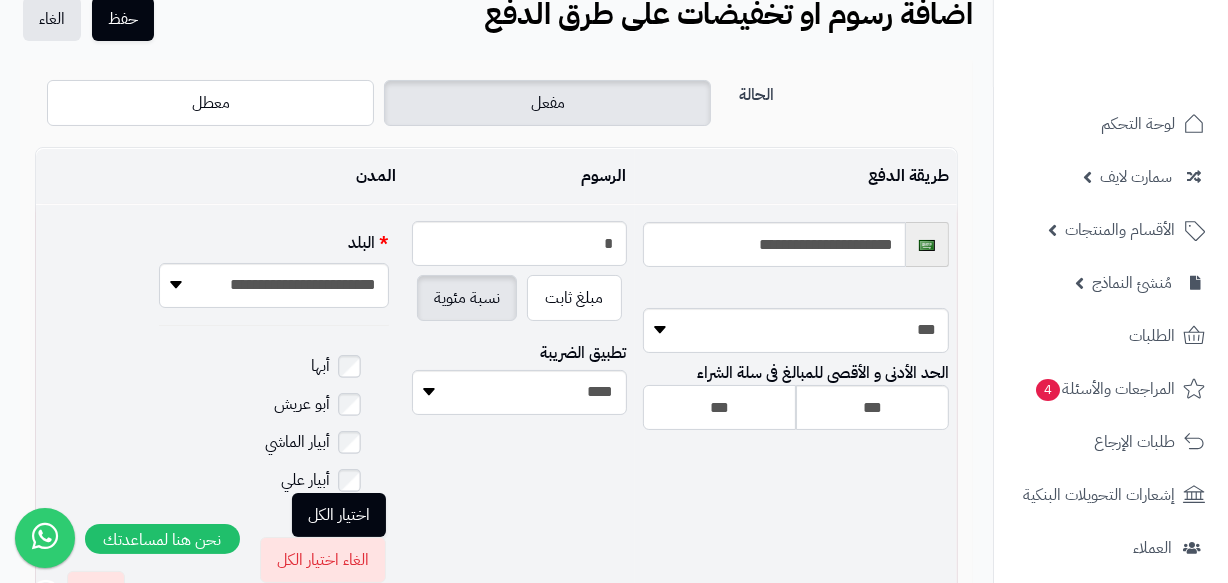 drag, startPoint x: 768, startPoint y: 407, endPoint x: 650, endPoint y: 430, distance: 120.22063 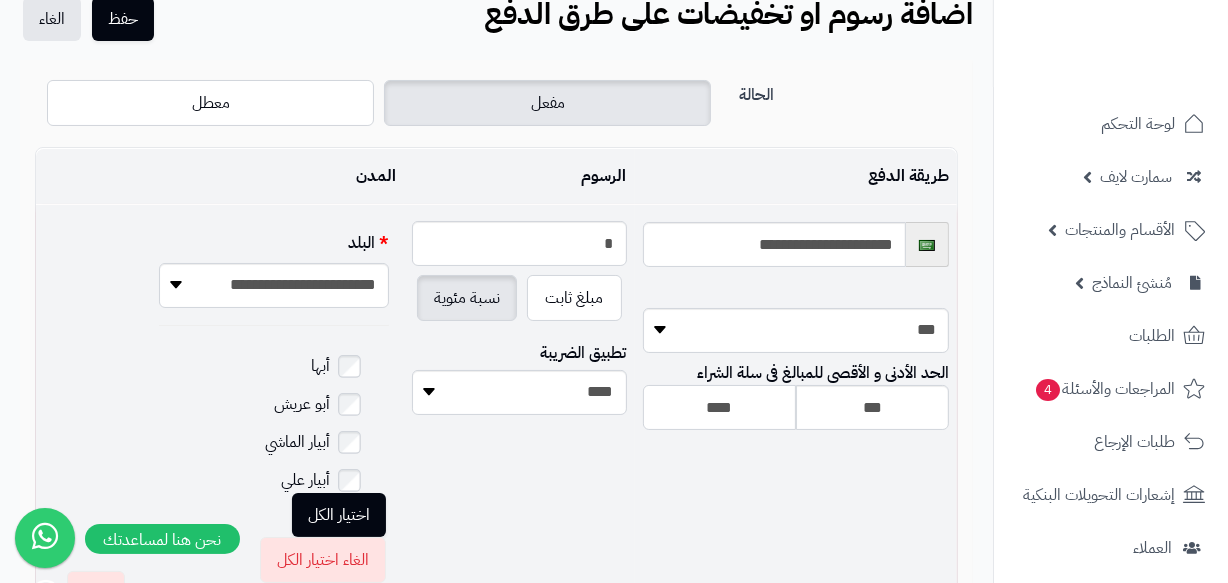 type on "****" 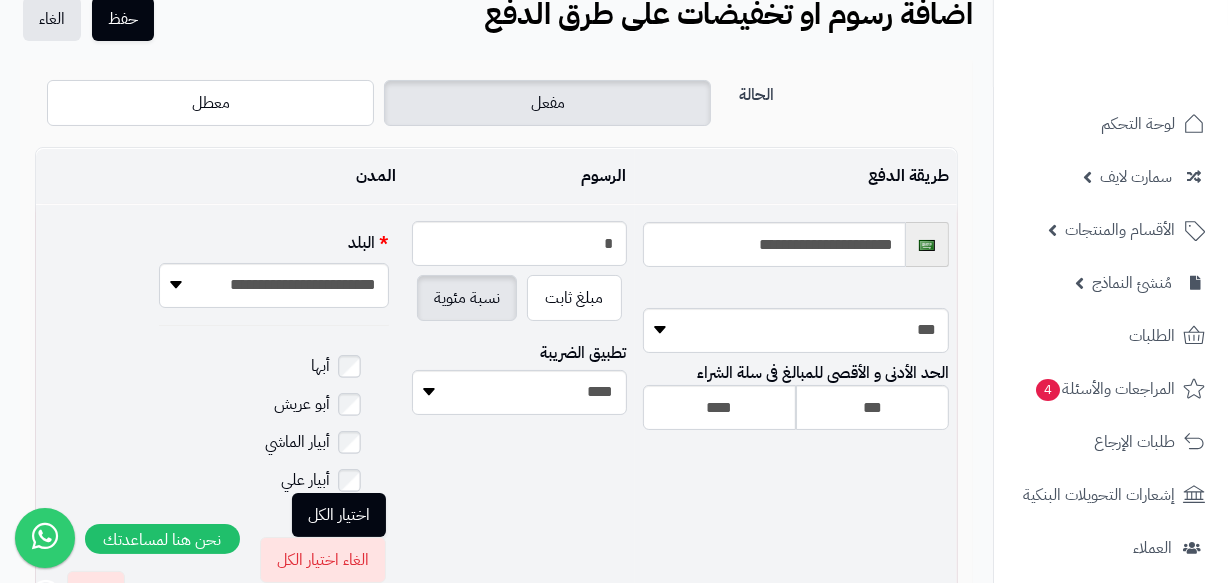 click on "**********" at bounding box center (796, 411) 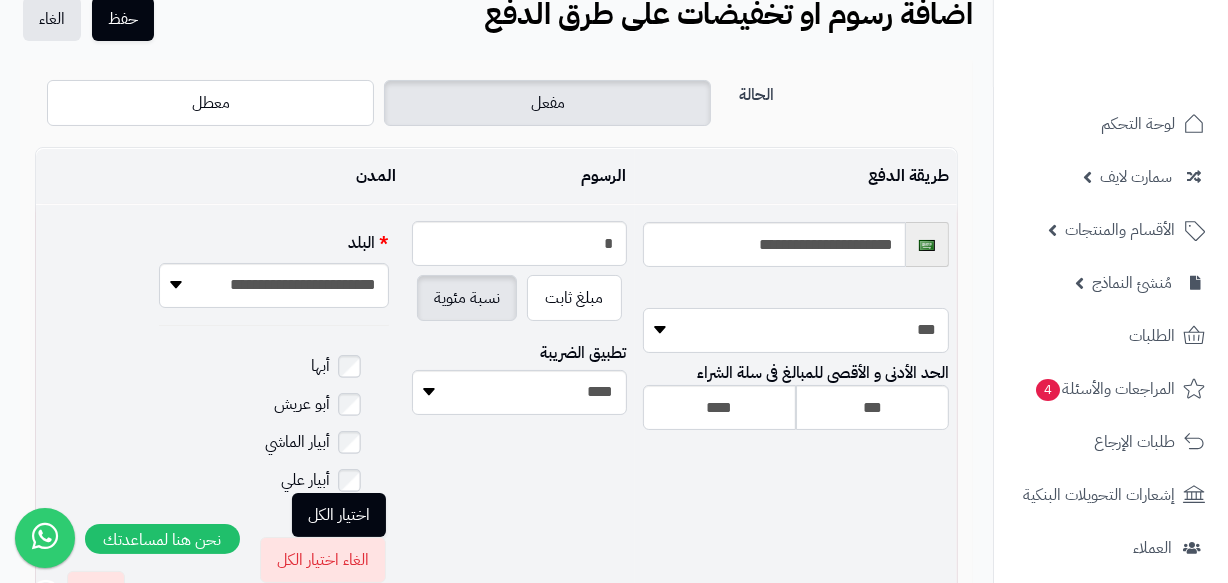 click on "**********" at bounding box center [796, 330] 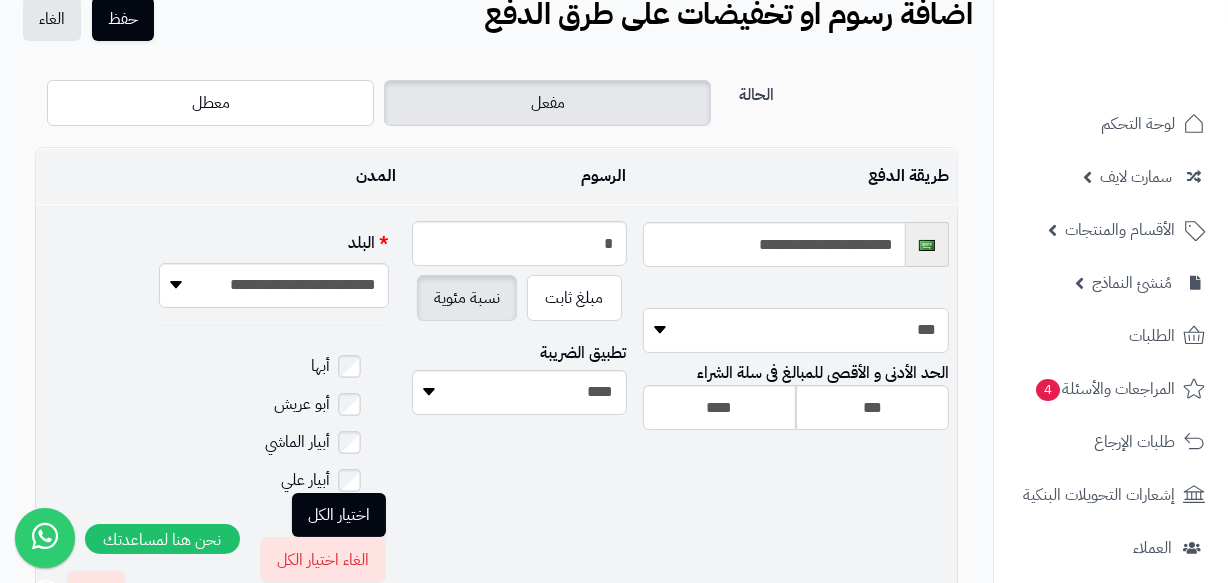 select on "**********" 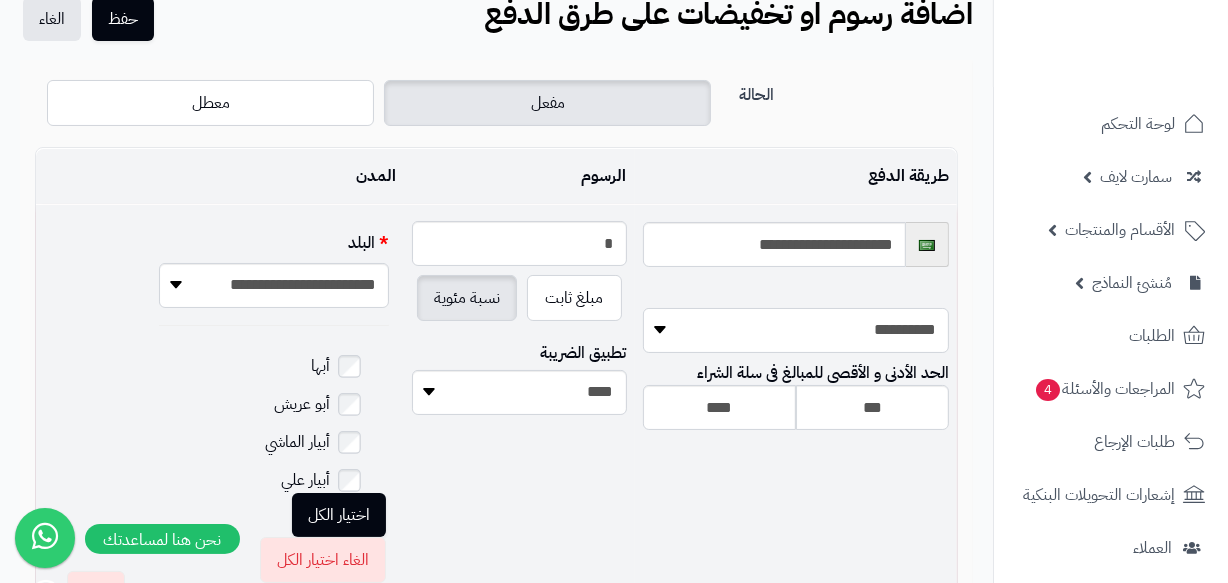 click on "**********" at bounding box center [796, 330] 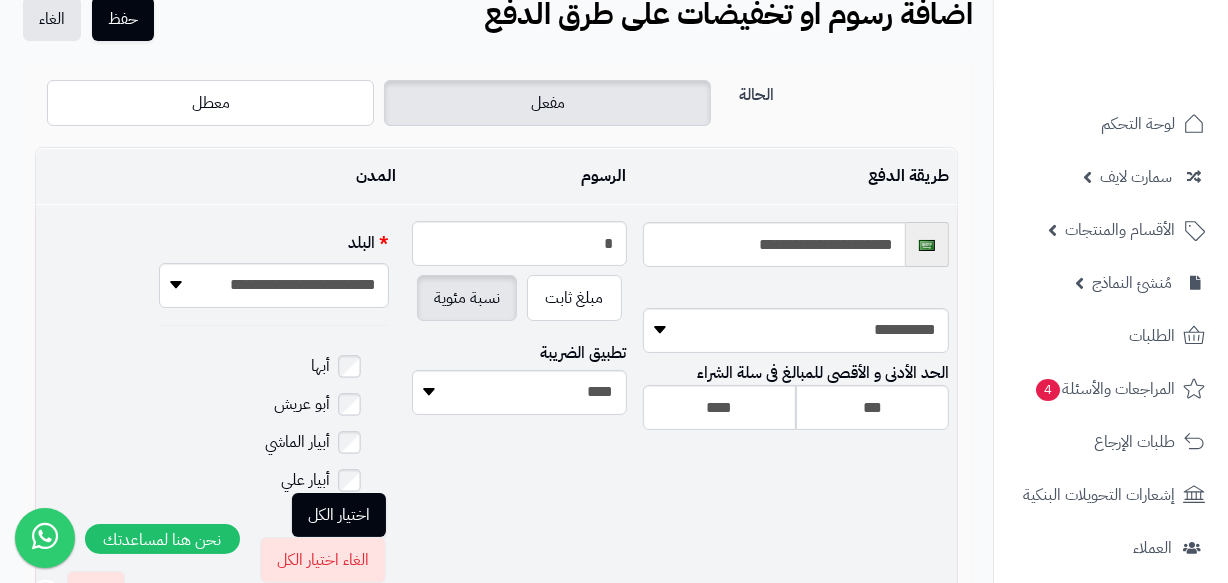 click on "**********" at bounding box center [796, 411] 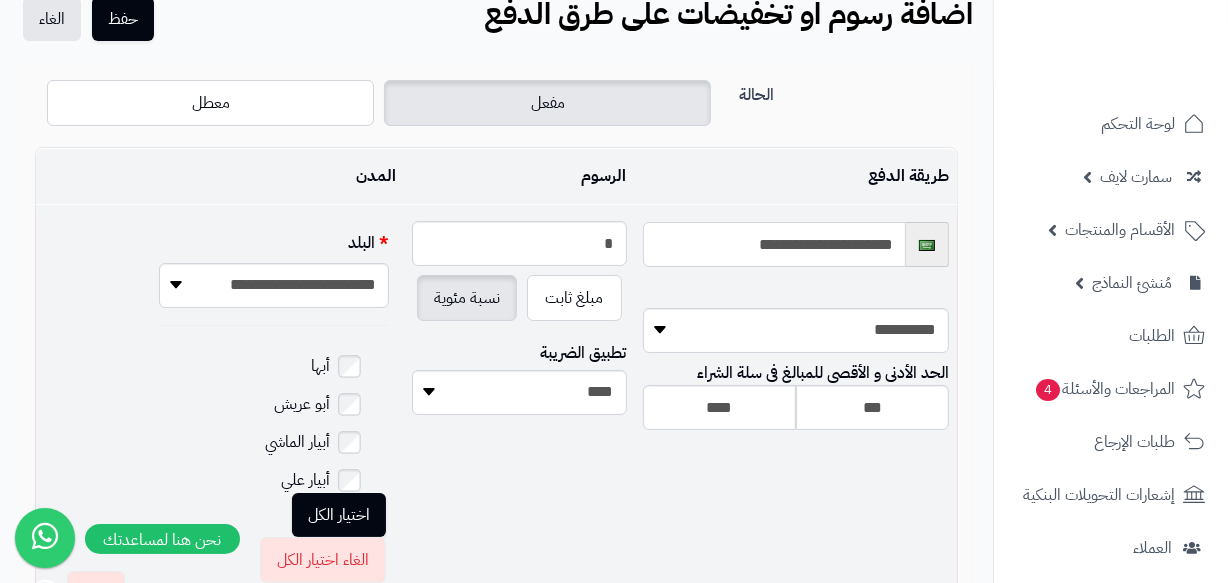 click on "**********" at bounding box center [774, 244] 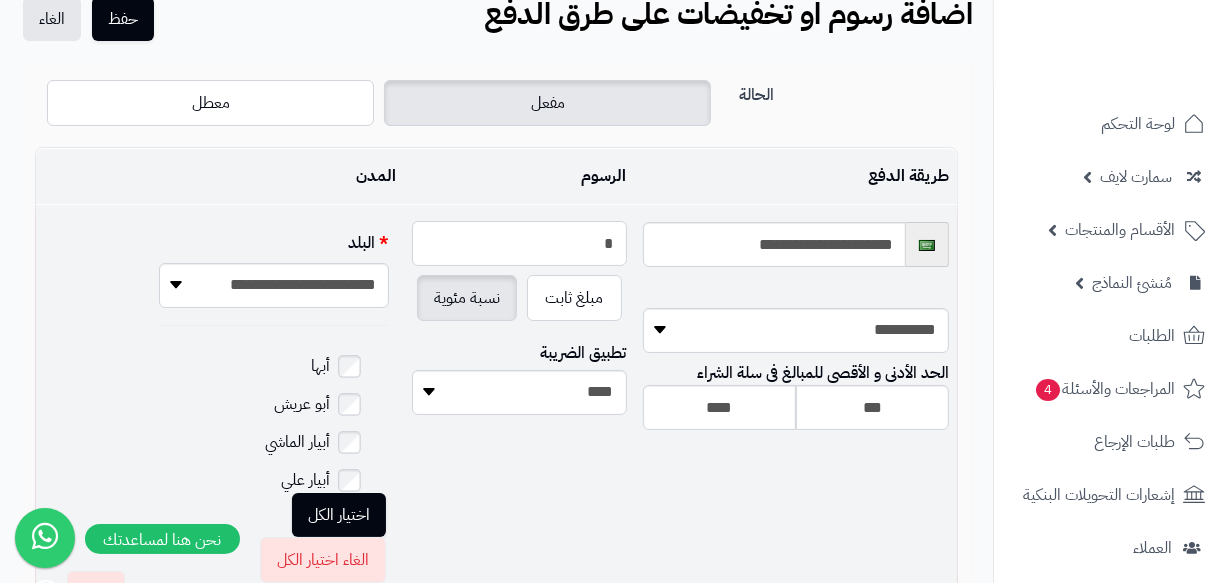 click on "*" at bounding box center [519, 243] 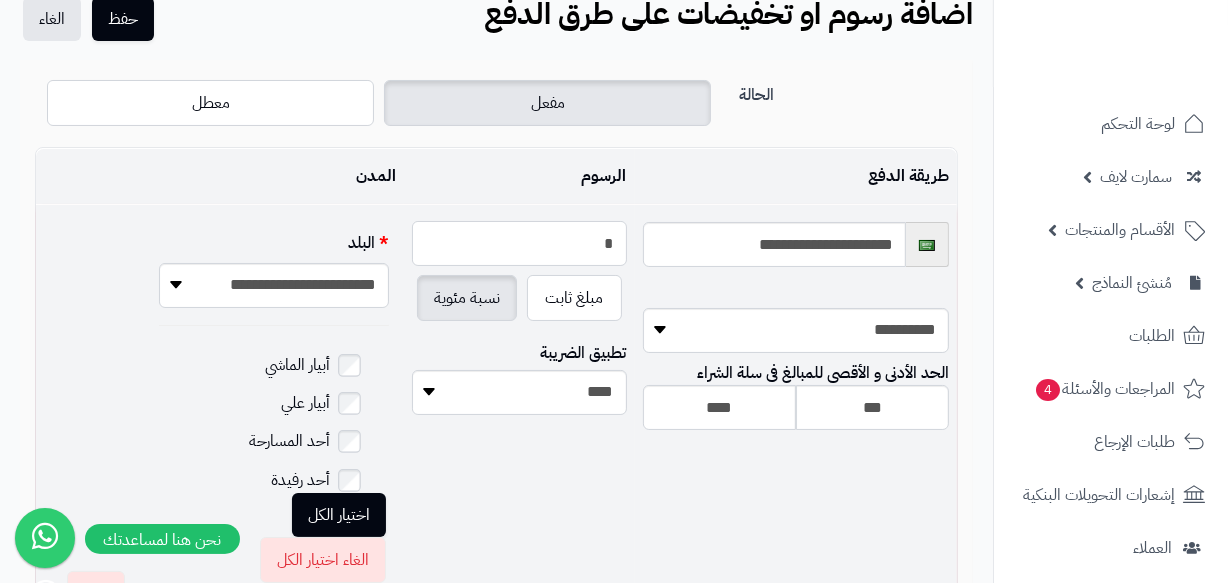 scroll, scrollTop: 272, scrollLeft: 0, axis: vertical 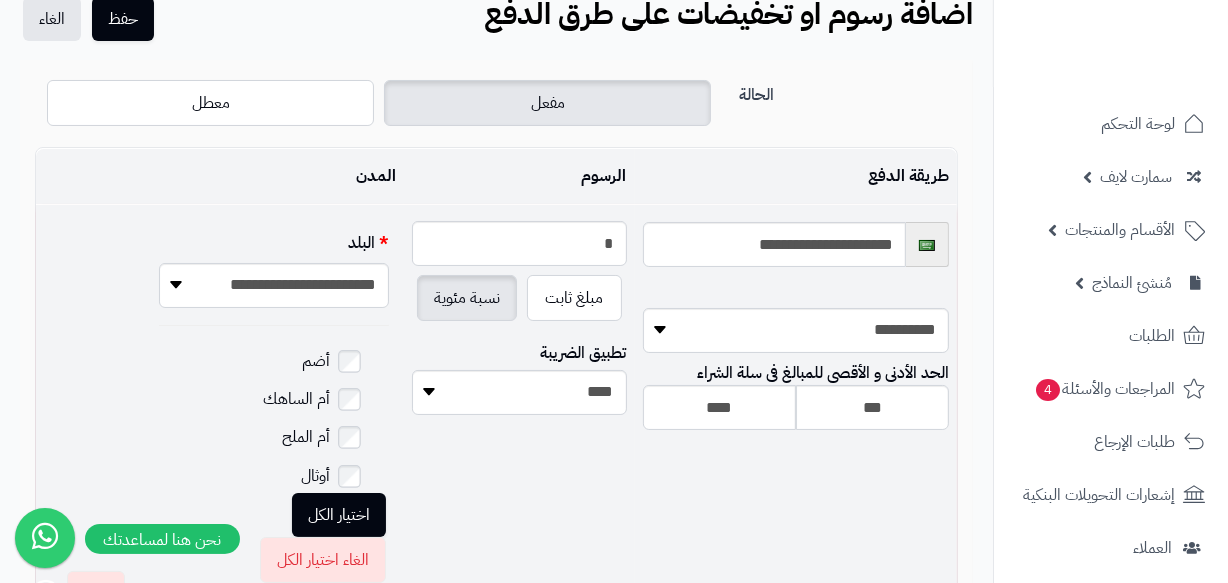 click on "اختيار الكل" at bounding box center [339, 515] 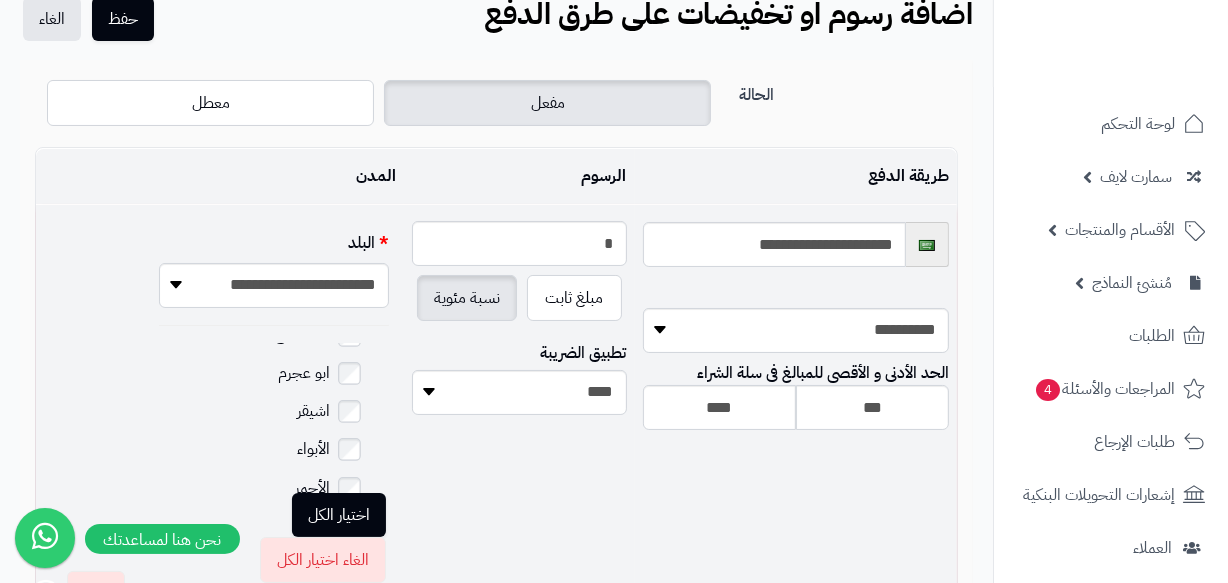 scroll, scrollTop: 454, scrollLeft: 0, axis: vertical 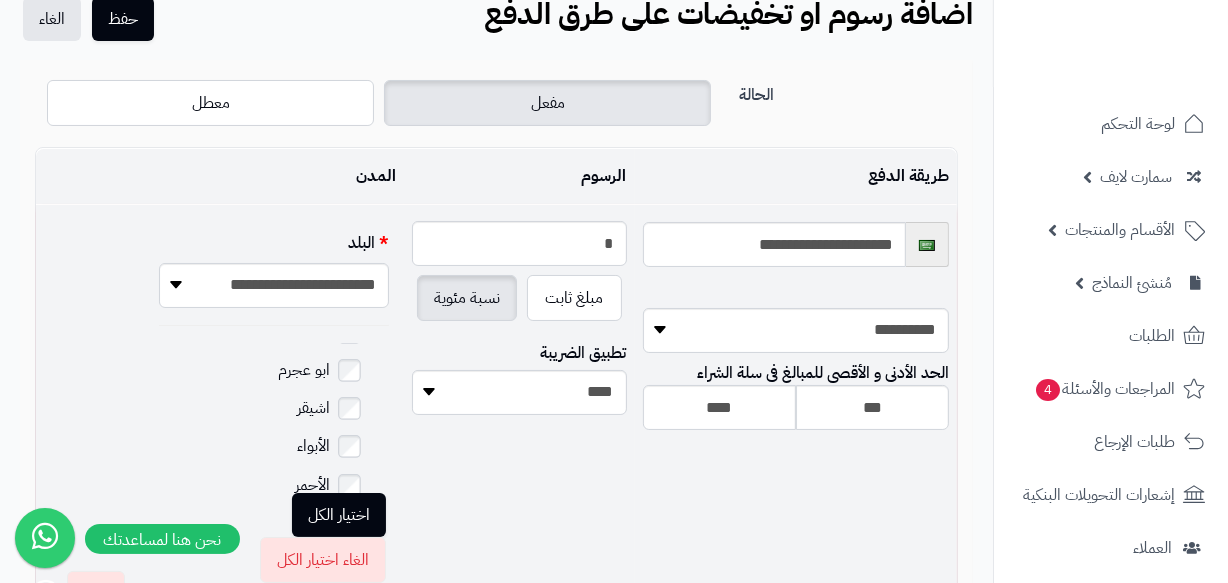 click on "اختيار الكل" at bounding box center [339, 515] 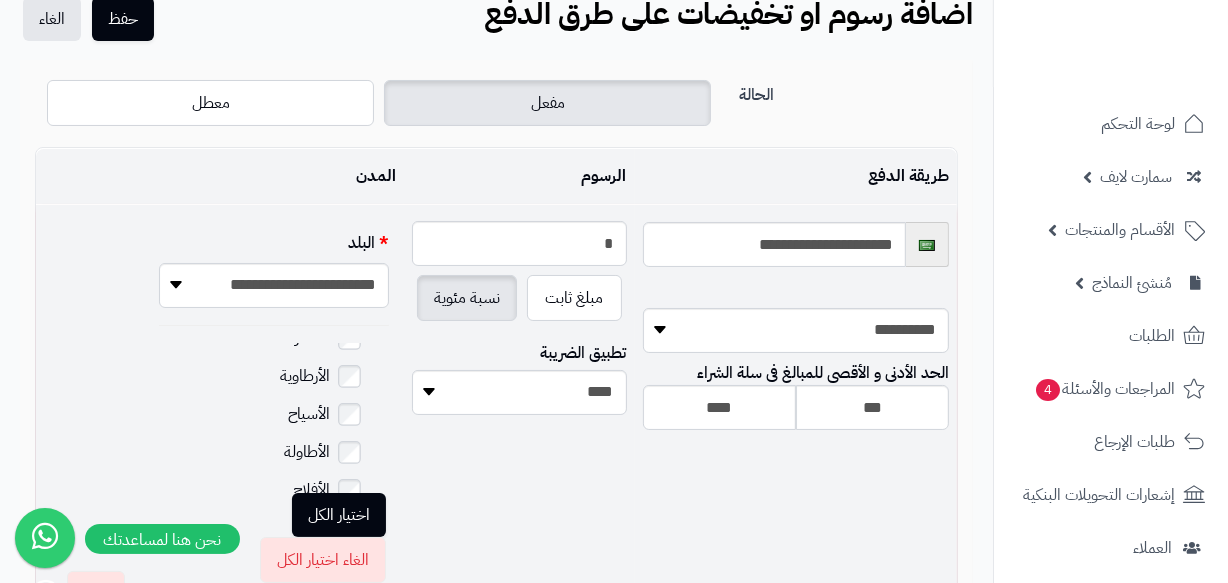 scroll, scrollTop: 1000, scrollLeft: 0, axis: vertical 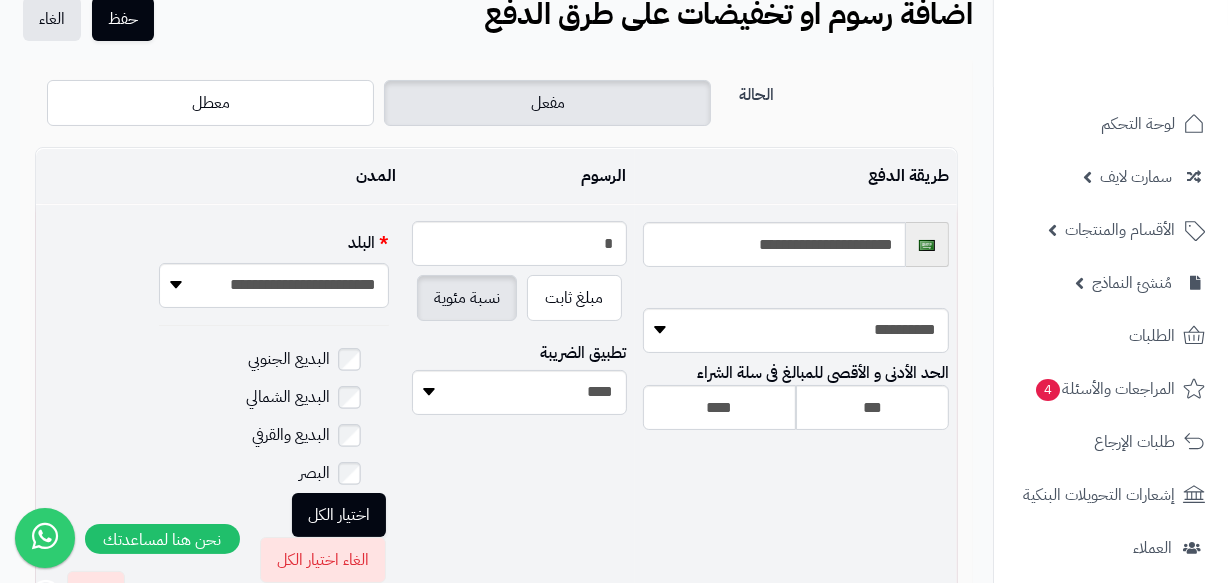click on "اختيار الكل" at bounding box center [339, 515] 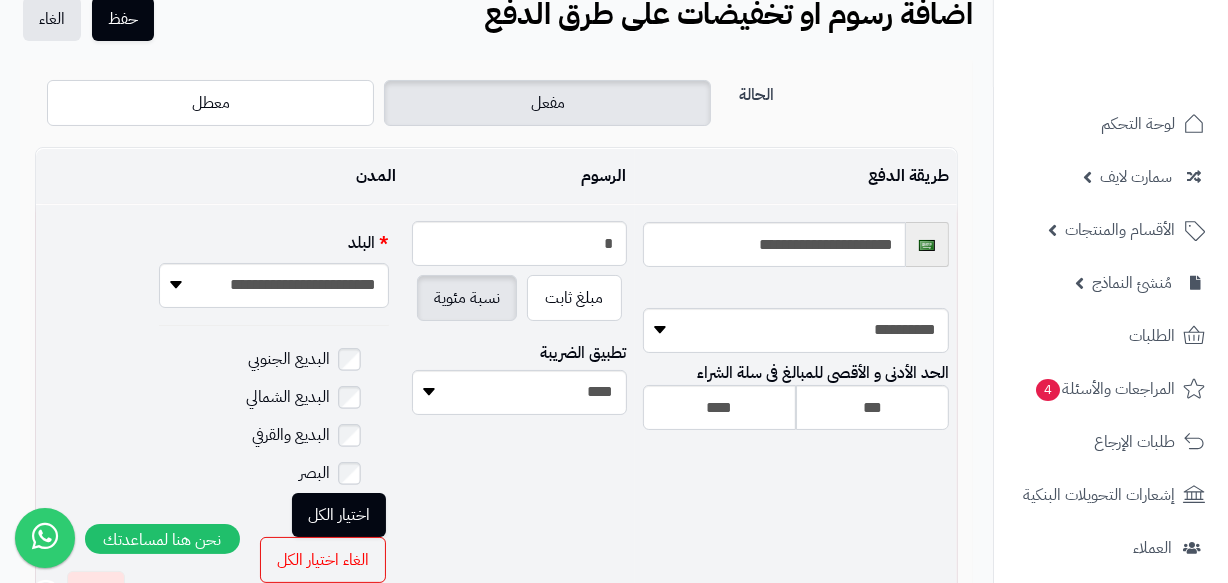 click on "الغاء اختيار الكل" at bounding box center [323, 560] 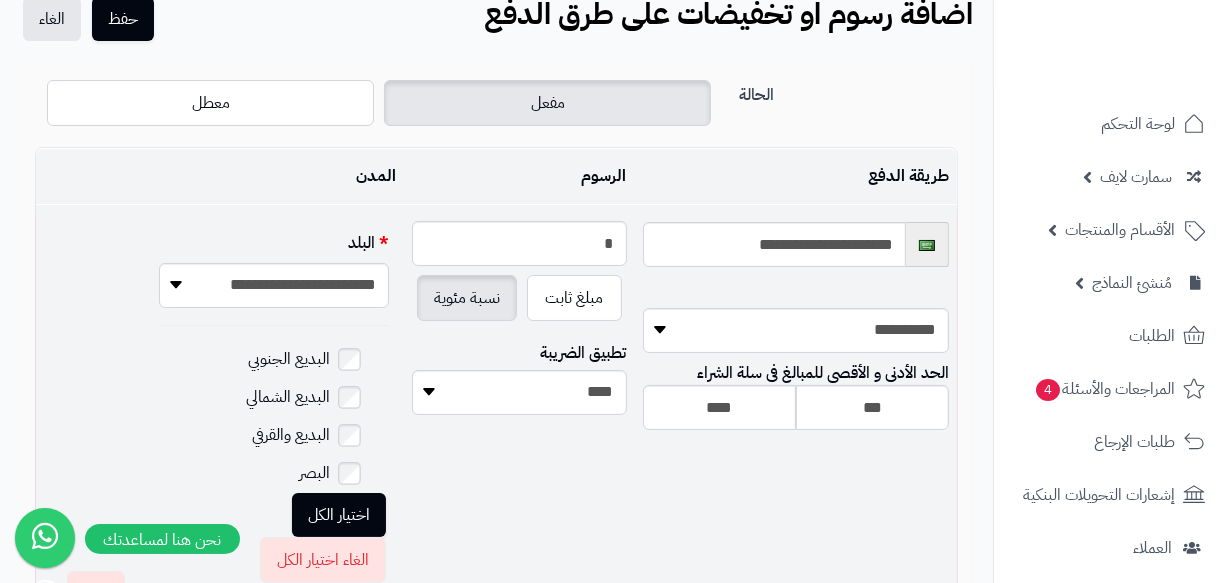 click on "اختيار الكل" at bounding box center (339, 515) 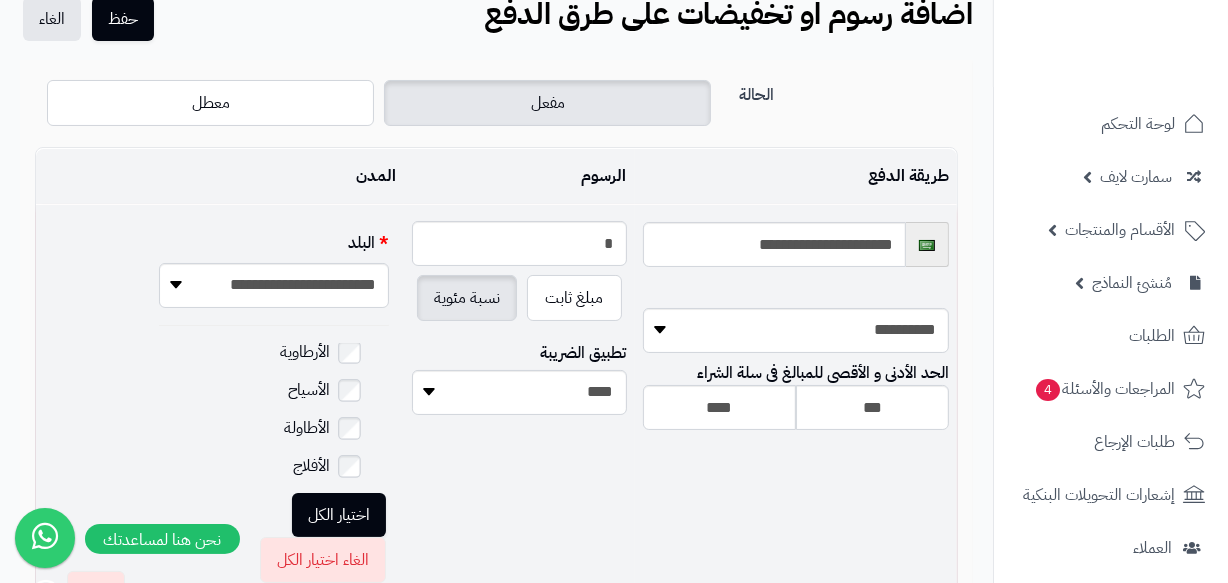 scroll, scrollTop: 545, scrollLeft: 0, axis: vertical 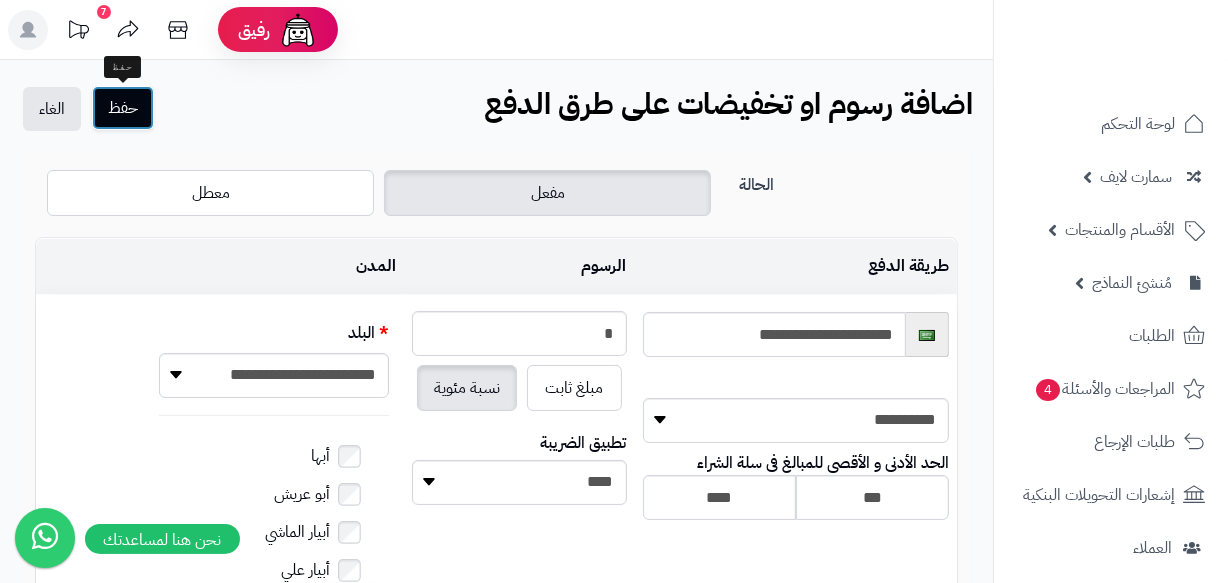 click on "حفظ" at bounding box center (123, 108) 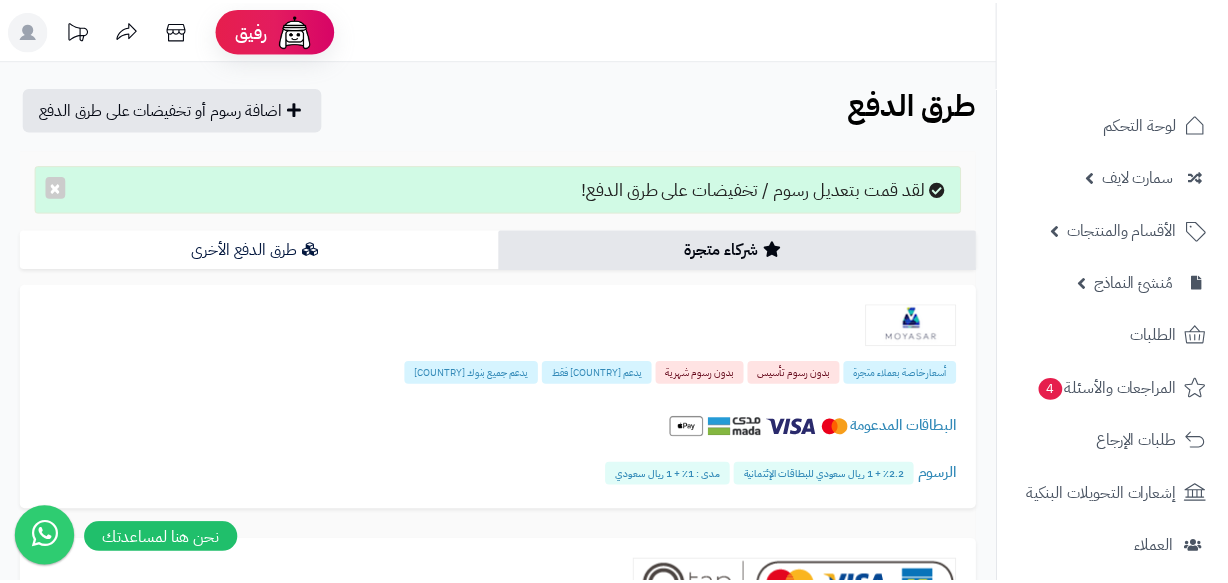scroll, scrollTop: 0, scrollLeft: 0, axis: both 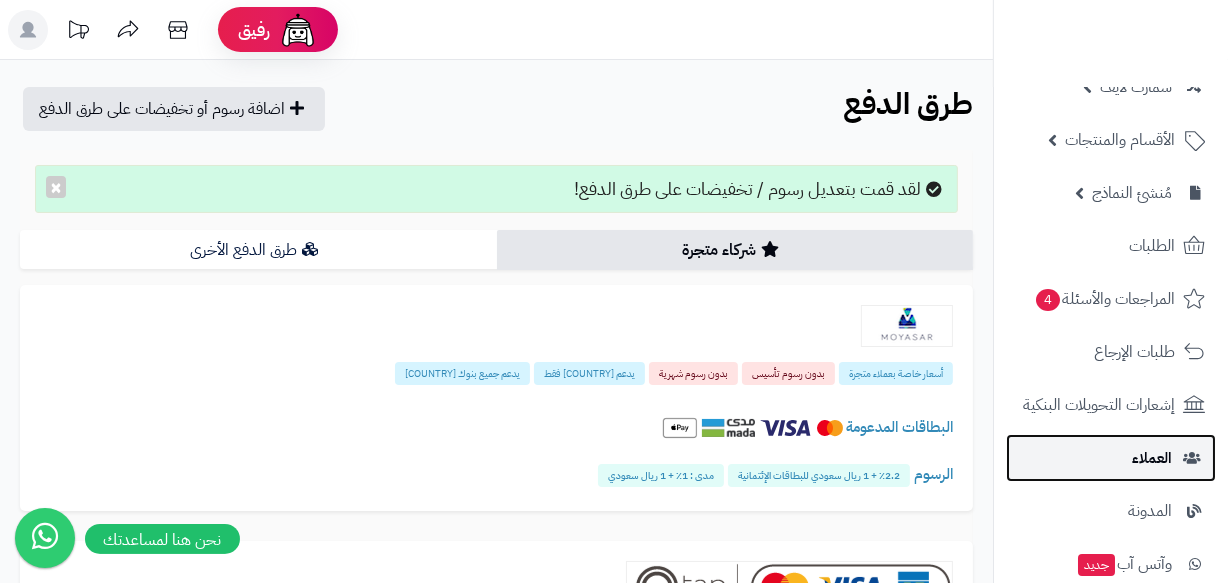 click on "العملاء" at bounding box center (1152, 458) 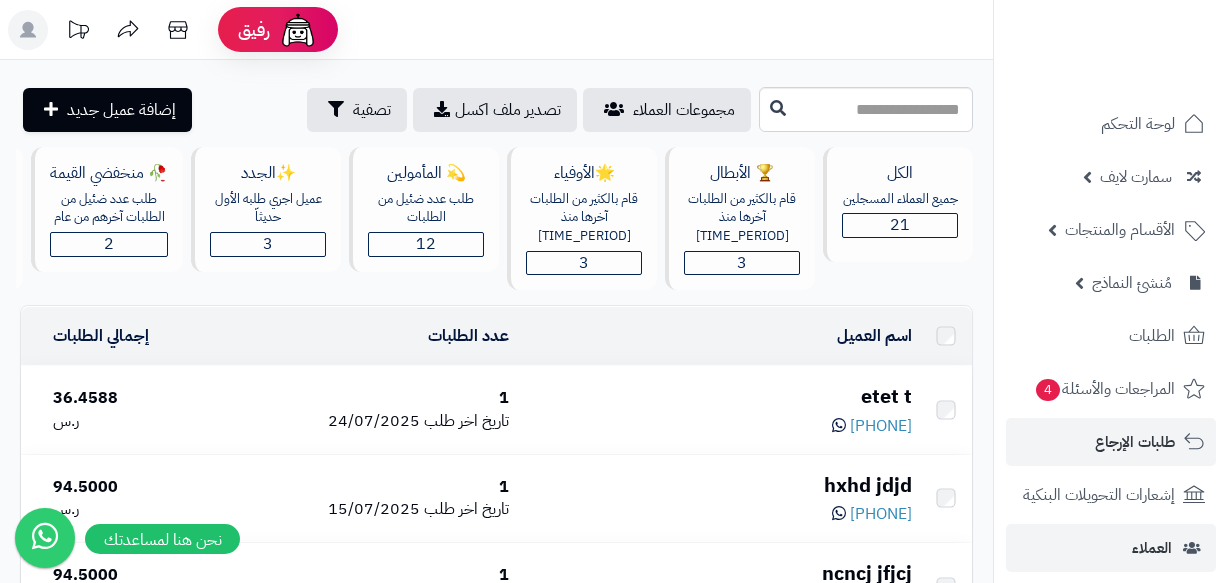 scroll, scrollTop: 0, scrollLeft: 0, axis: both 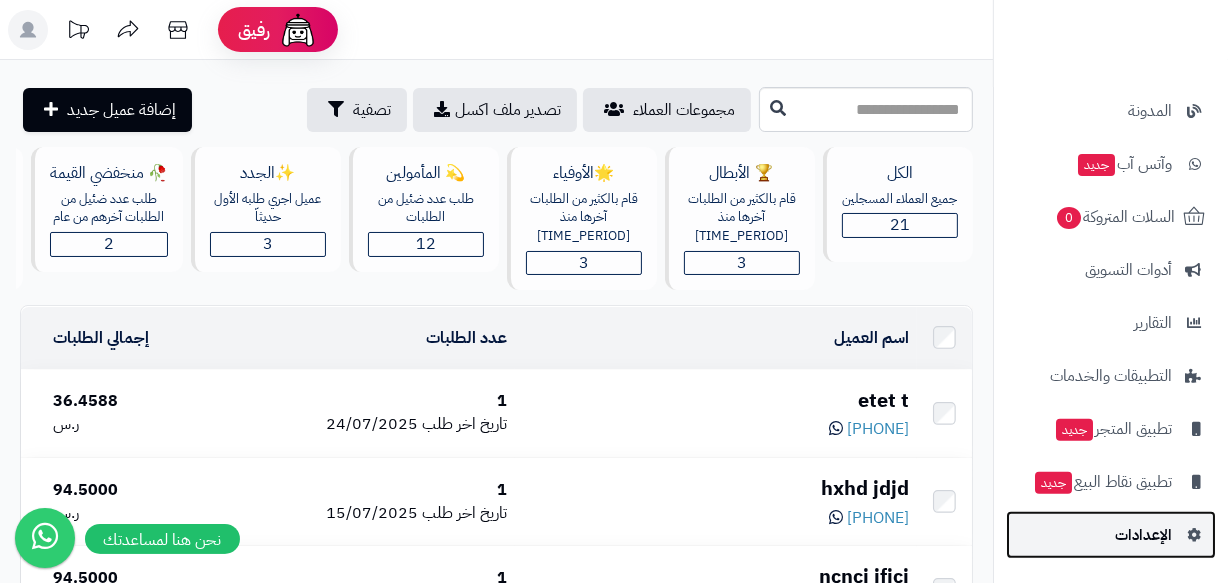 click on "الإعدادات" at bounding box center (1143, 535) 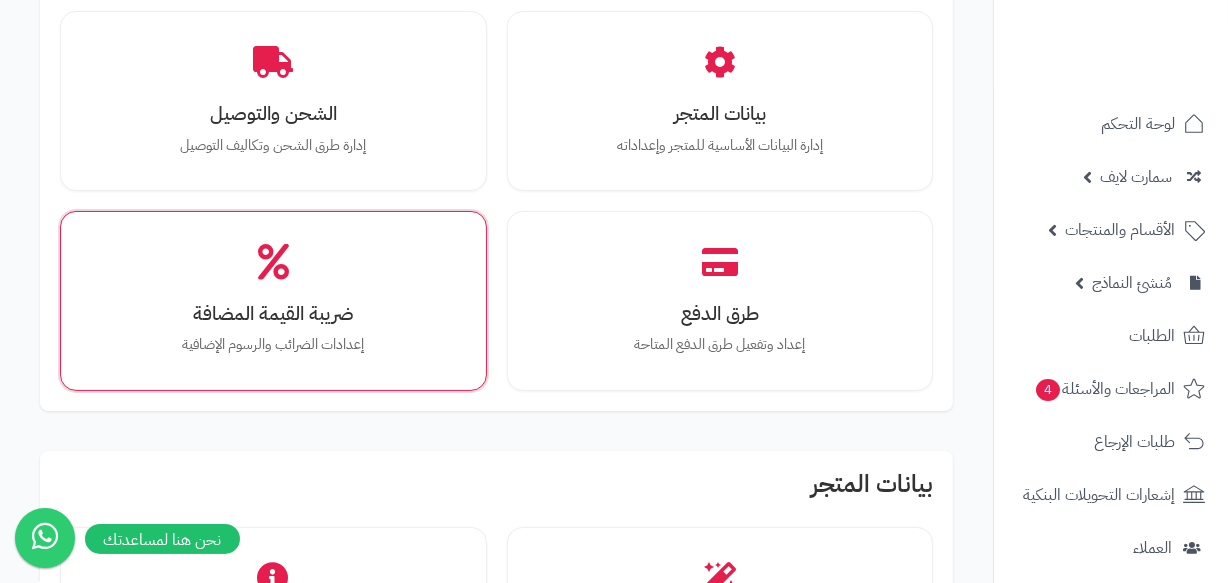 scroll, scrollTop: 181, scrollLeft: 0, axis: vertical 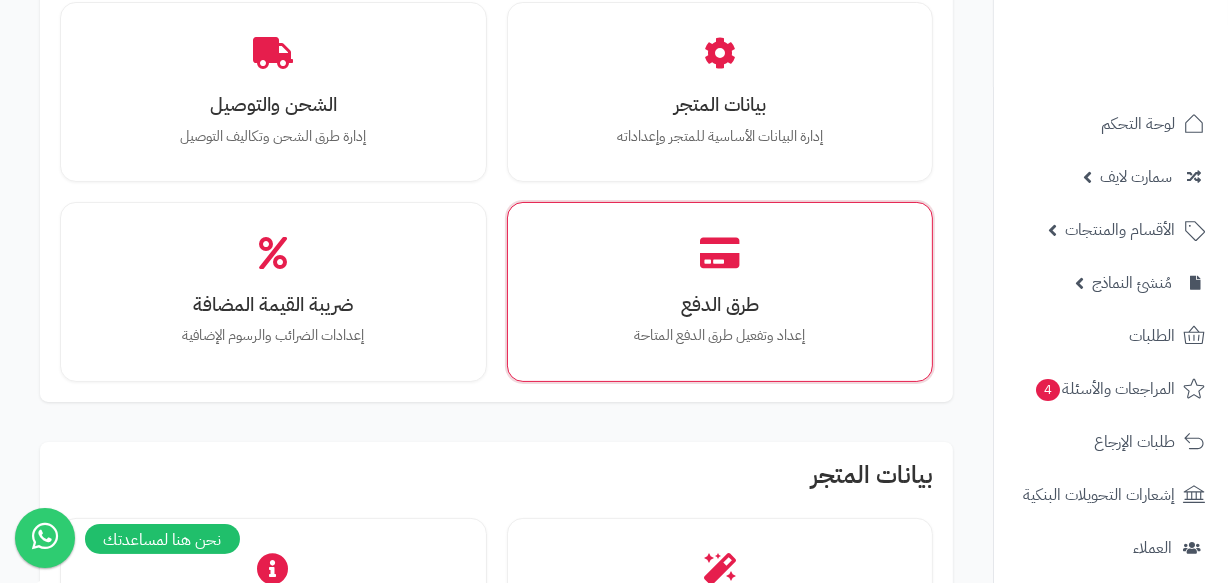 click on "طرق الدفع إعداد وتفعيل طرق الدفع المتاحة" at bounding box center [720, 292] 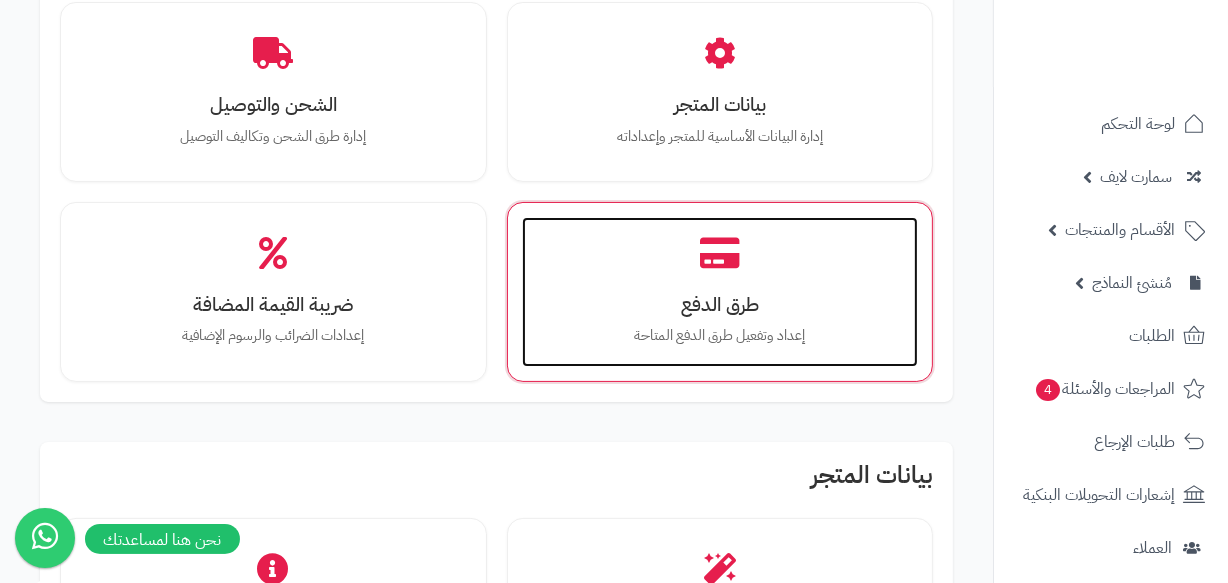 click on "إعداد وتفعيل طرق الدفع المتاحة" at bounding box center [720, 336] 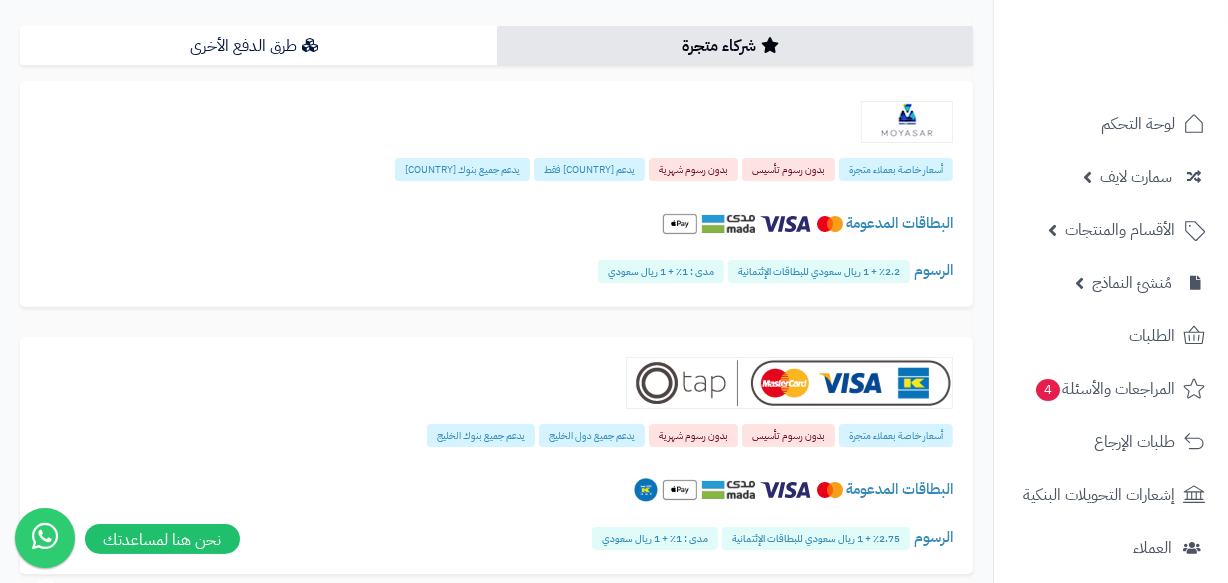 scroll, scrollTop: 454, scrollLeft: 0, axis: vertical 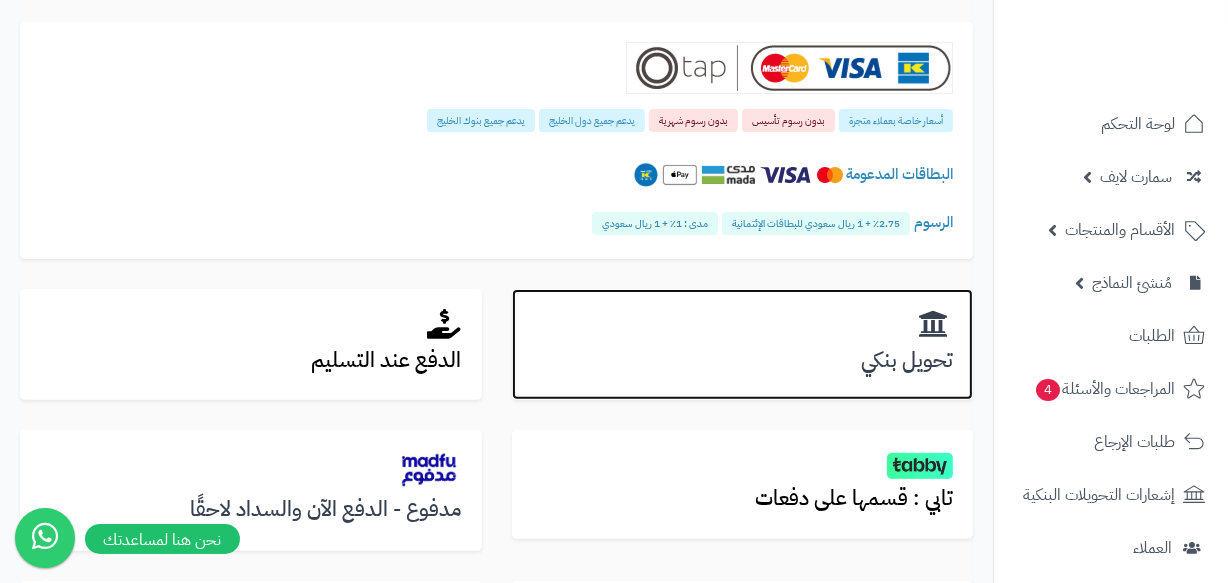 click on "تحويل بنكي" at bounding box center (743, 360) 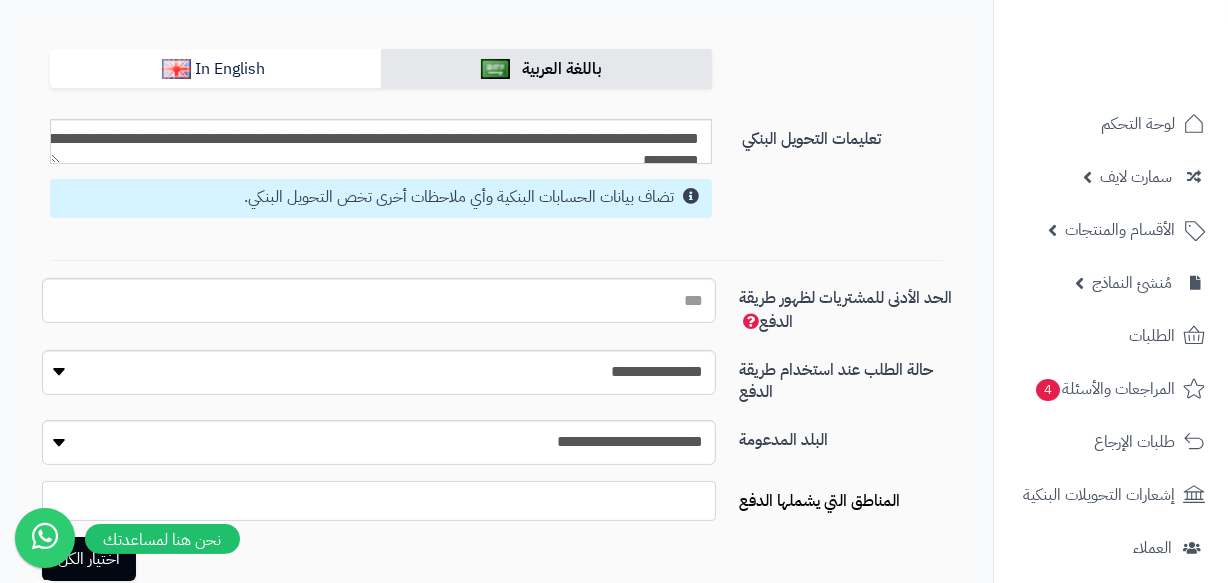 scroll, scrollTop: 247, scrollLeft: 0, axis: vertical 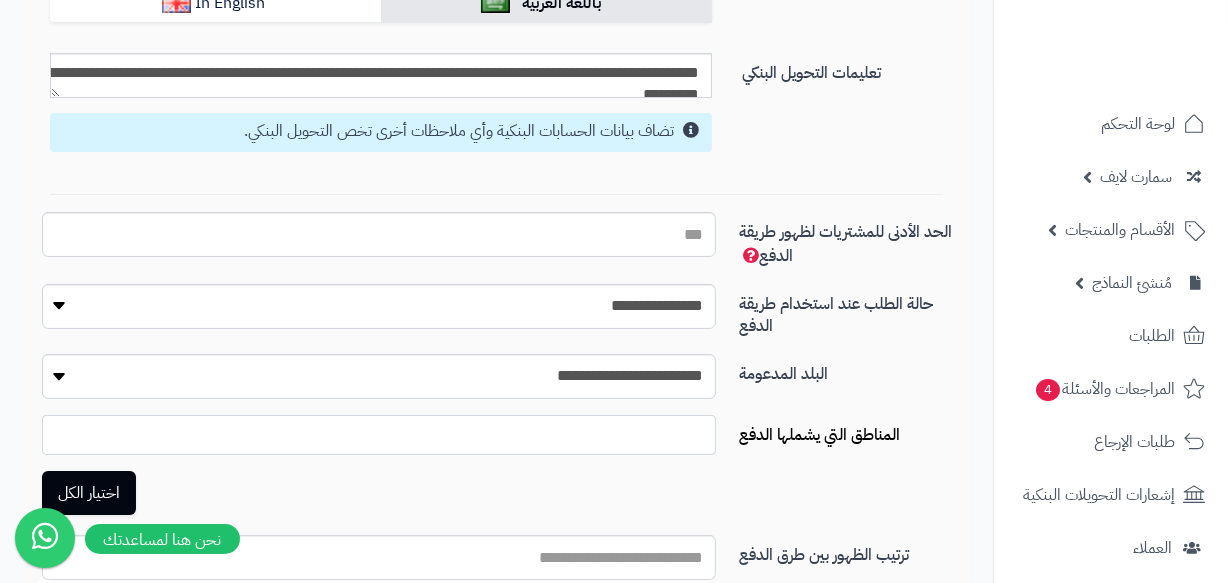 select 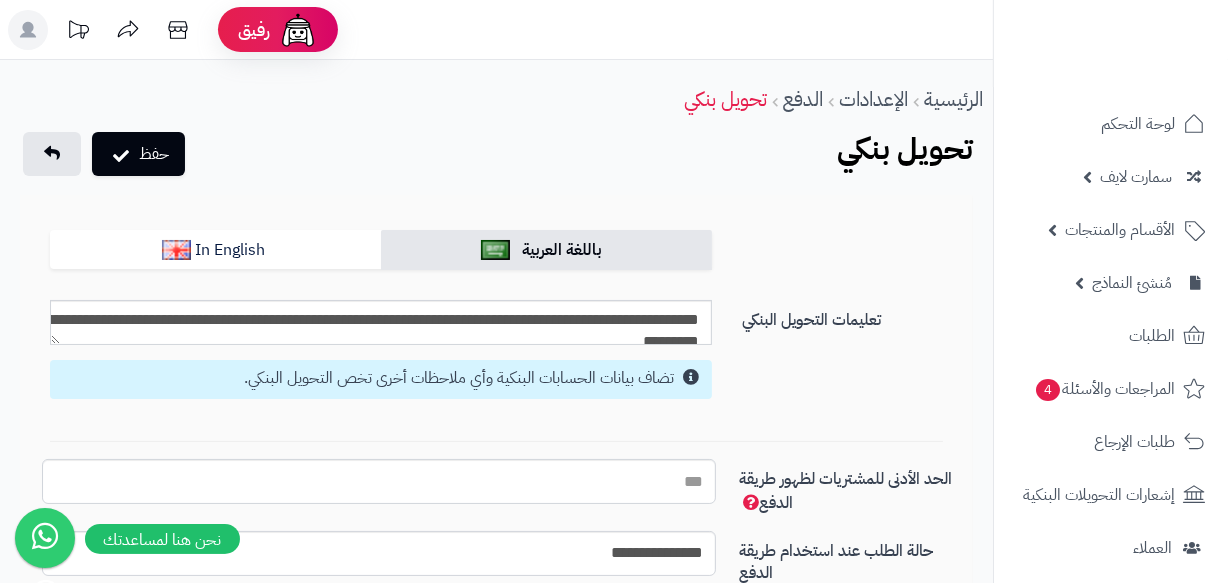 scroll, scrollTop: 0, scrollLeft: 0, axis: both 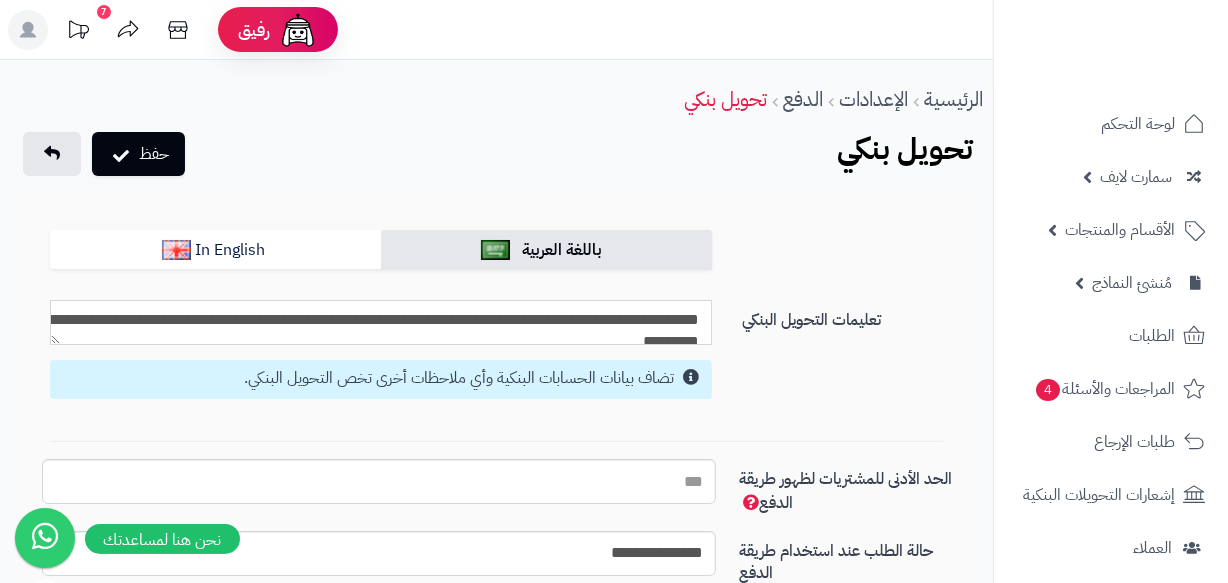 drag, startPoint x: 648, startPoint y: 350, endPoint x: 204, endPoint y: 407, distance: 447.64383 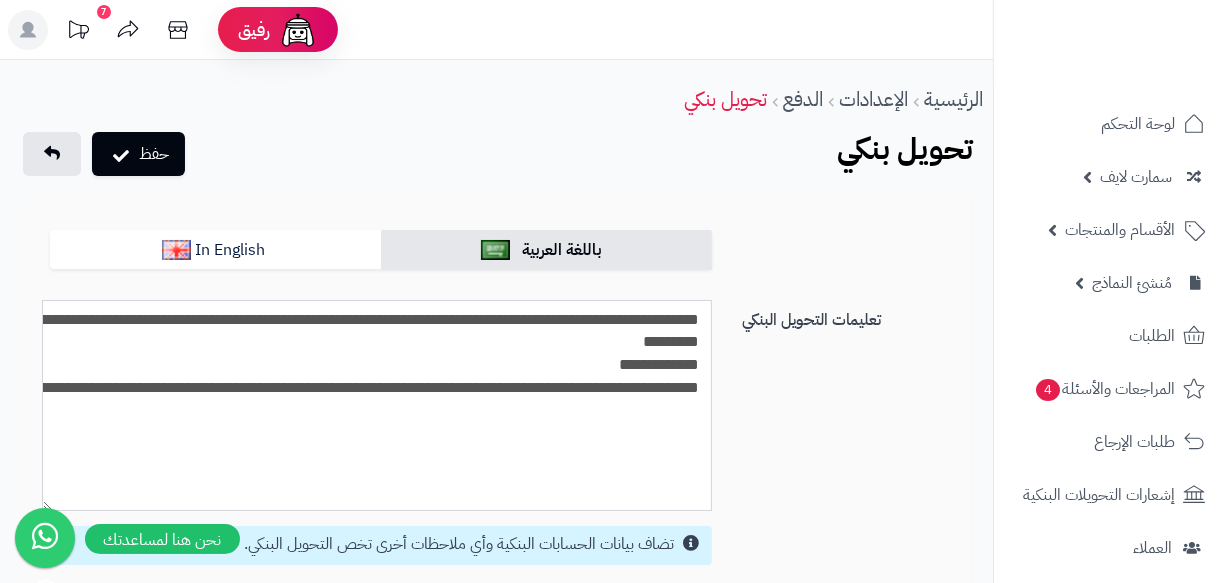 drag, startPoint x: 63, startPoint y: 338, endPoint x: 56, endPoint y: 505, distance: 167.14664 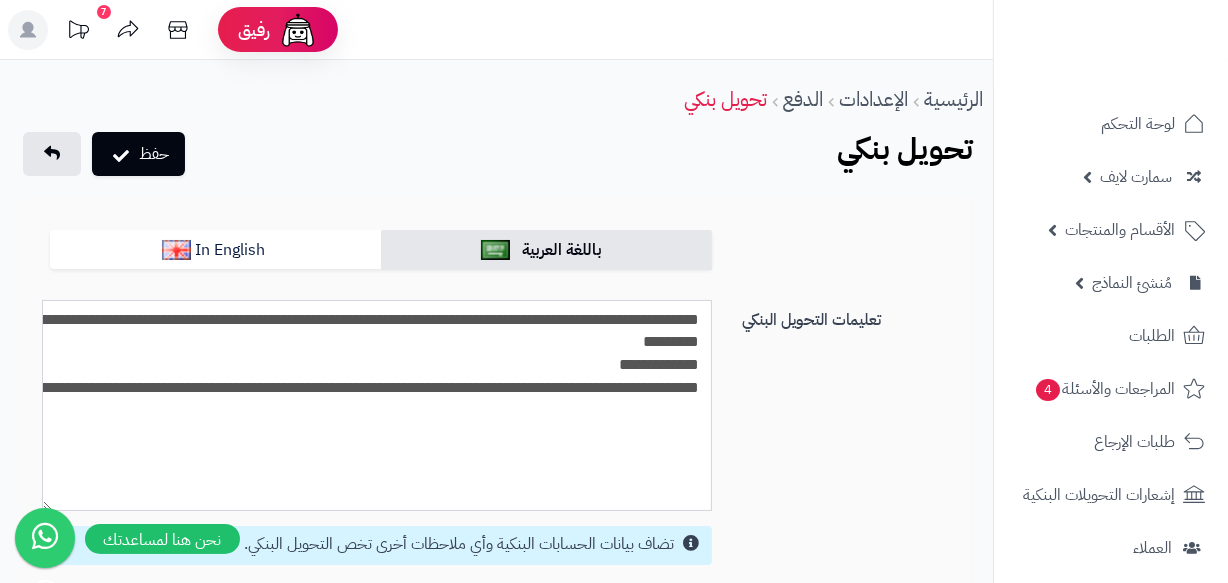 click on "**********" at bounding box center (377, 405) 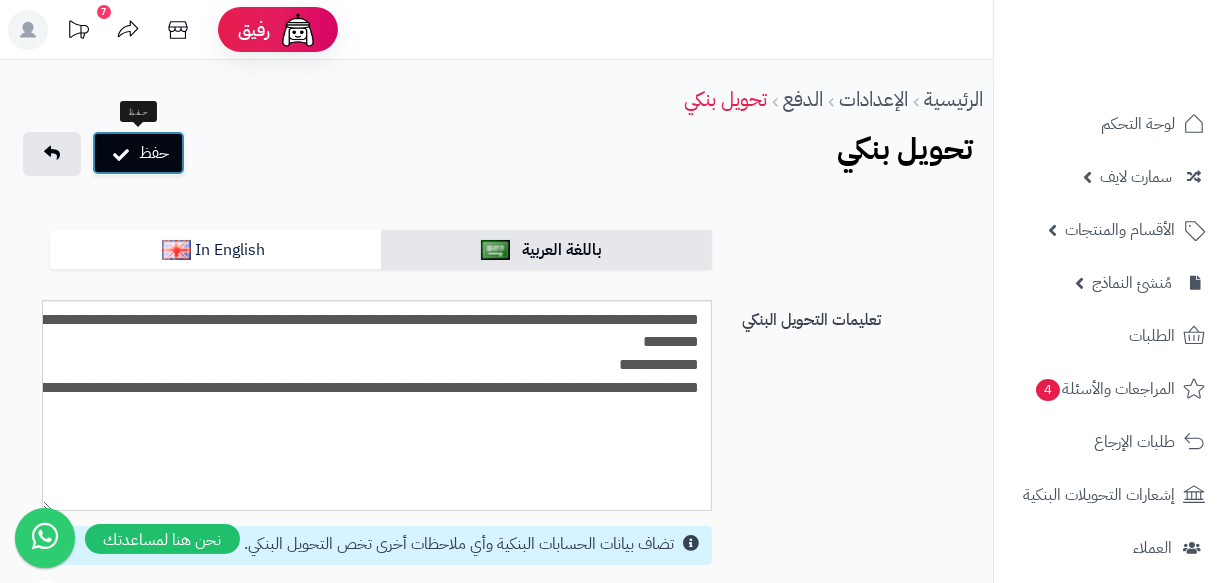 click on "حفظ" at bounding box center (138, 153) 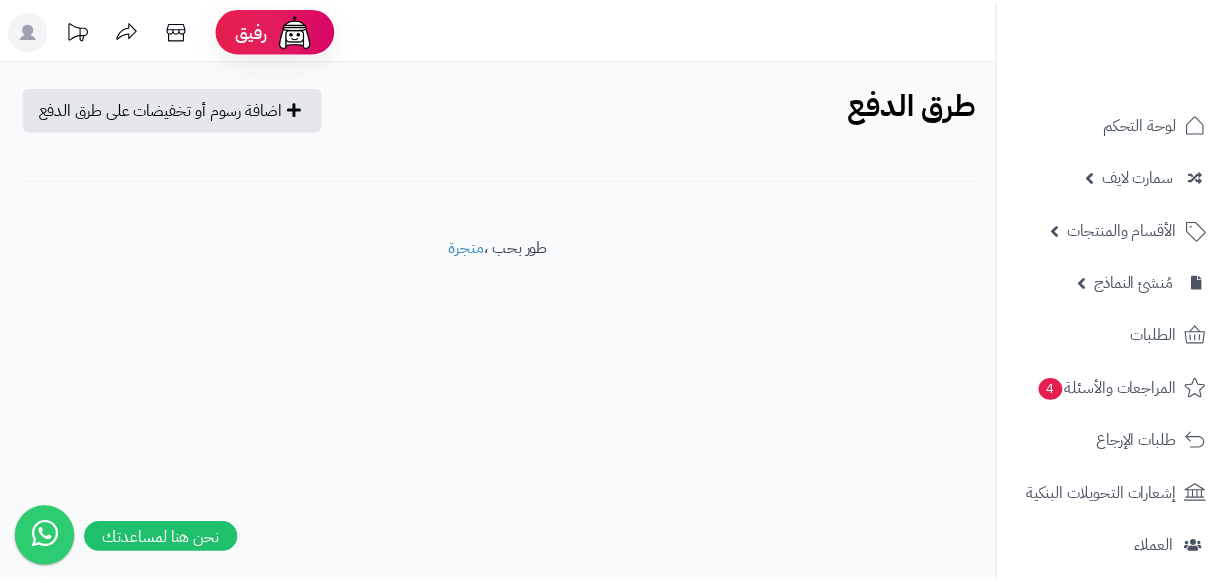 scroll, scrollTop: 0, scrollLeft: 0, axis: both 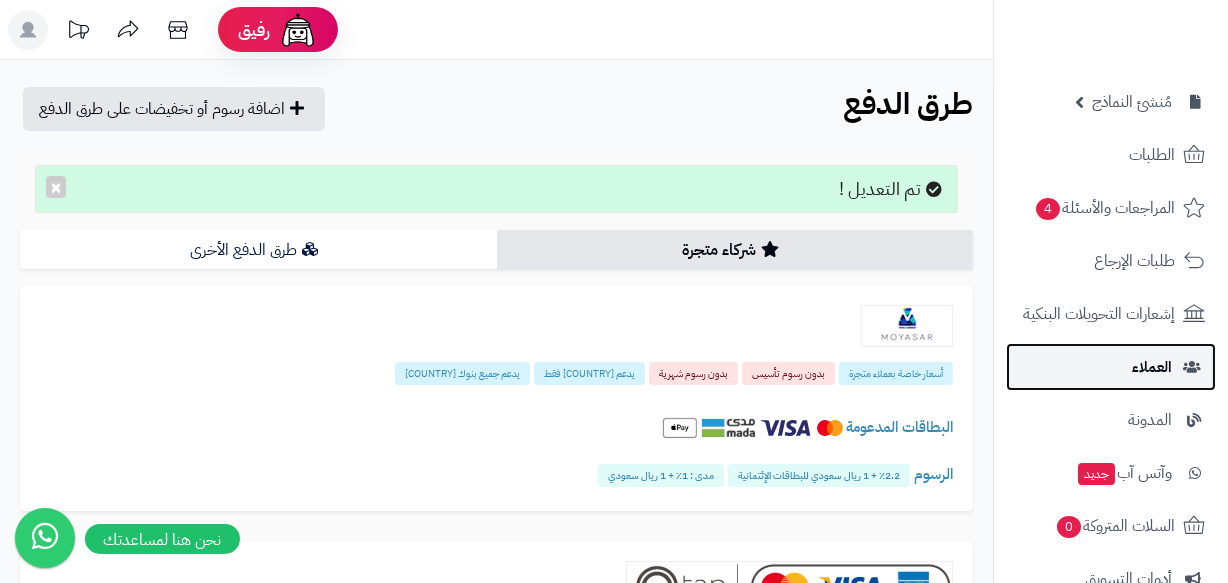 click on "العملاء" at bounding box center [1152, 367] 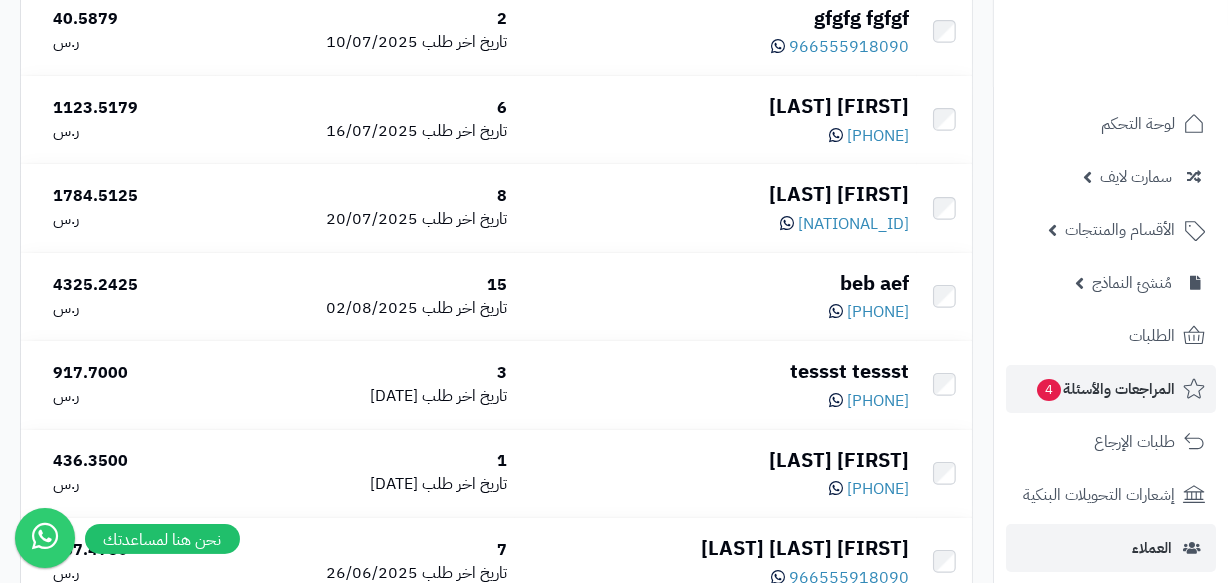 scroll, scrollTop: 909, scrollLeft: 0, axis: vertical 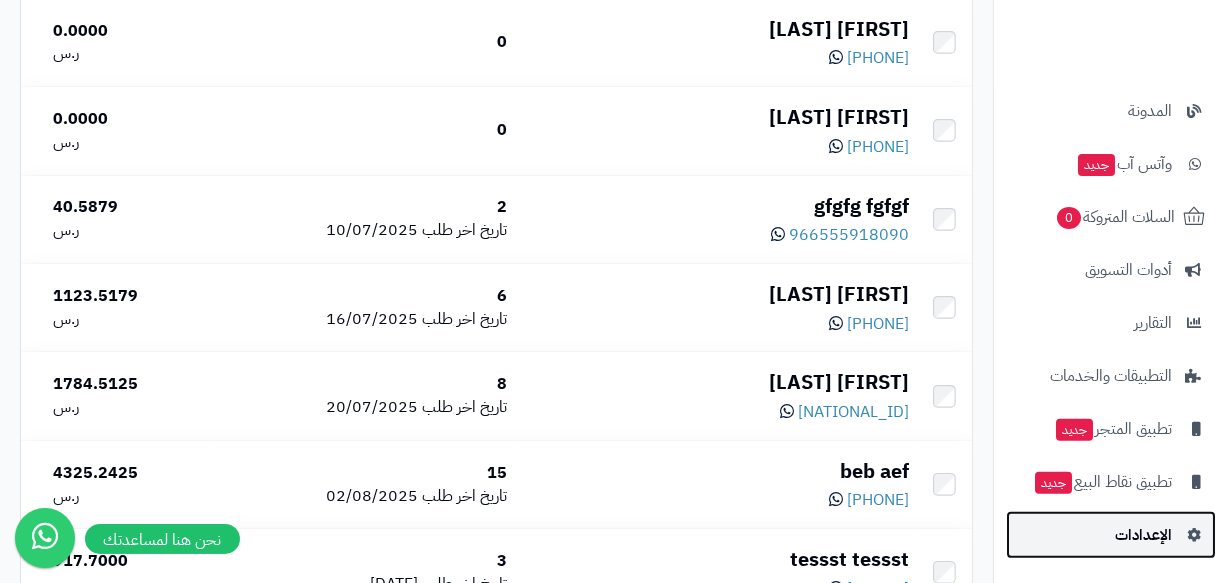 click on "الإعدادات" at bounding box center [1111, 535] 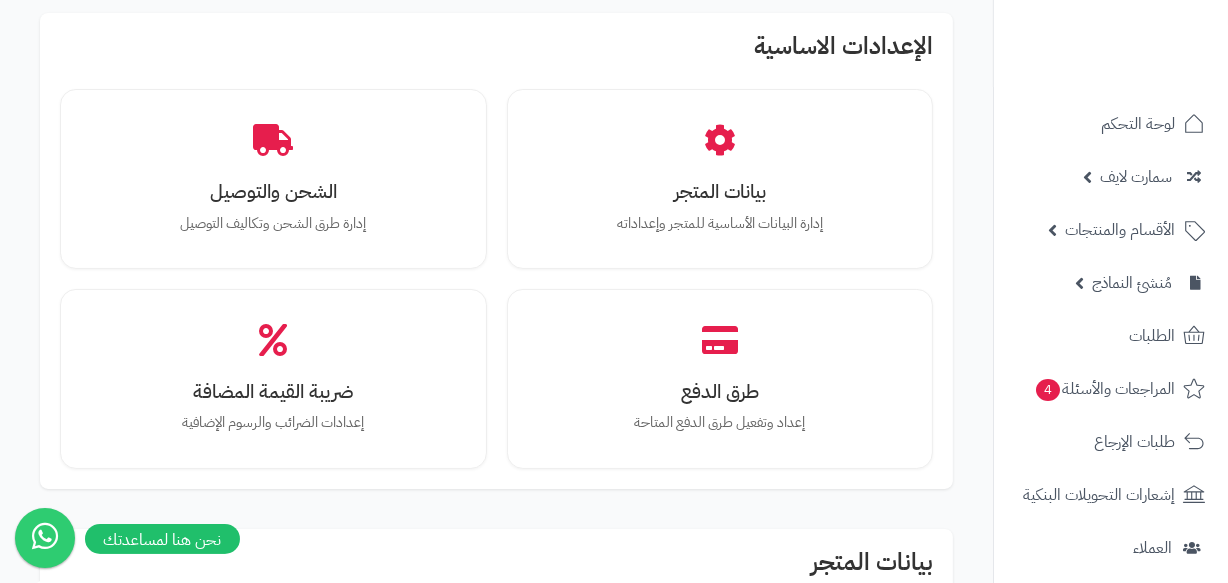 scroll, scrollTop: 90, scrollLeft: 0, axis: vertical 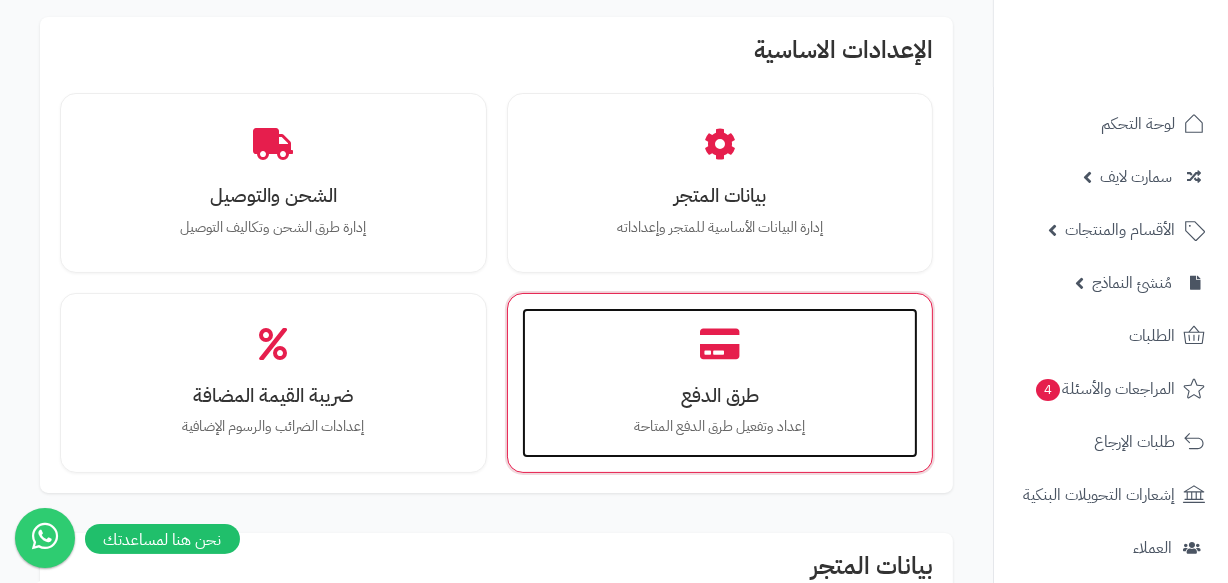 click on "طرق الدفع" at bounding box center [720, 395] 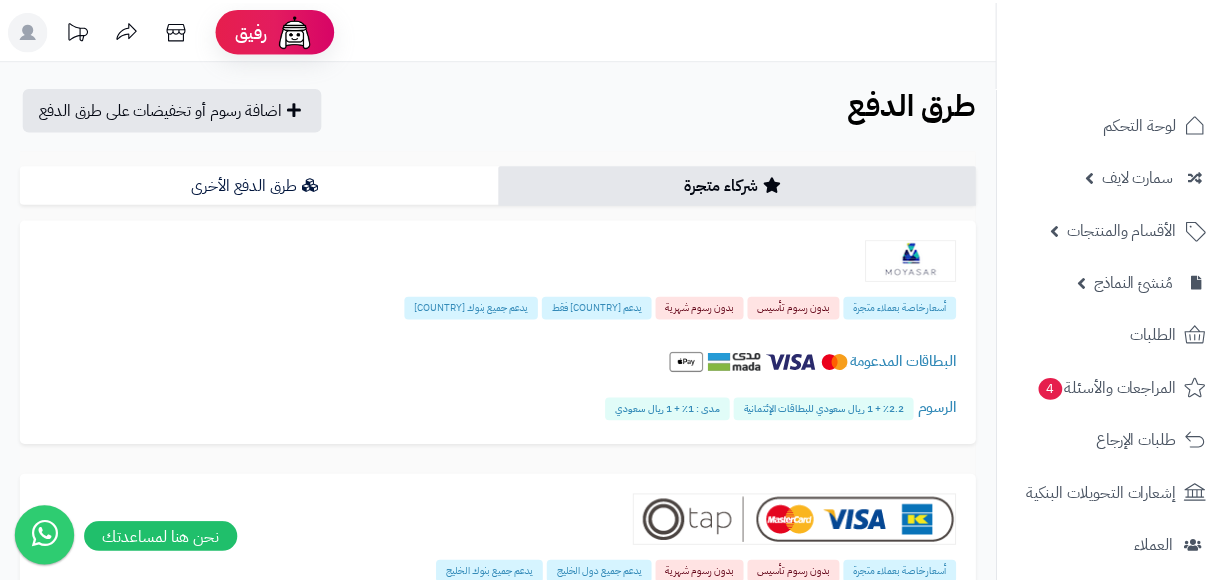 scroll, scrollTop: 0, scrollLeft: 0, axis: both 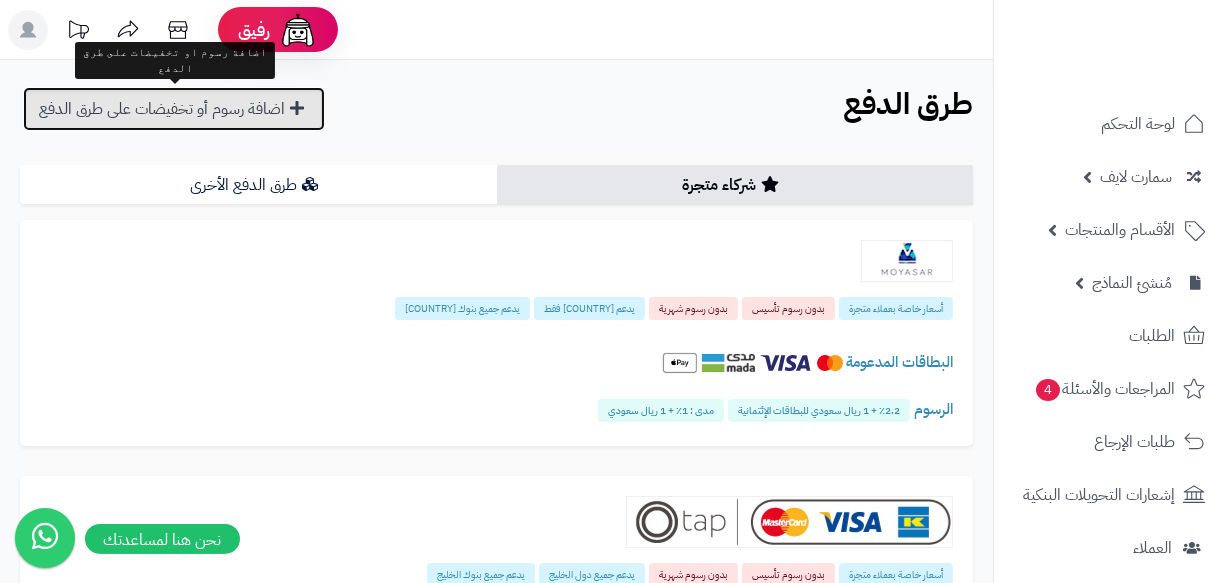 click on "اضافة رسوم أو تخفيضات على طرق الدفع" at bounding box center [174, 109] 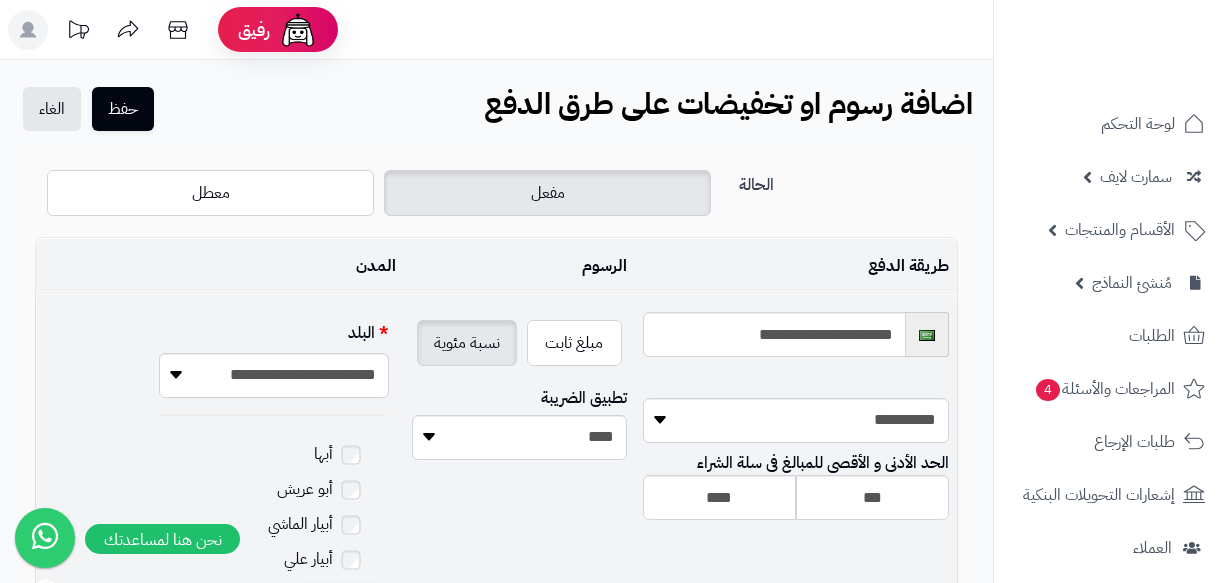 scroll, scrollTop: 0, scrollLeft: 0, axis: both 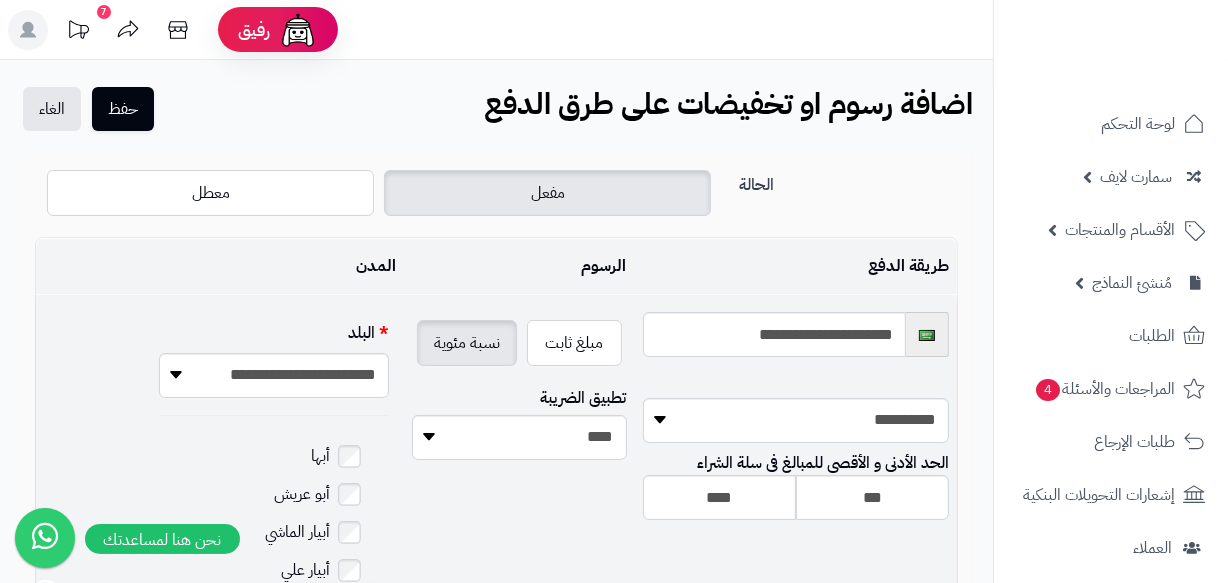 click on "نسبة مئوية" at bounding box center (467, 343) 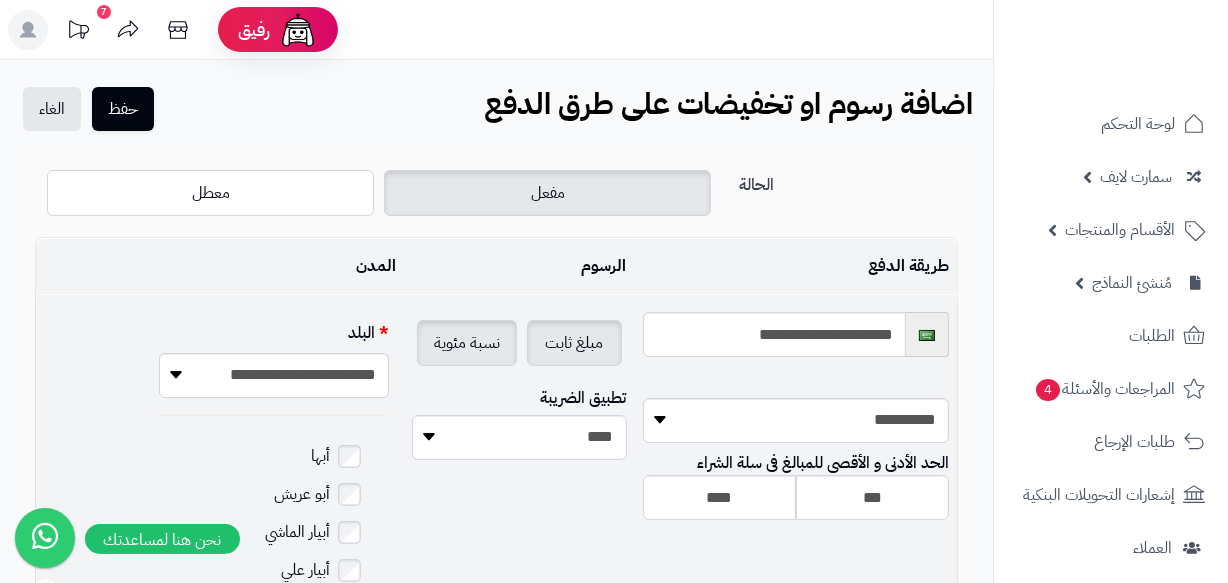 click on "مبلغ ثابت" at bounding box center [574, 343] 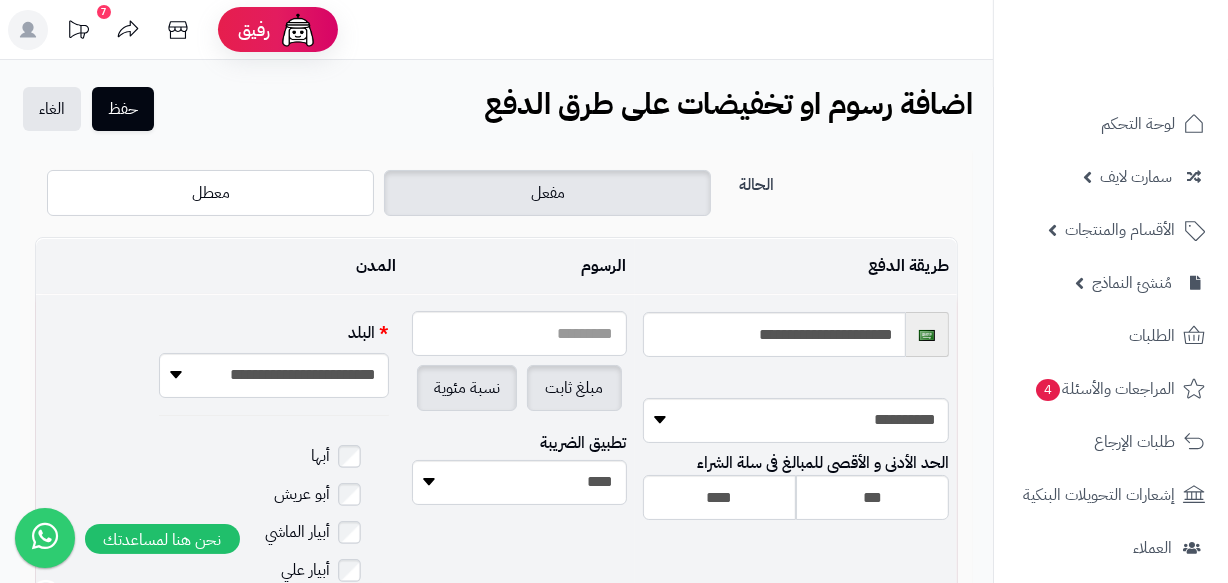 click on "نسبة مئوية" at bounding box center (467, 388) 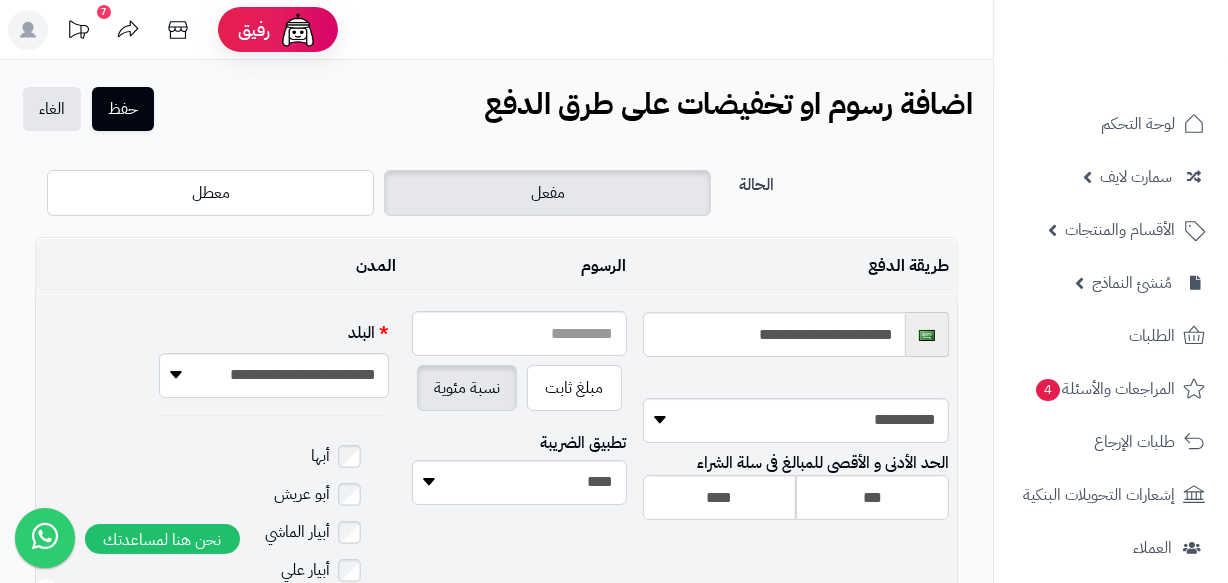 click on "**********" at bounding box center [796, 501] 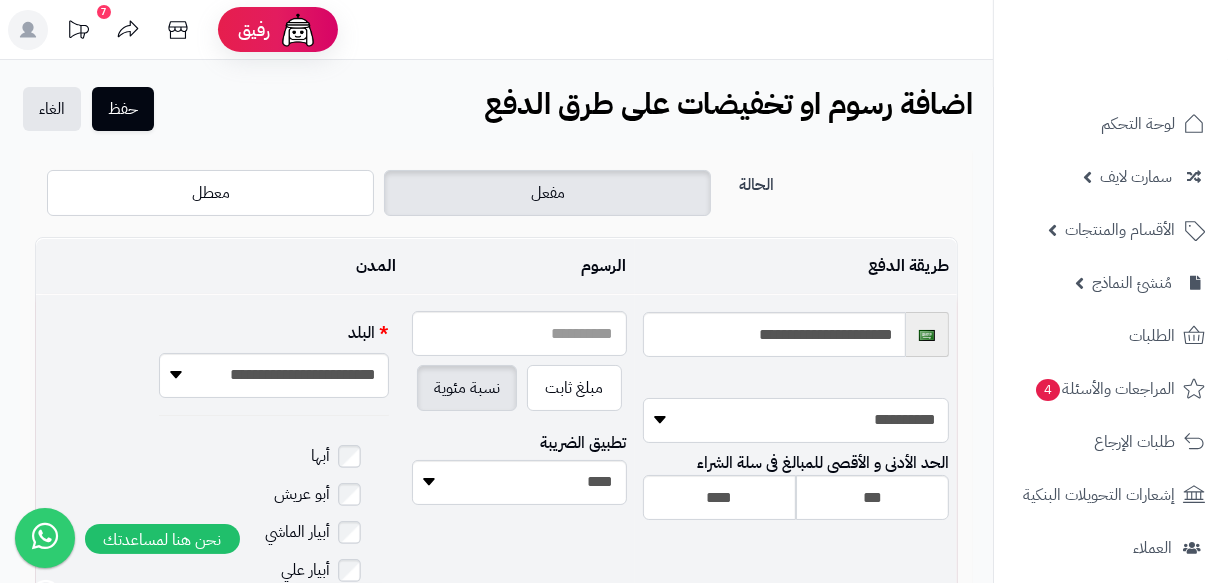 click on "**********" at bounding box center [796, 420] 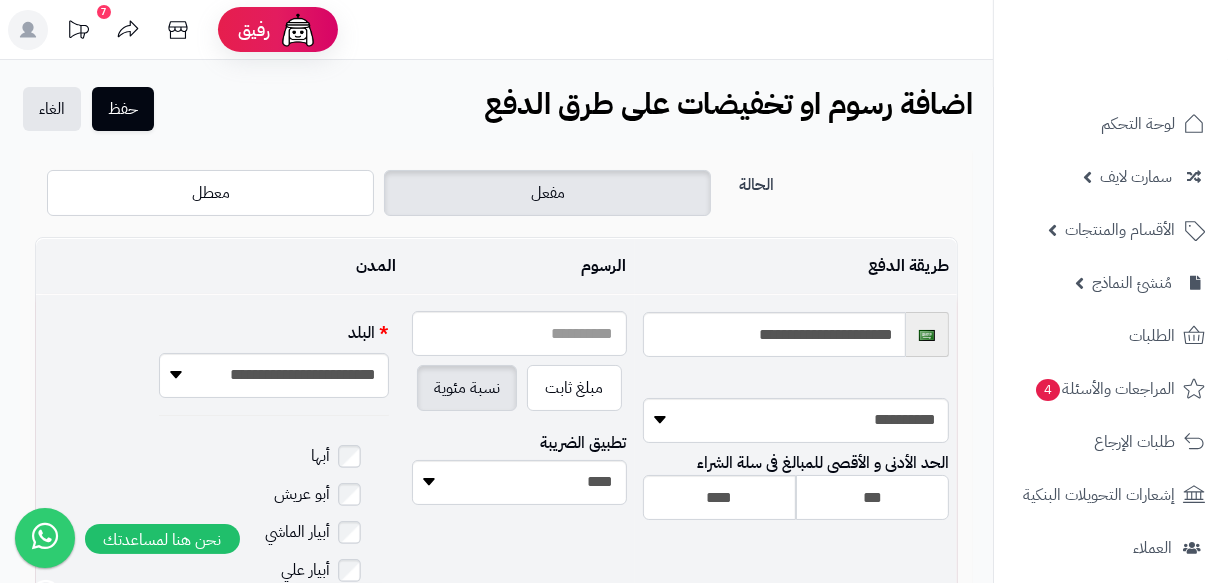 click on "***" at bounding box center (872, 497) 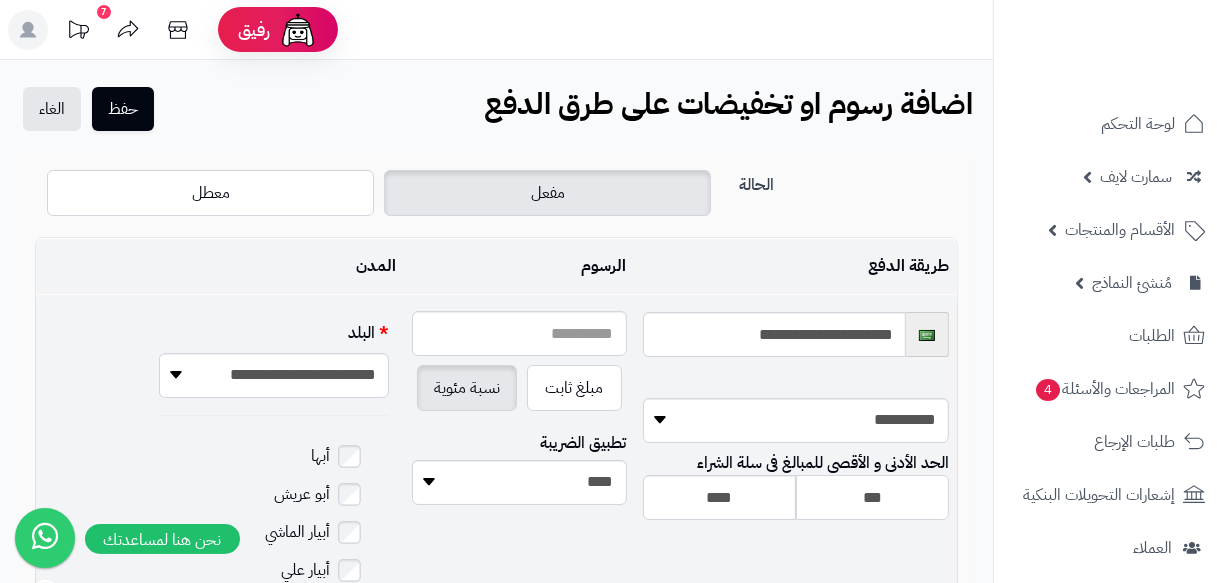 click on "***" at bounding box center [872, 497] 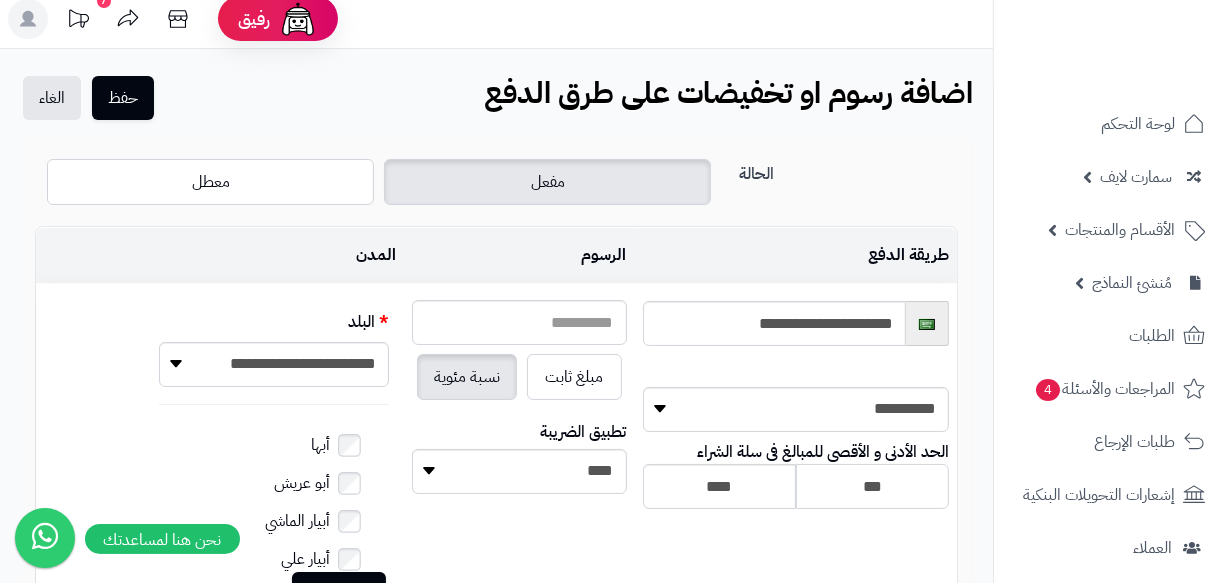 scroll, scrollTop: 0, scrollLeft: 0, axis: both 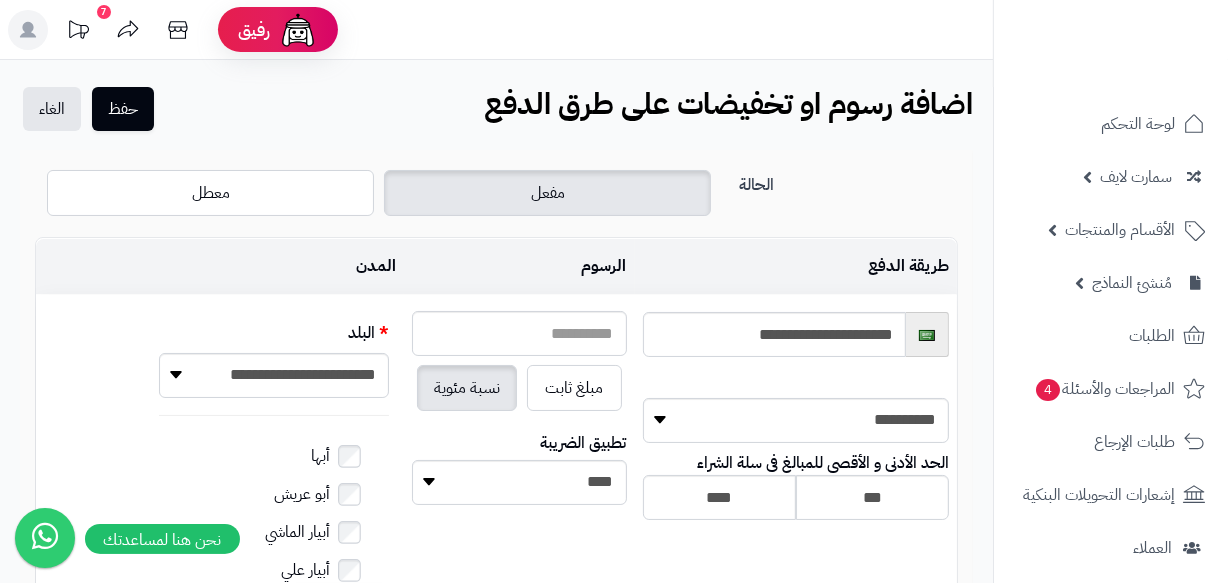 click 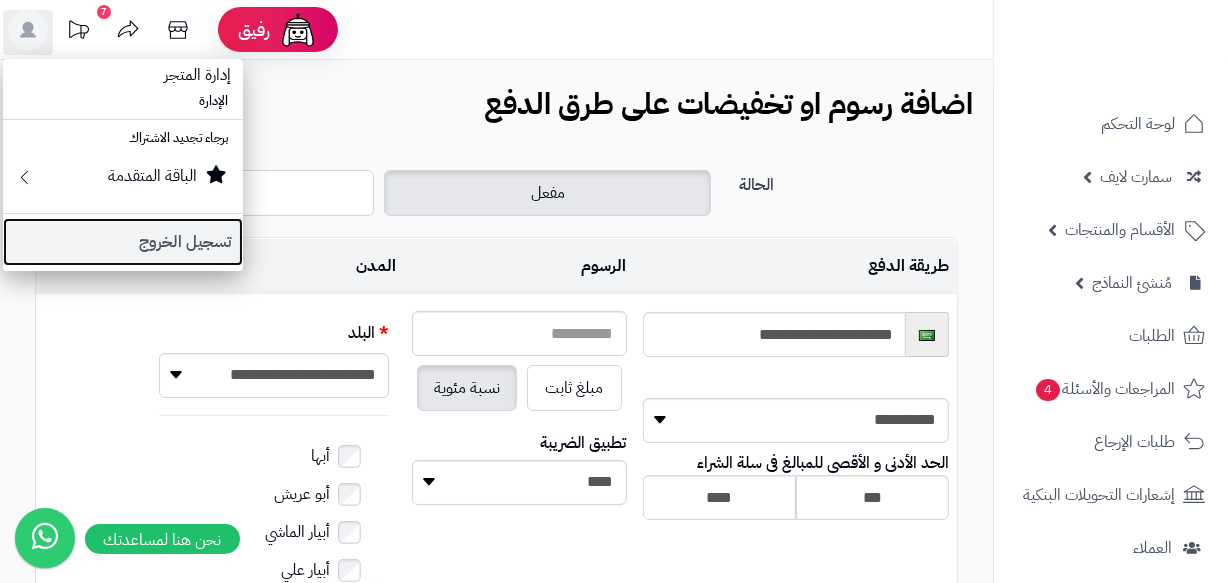 click on "تسجيل الخروج" at bounding box center [123, 242] 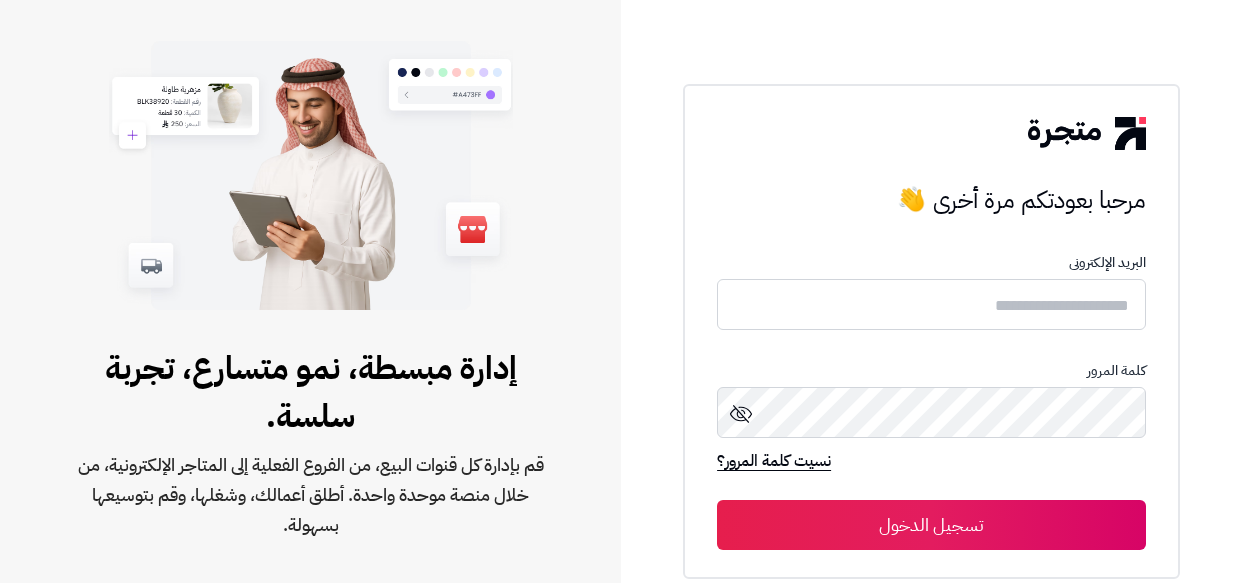 scroll, scrollTop: 0, scrollLeft: 0, axis: both 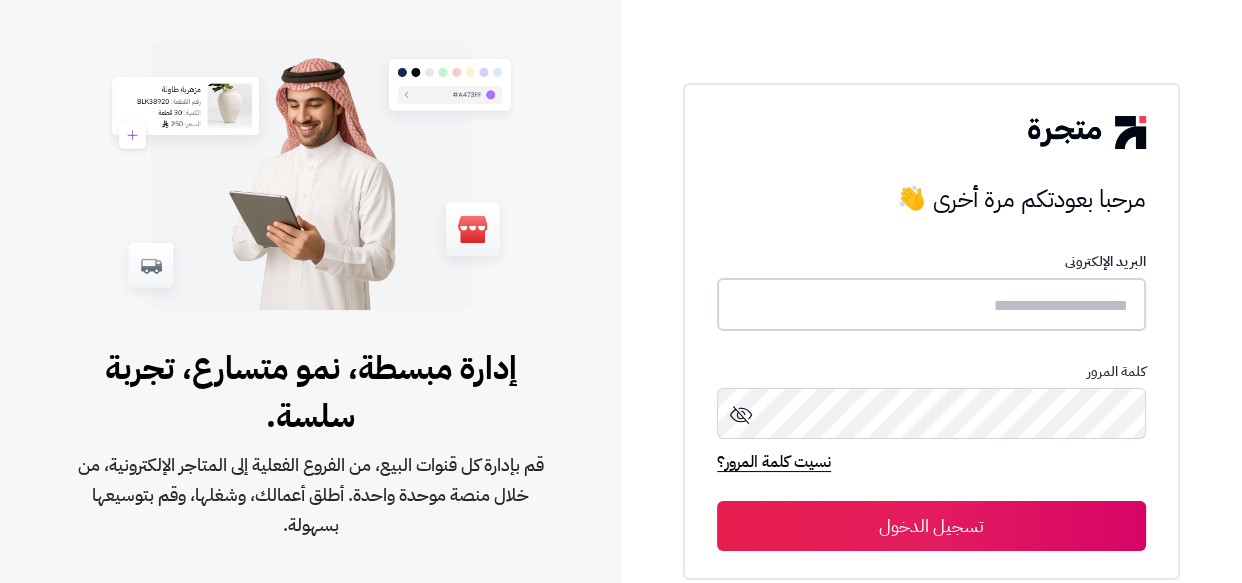 type on "**********" 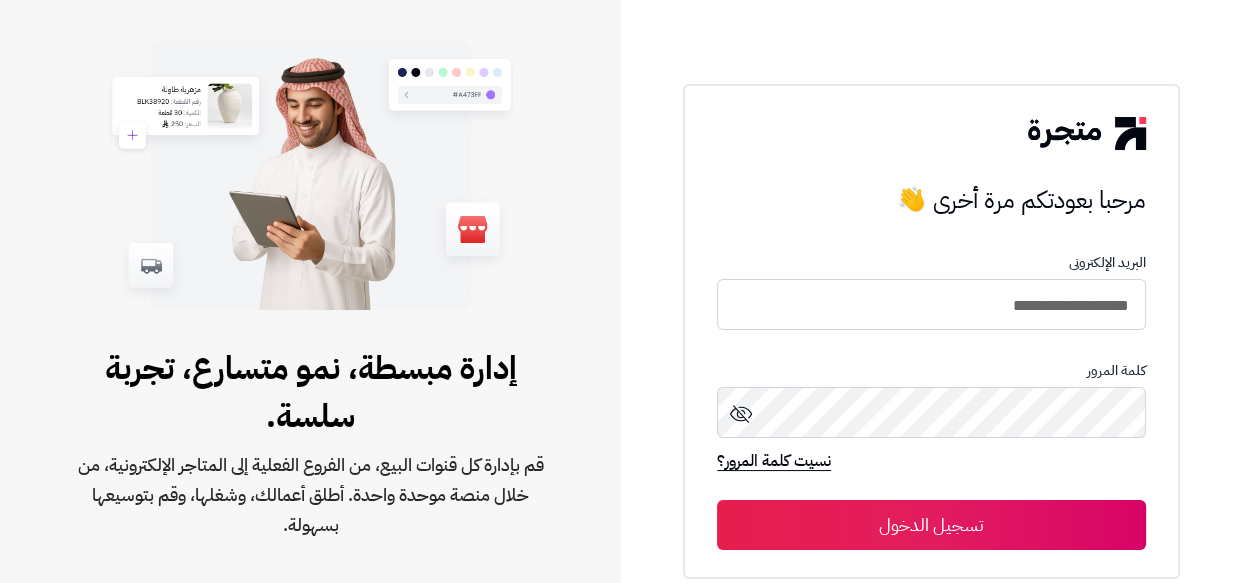 click on "تسجيل الدخول" at bounding box center [931, 525] 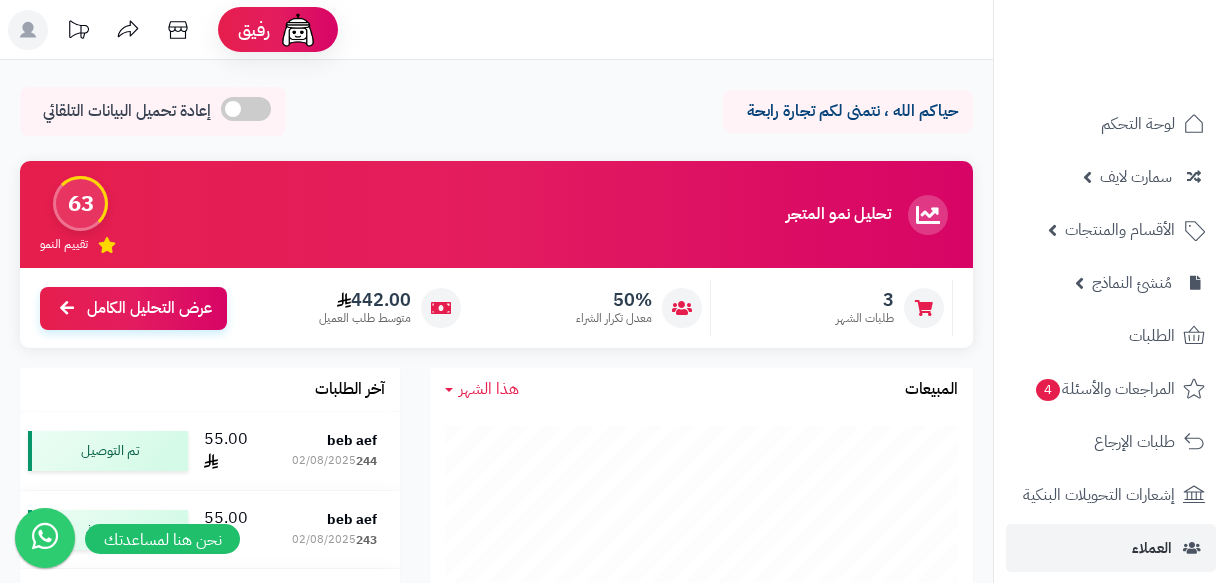 scroll, scrollTop: 0, scrollLeft: 0, axis: both 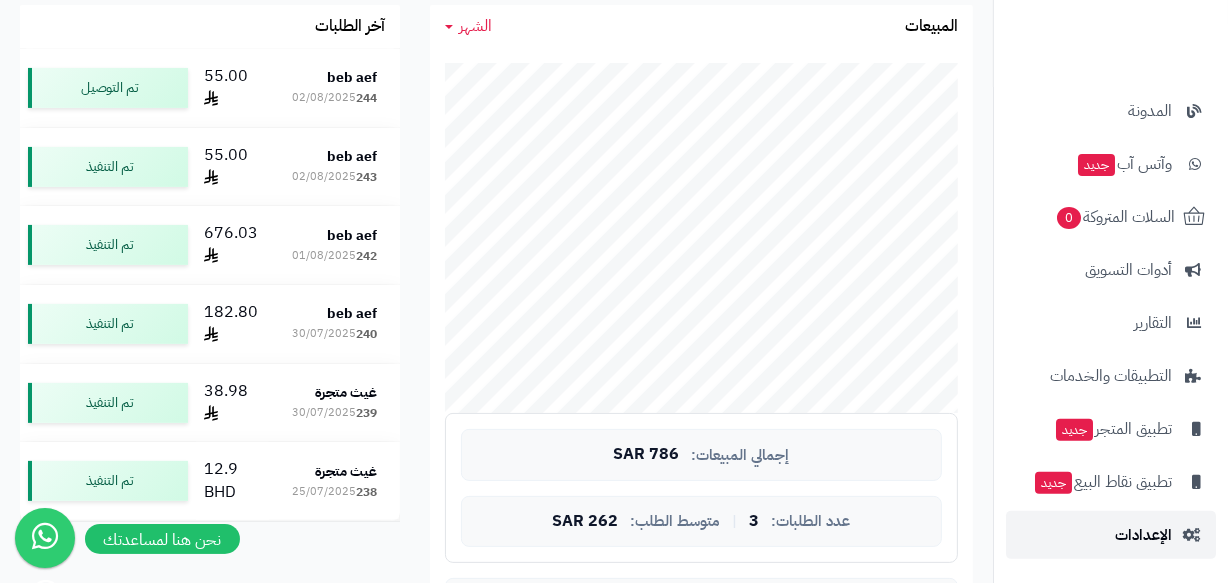 click on "الإعدادات" at bounding box center [1143, 535] 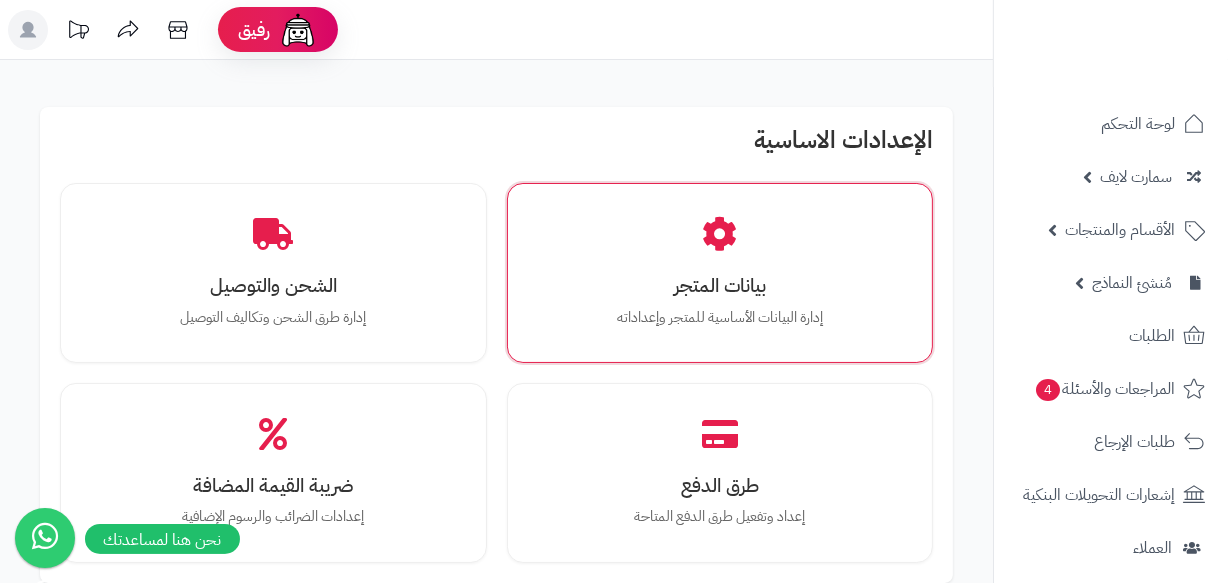 scroll, scrollTop: 181, scrollLeft: 0, axis: vertical 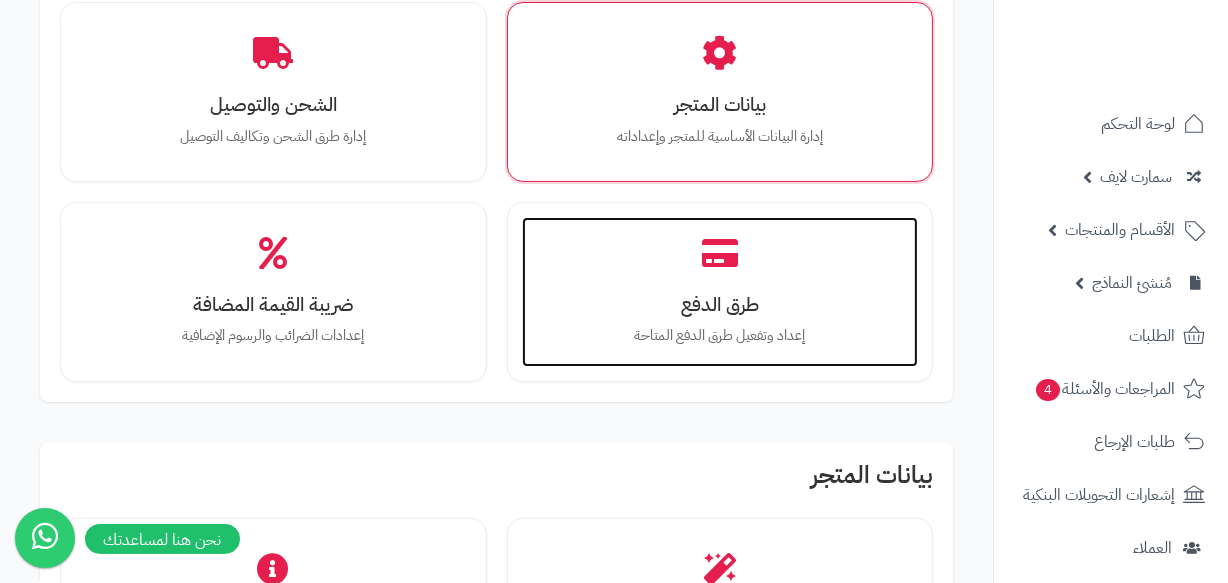 click on "طرق الدفع" at bounding box center [720, 304] 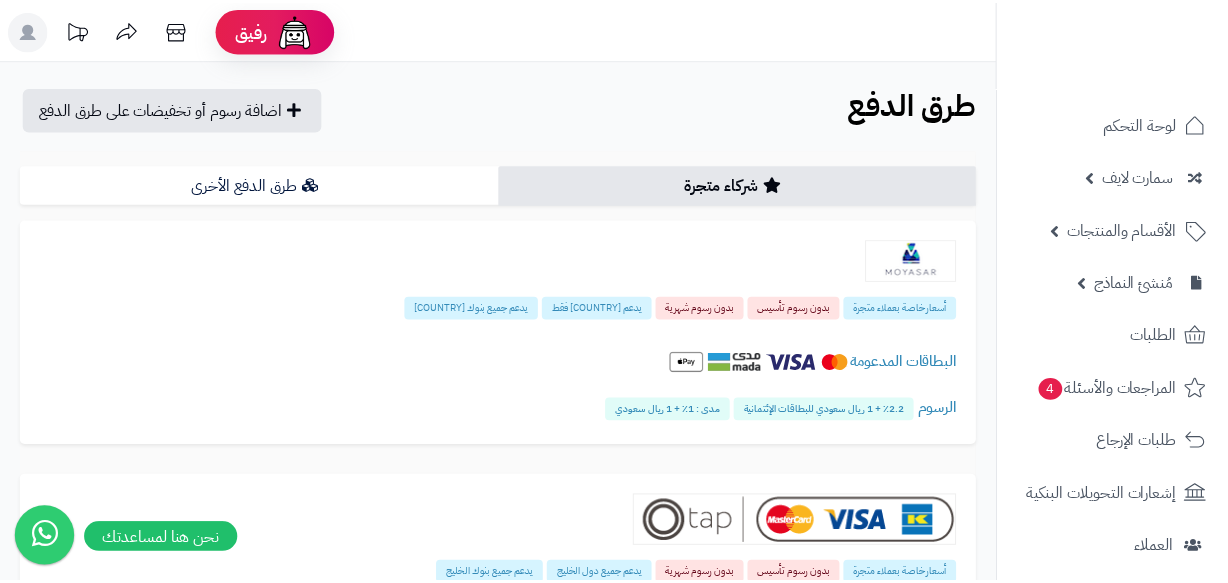 scroll, scrollTop: 0, scrollLeft: 0, axis: both 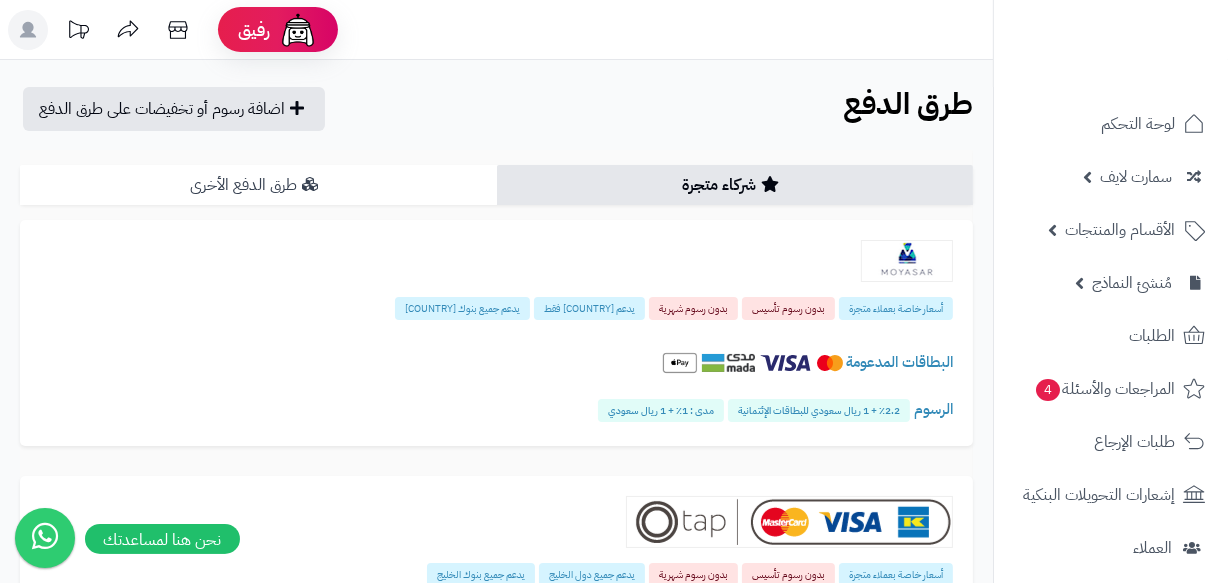 click on "طرق الدفع الأخرى" at bounding box center (258, 185) 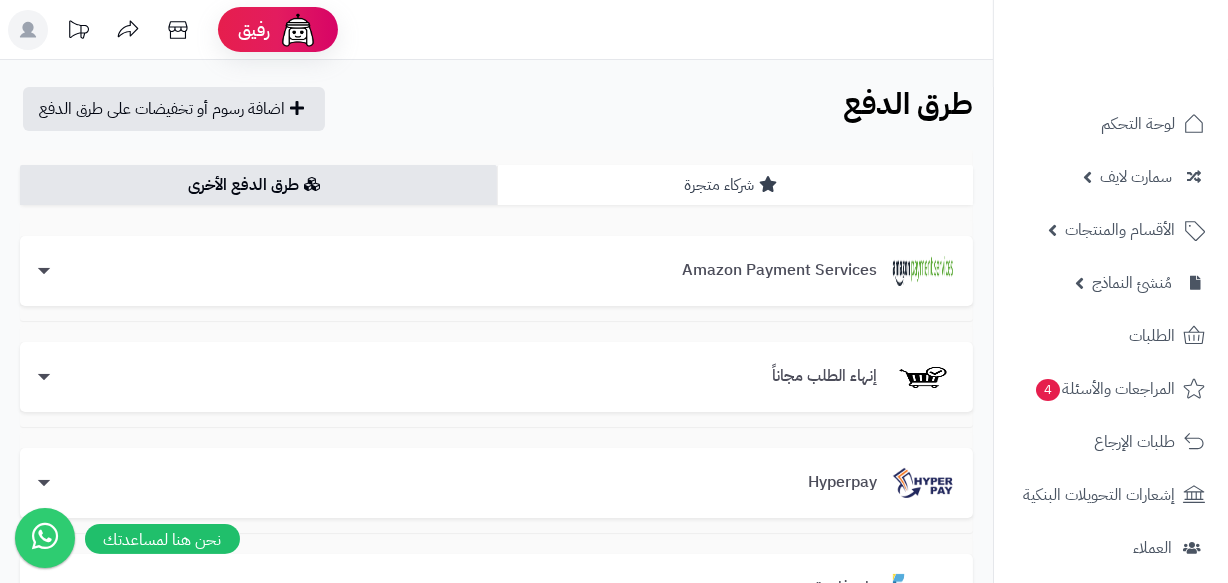click on "شركاء متجرة" at bounding box center (735, 185) 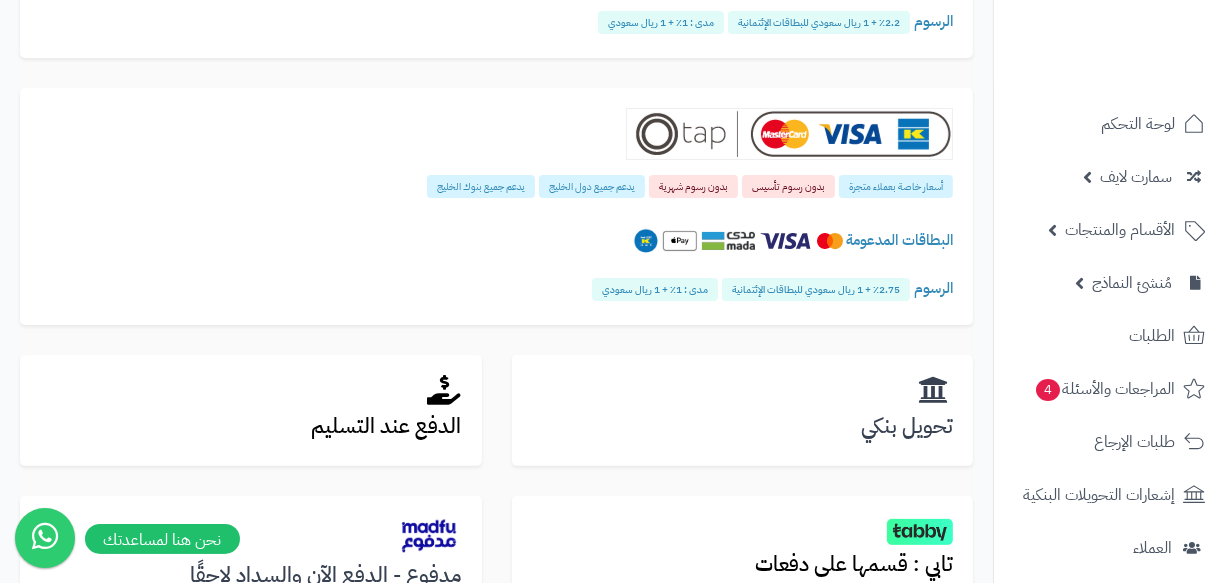 scroll, scrollTop: 454, scrollLeft: 0, axis: vertical 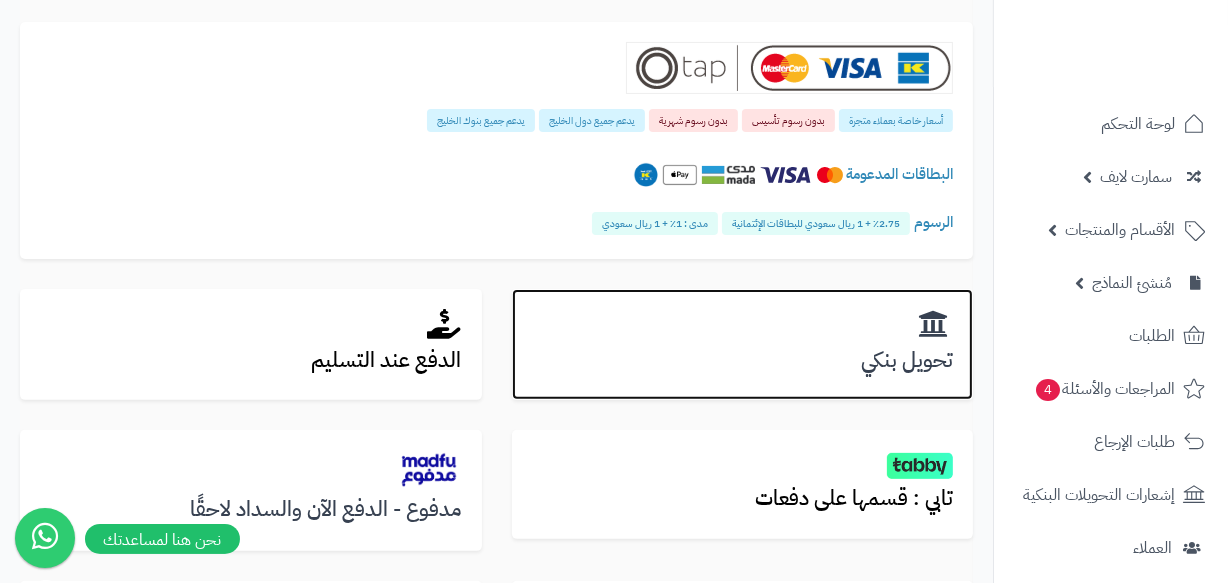 click on "تحويل بنكي" at bounding box center [743, 360] 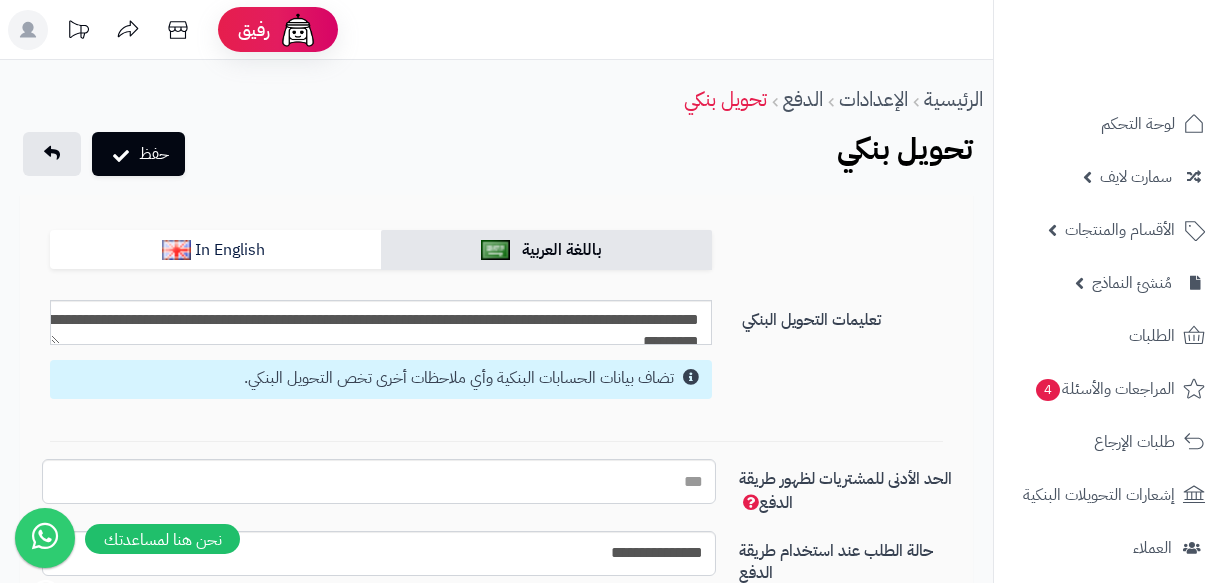 scroll, scrollTop: 0, scrollLeft: 0, axis: both 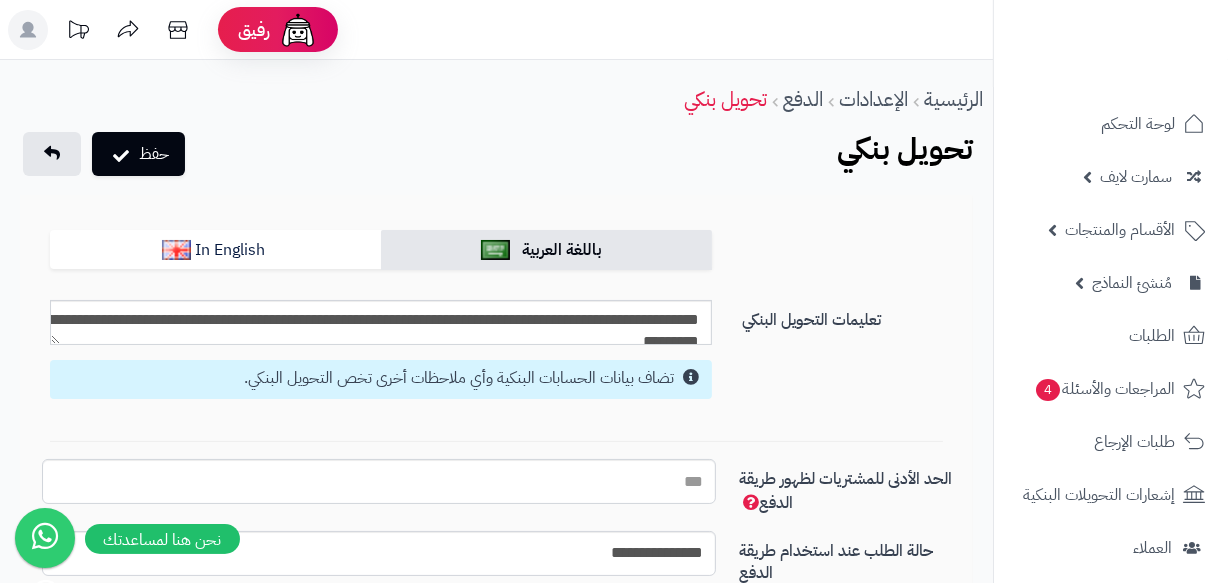 select 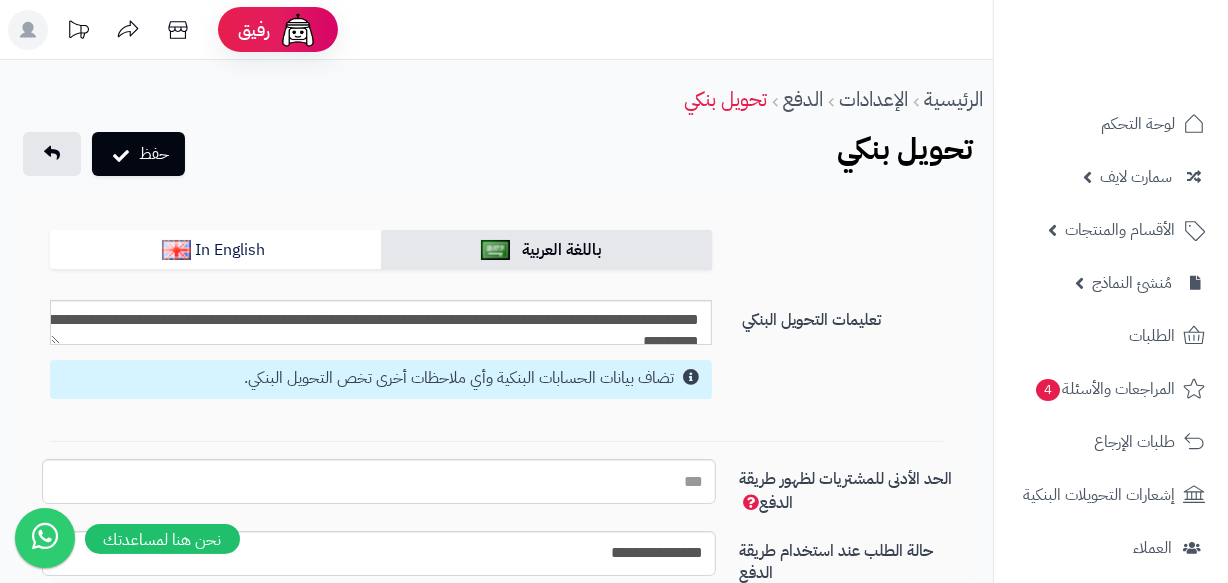 scroll, scrollTop: 181, scrollLeft: 0, axis: vertical 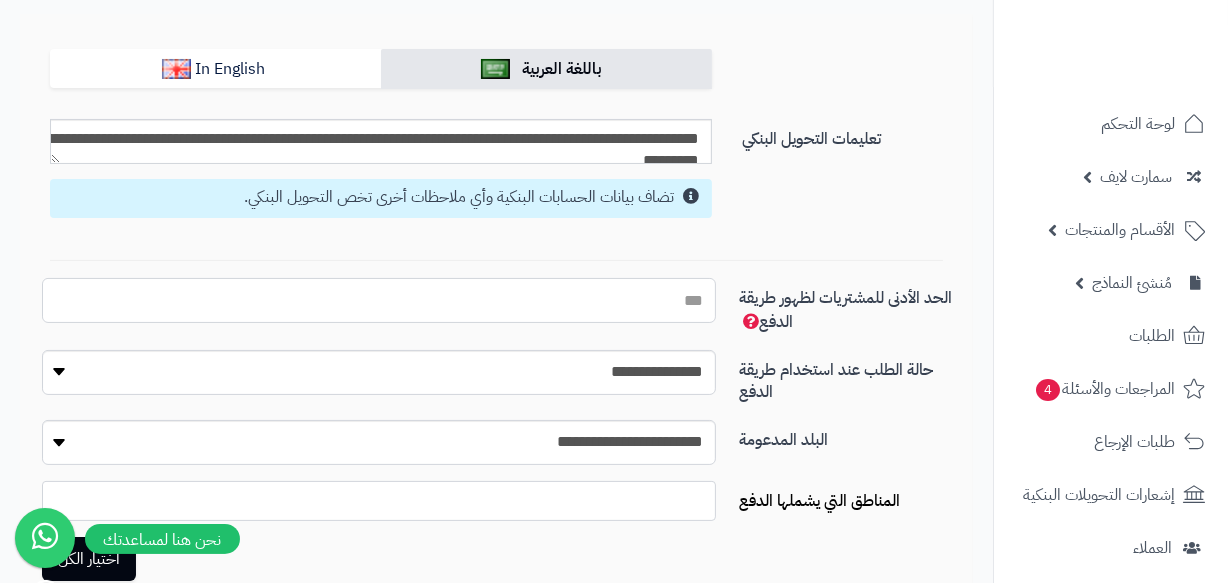 click on "الحد الأدنى للمشتريات لظهور طريقة الدفع" at bounding box center (379, 300) 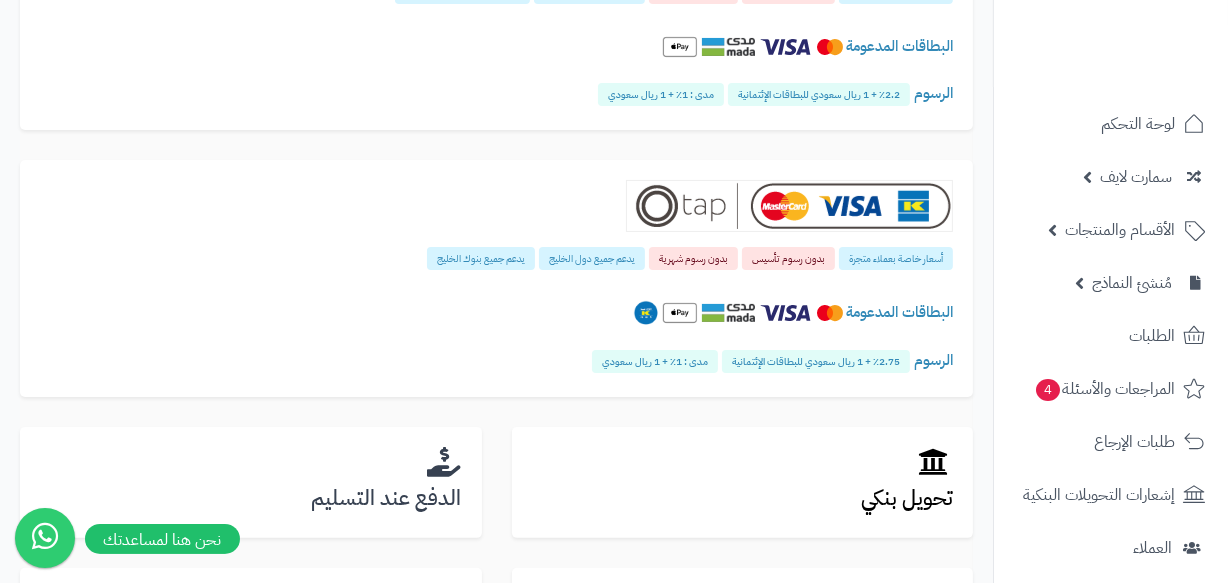 scroll, scrollTop: 312, scrollLeft: 0, axis: vertical 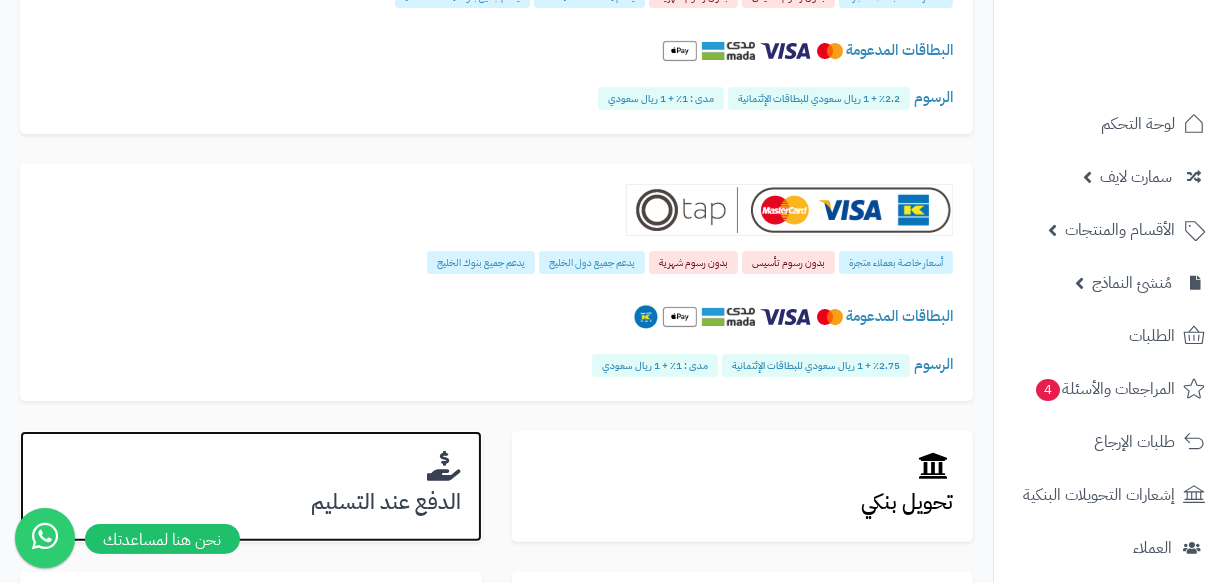click on "الدفع عند التسليم" at bounding box center [251, 502] 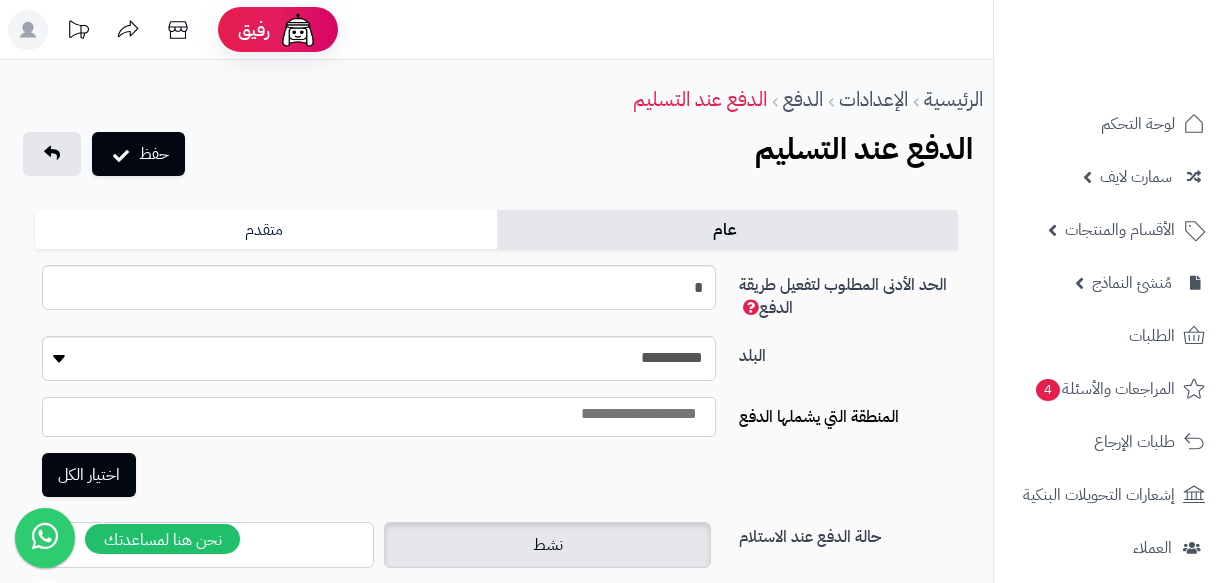 scroll, scrollTop: 0, scrollLeft: 0, axis: both 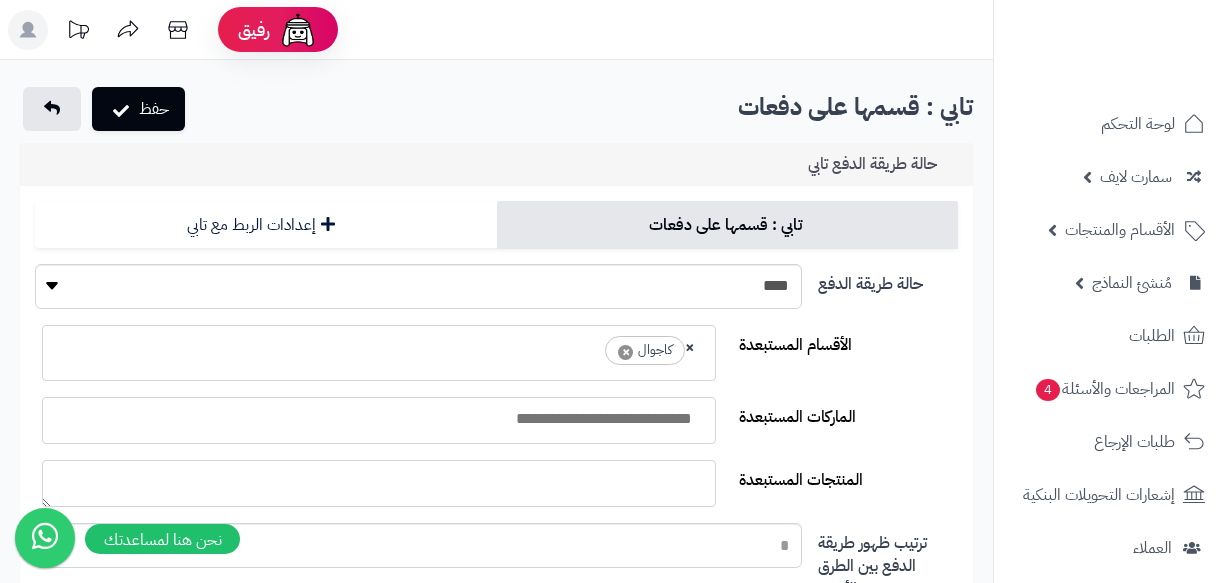 select 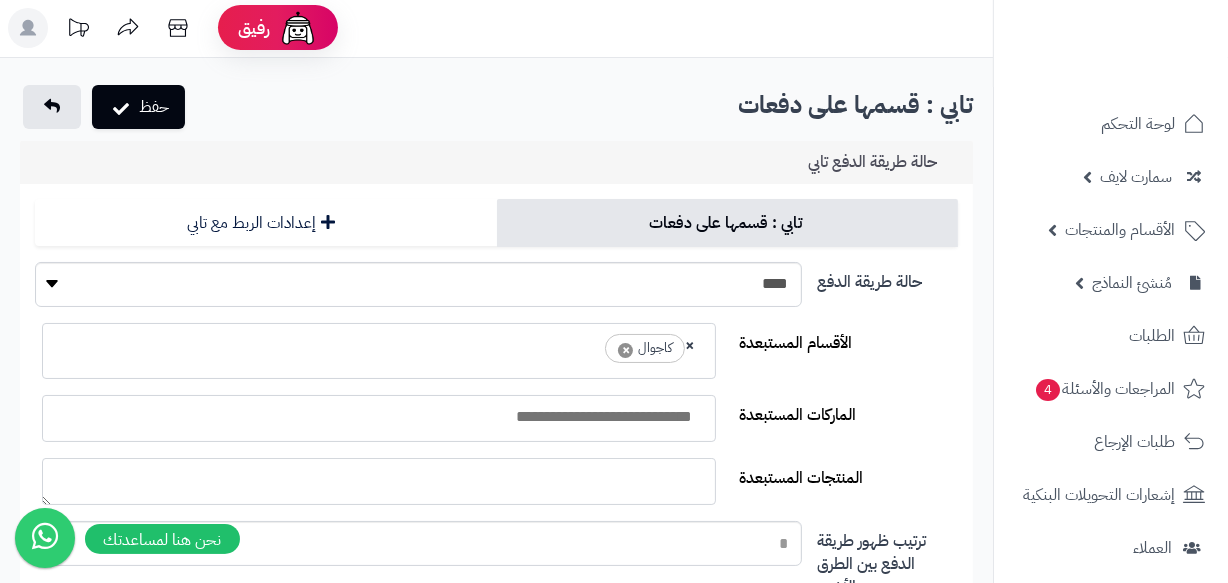 scroll, scrollTop: 0, scrollLeft: 0, axis: both 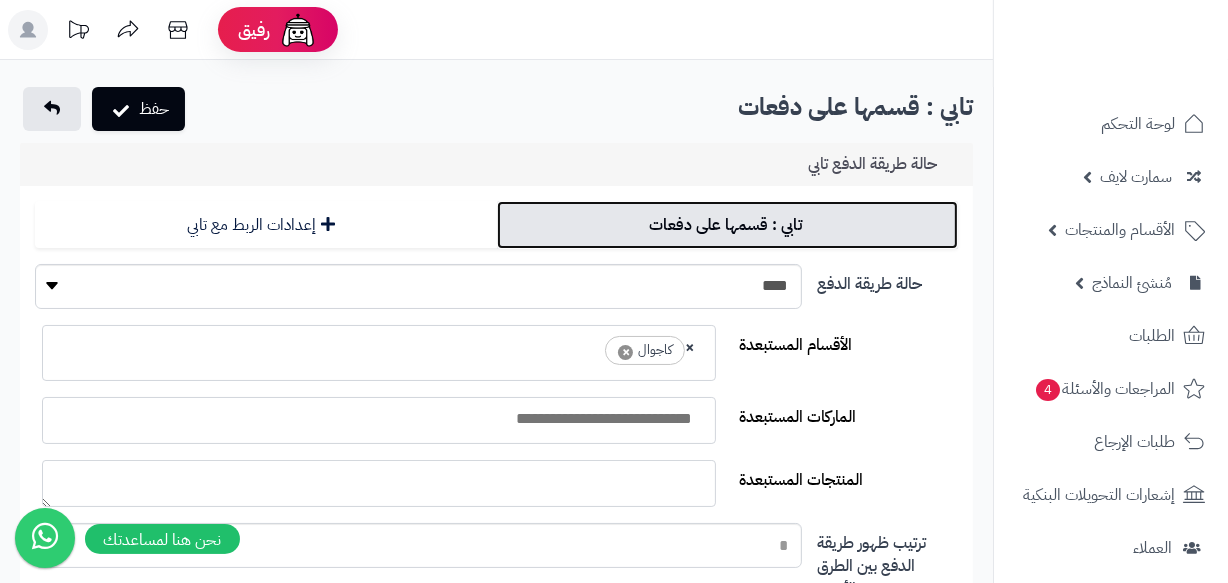 click on "تابي : قسمها على دفعات" at bounding box center (728, 225) 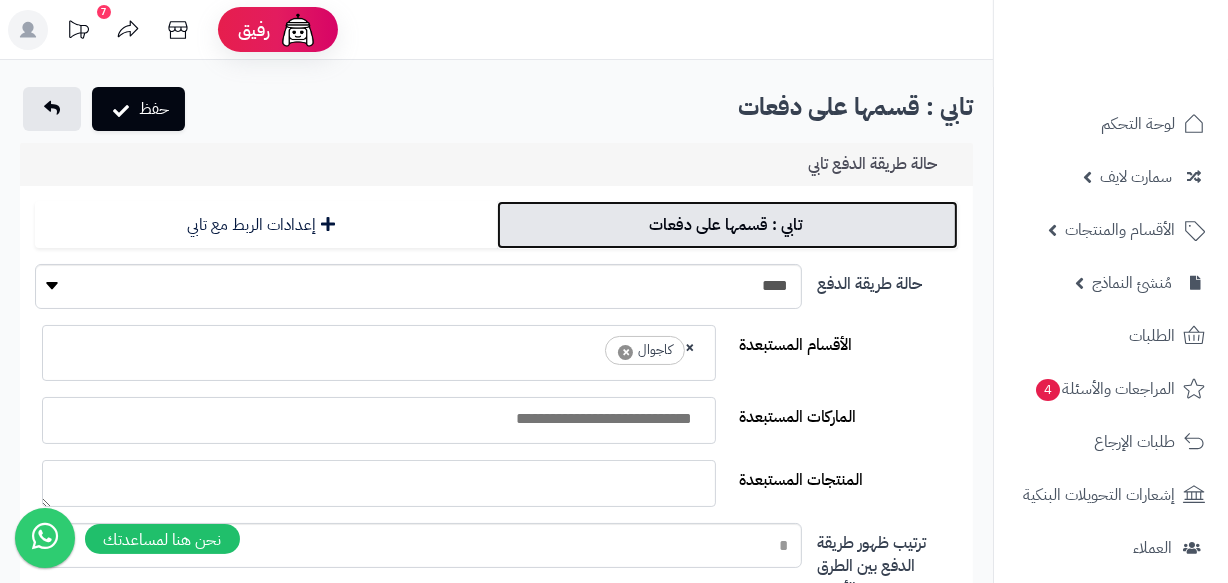 scroll, scrollTop: 90, scrollLeft: 0, axis: vertical 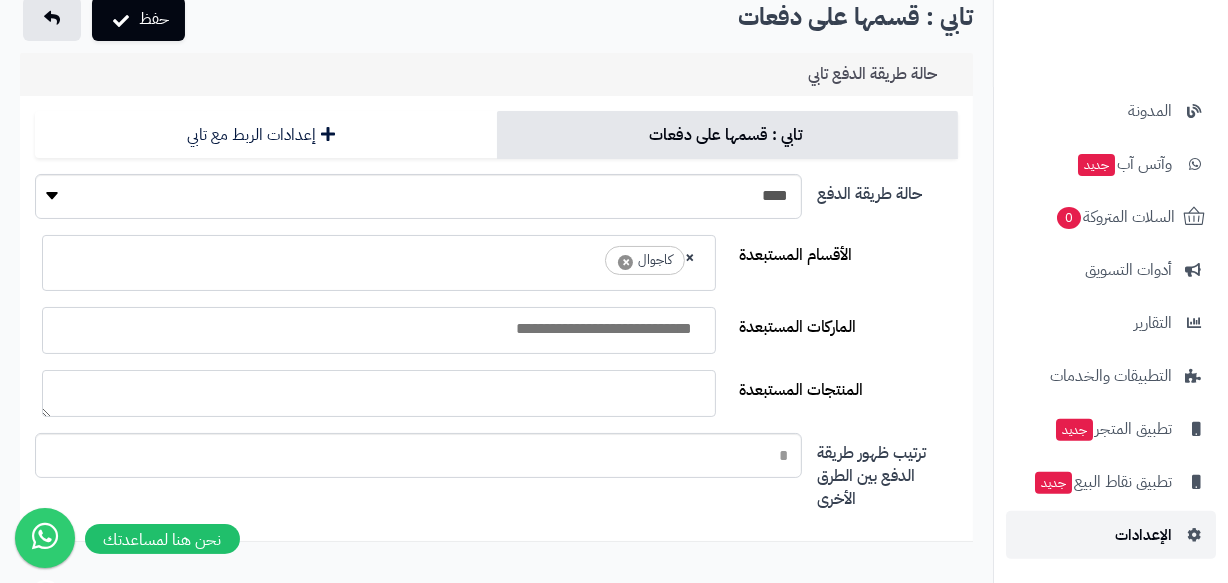 click on "الإعدادات" at bounding box center (1143, 535) 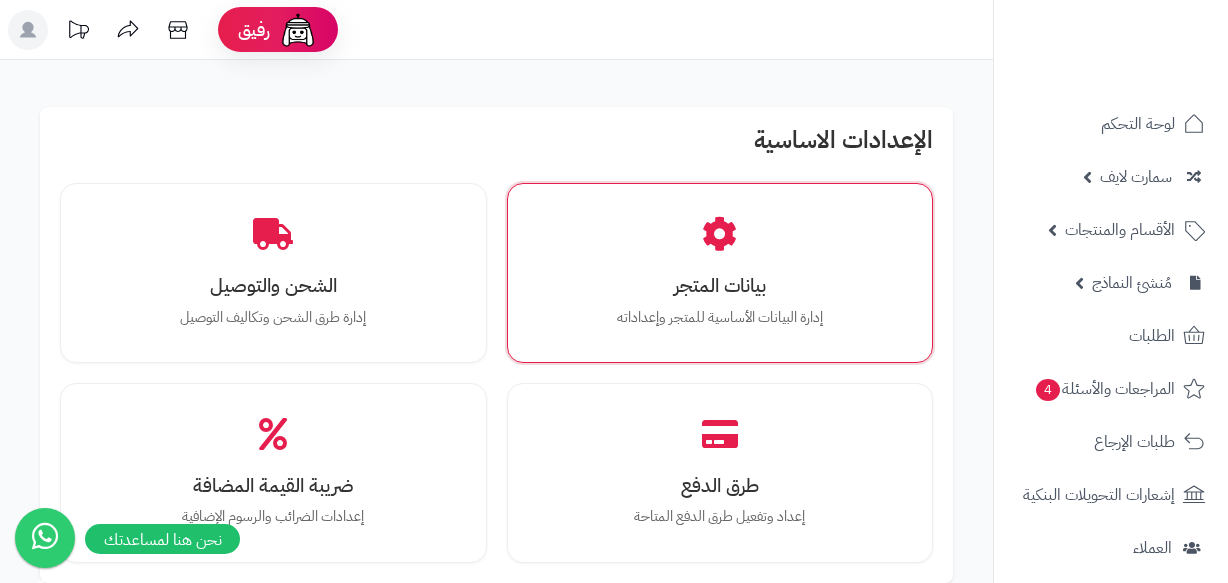 scroll, scrollTop: 0, scrollLeft: 0, axis: both 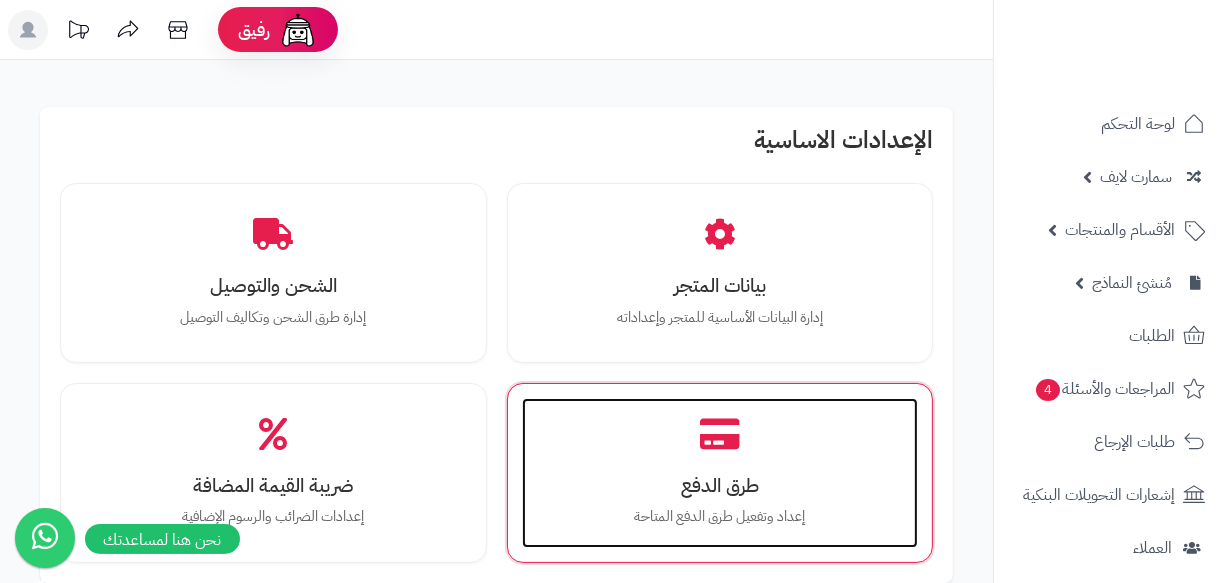 click on "طرق الدفع إعداد وتفعيل طرق الدفع المتاحة" at bounding box center [720, 473] 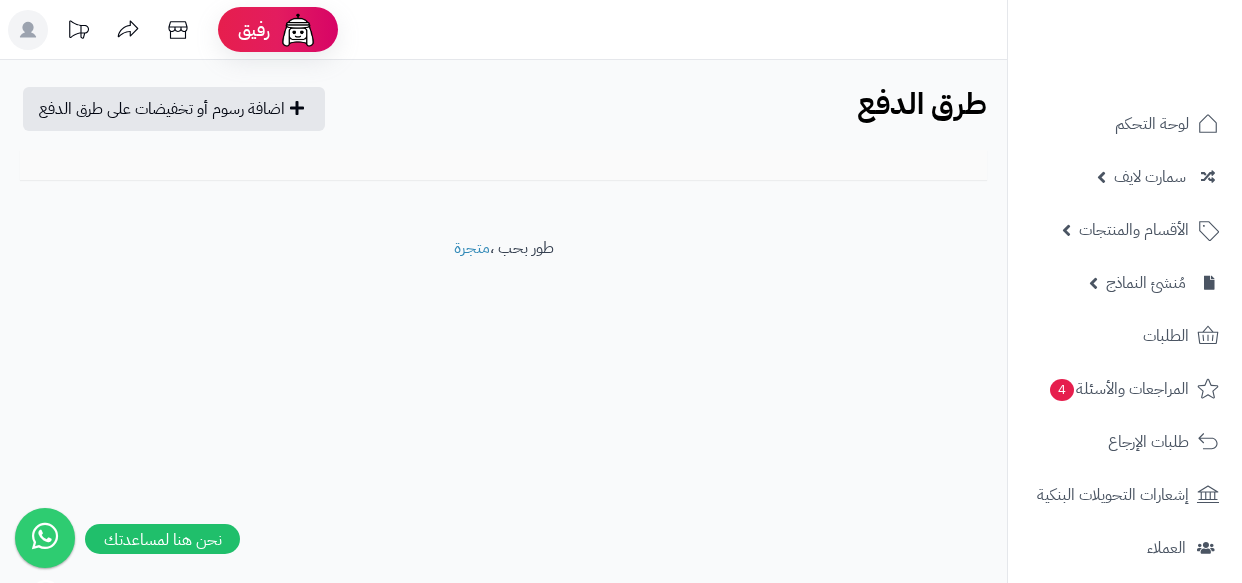 scroll, scrollTop: 0, scrollLeft: 0, axis: both 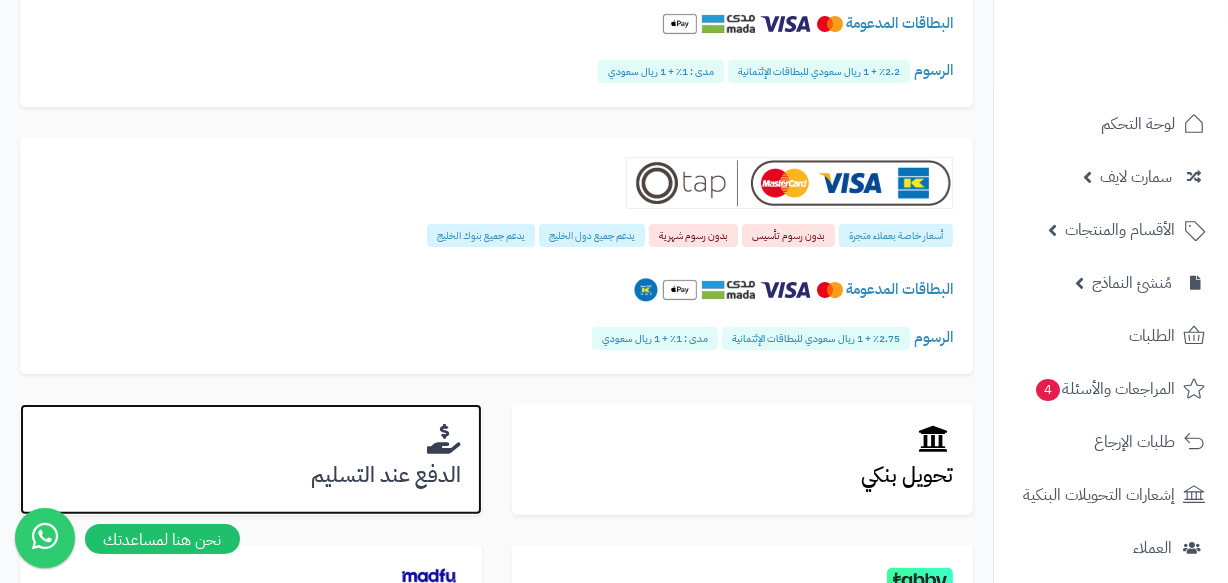 click on "الدفع عند التسليم" at bounding box center [251, 475] 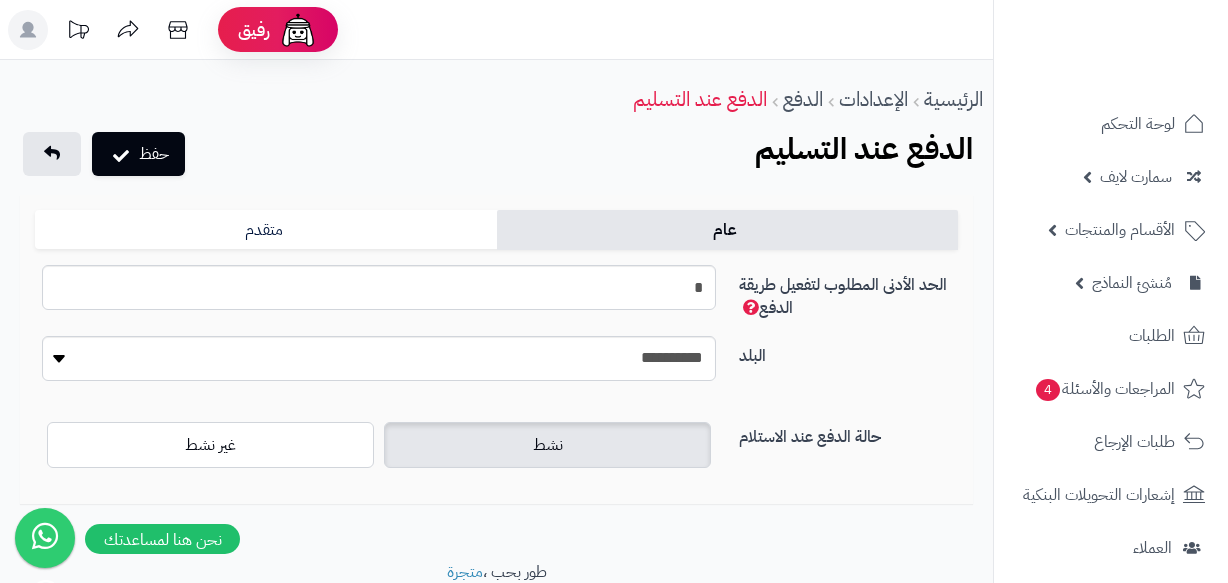 scroll, scrollTop: 0, scrollLeft: 0, axis: both 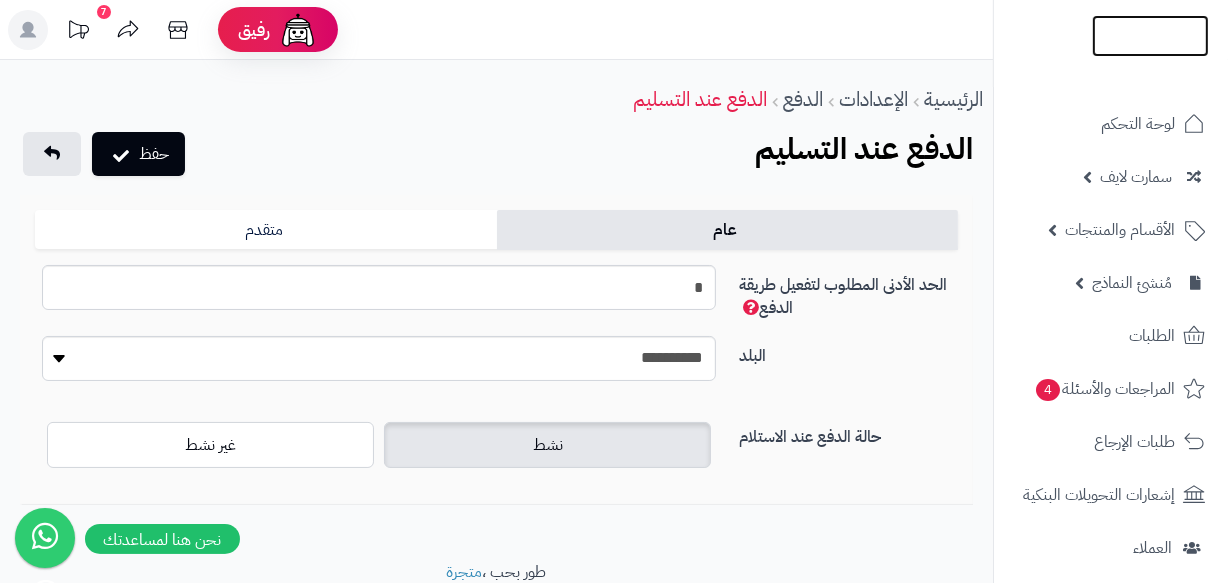 click at bounding box center [1150, 77] 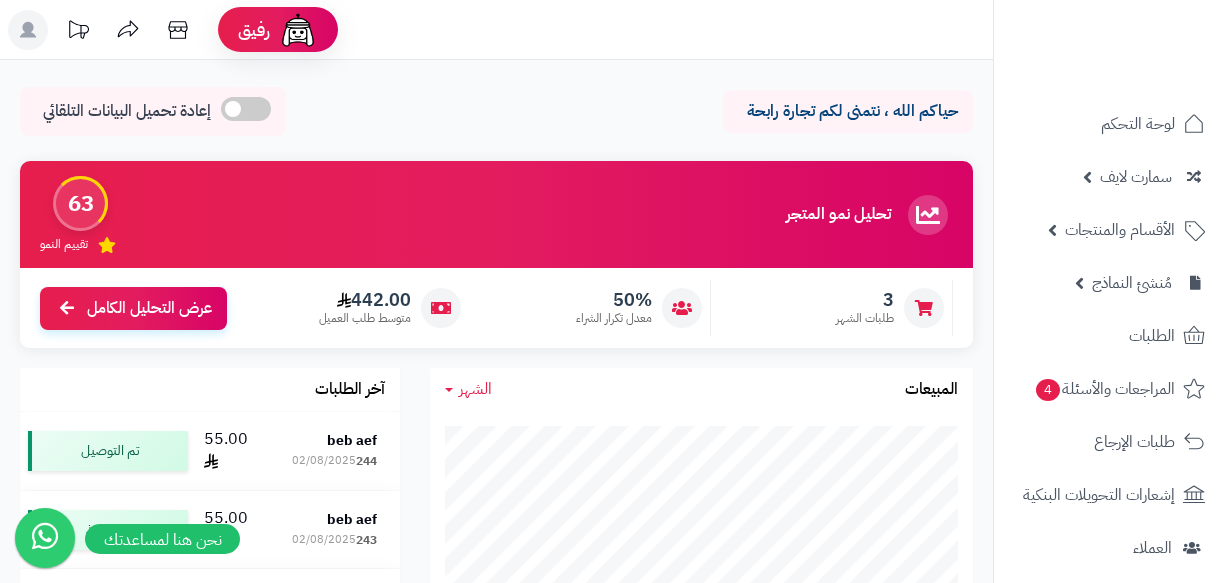 click at bounding box center (298, 30) 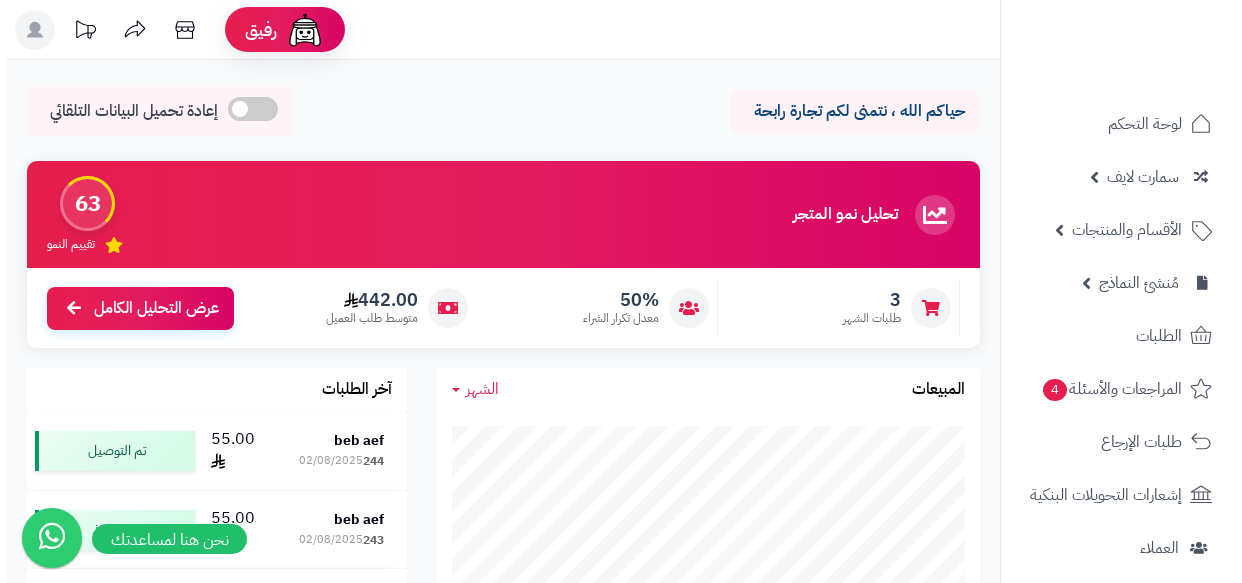 scroll, scrollTop: 0, scrollLeft: 0, axis: both 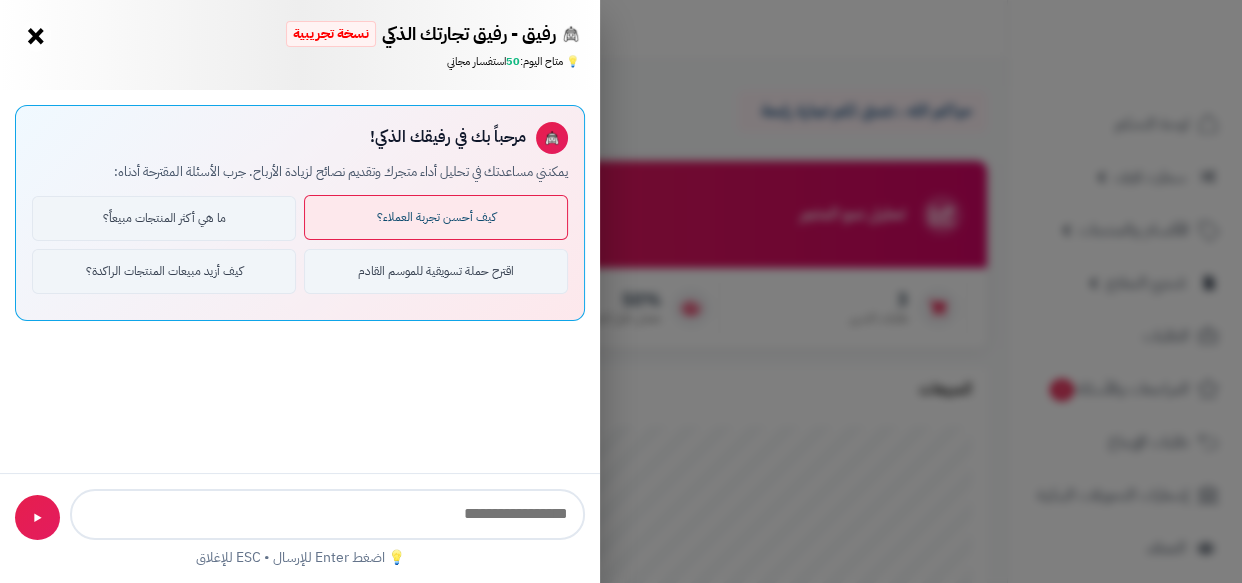 click on "كيف أحسن تجربة العملاء؟" at bounding box center [436, 217] 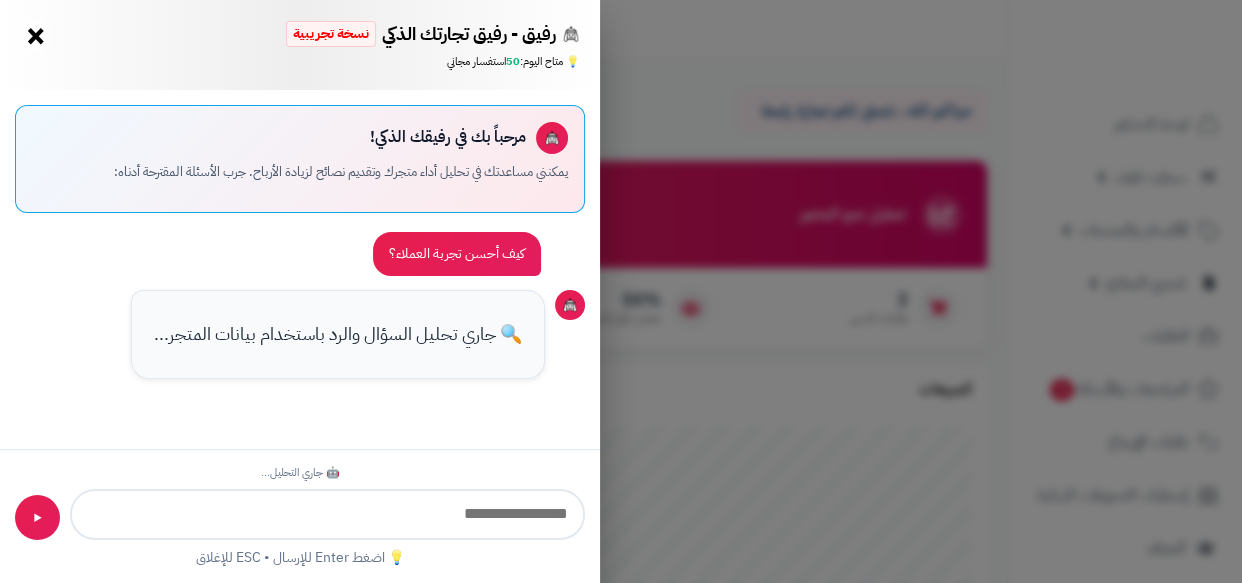 drag, startPoint x: 506, startPoint y: 57, endPoint x: 395, endPoint y: 66, distance: 111.364265 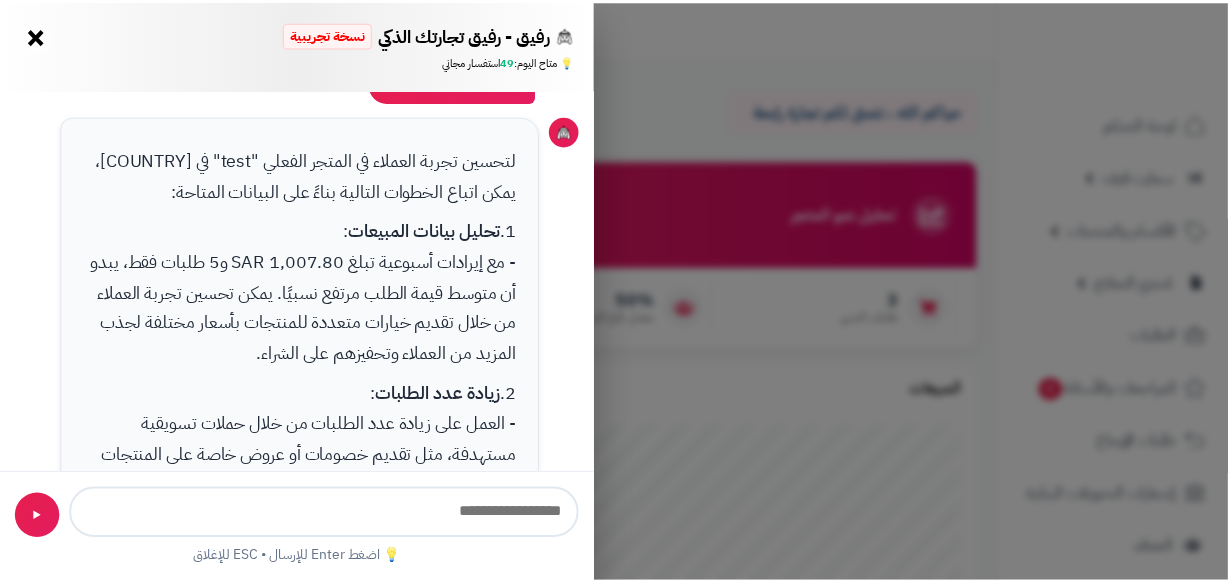 scroll, scrollTop: 0, scrollLeft: 0, axis: both 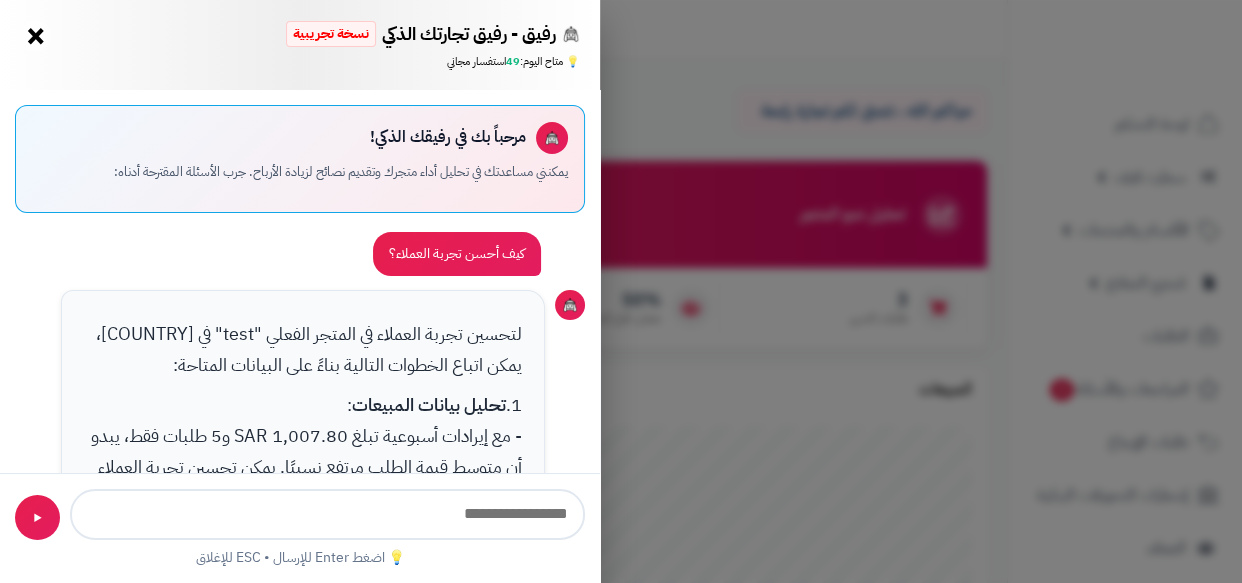 click on "يمكنني مساعدتك في تحليل أداء متجرك وتقديم نصائح لزيادة الأرباح. جرب الأسئلة المقترحة أدناه:" at bounding box center [300, 172] 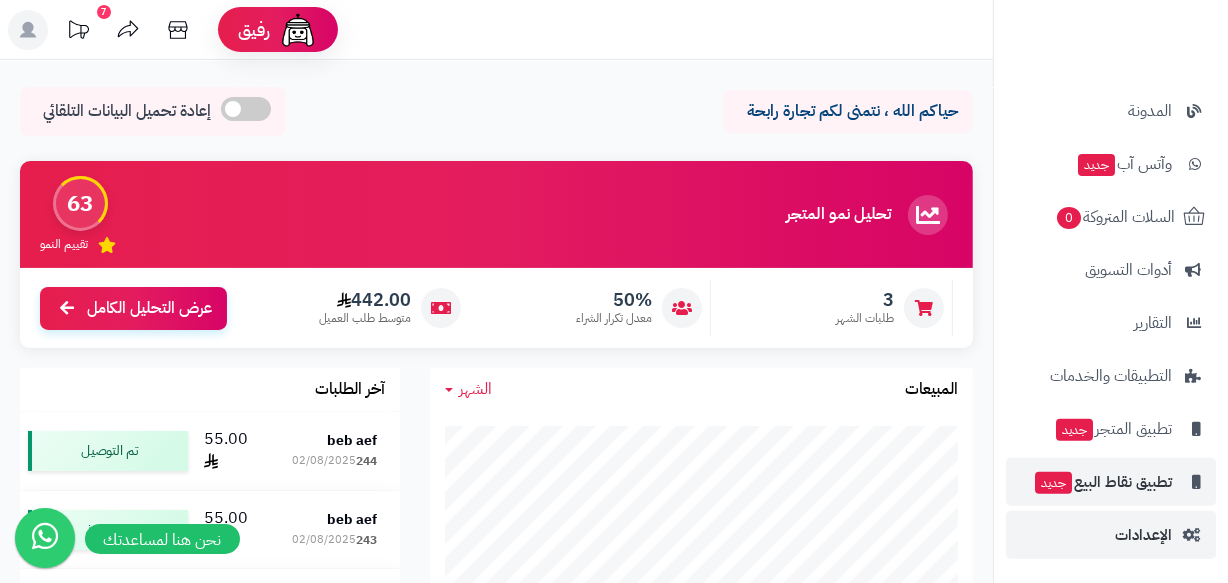 scroll, scrollTop: 490, scrollLeft: 0, axis: vertical 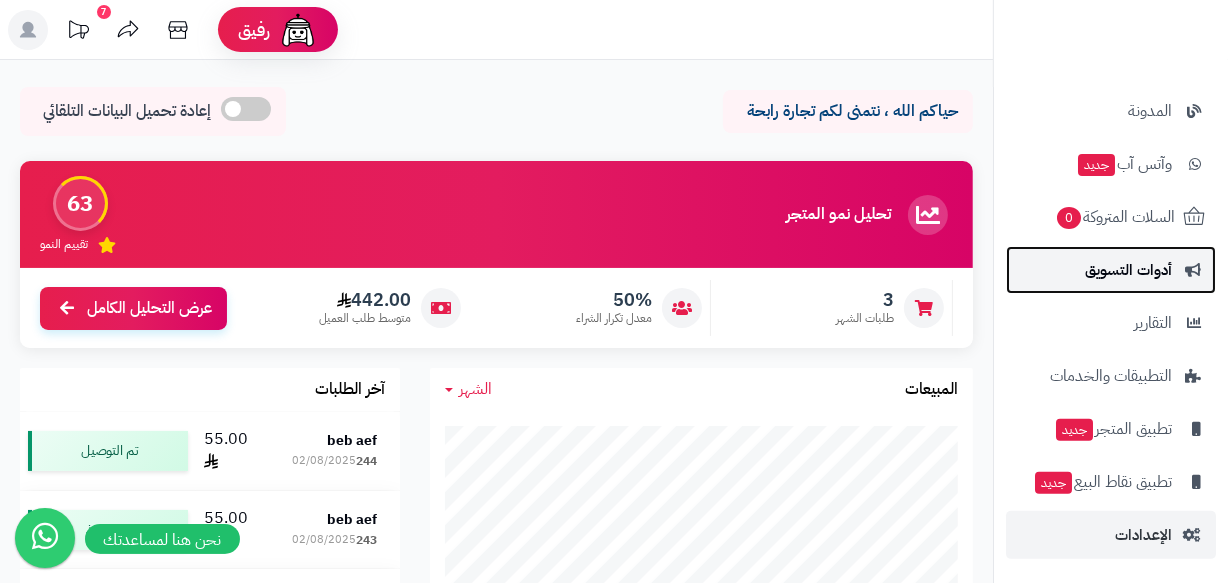 click on "أدوات التسويق" at bounding box center (1128, 270) 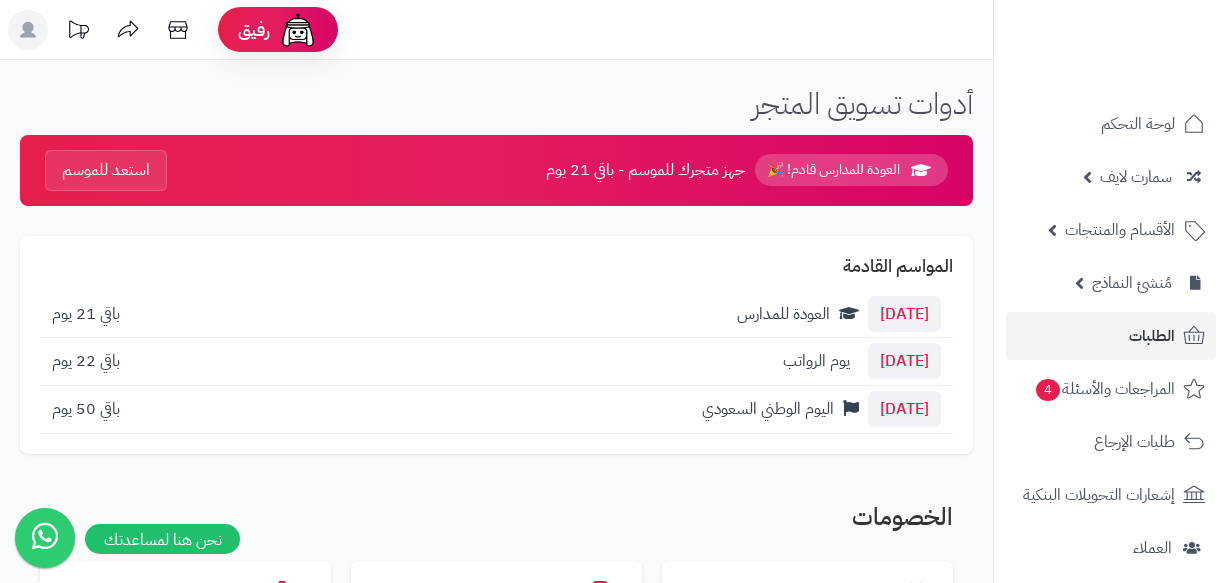 scroll, scrollTop: 0, scrollLeft: 0, axis: both 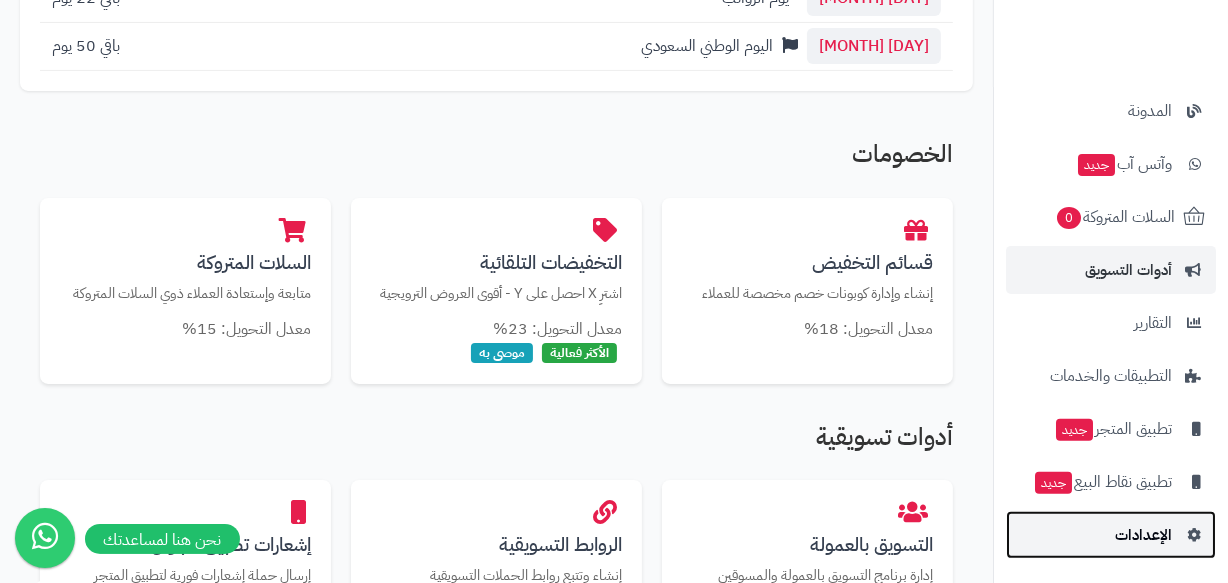 click on "الإعدادات" at bounding box center (1143, 535) 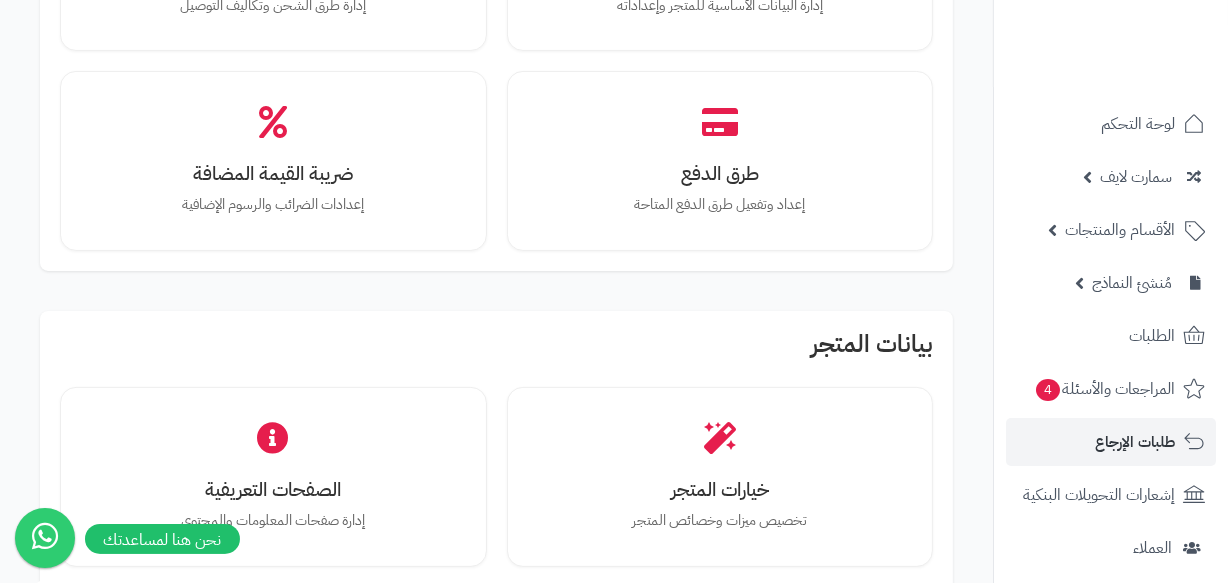 scroll, scrollTop: 363, scrollLeft: 0, axis: vertical 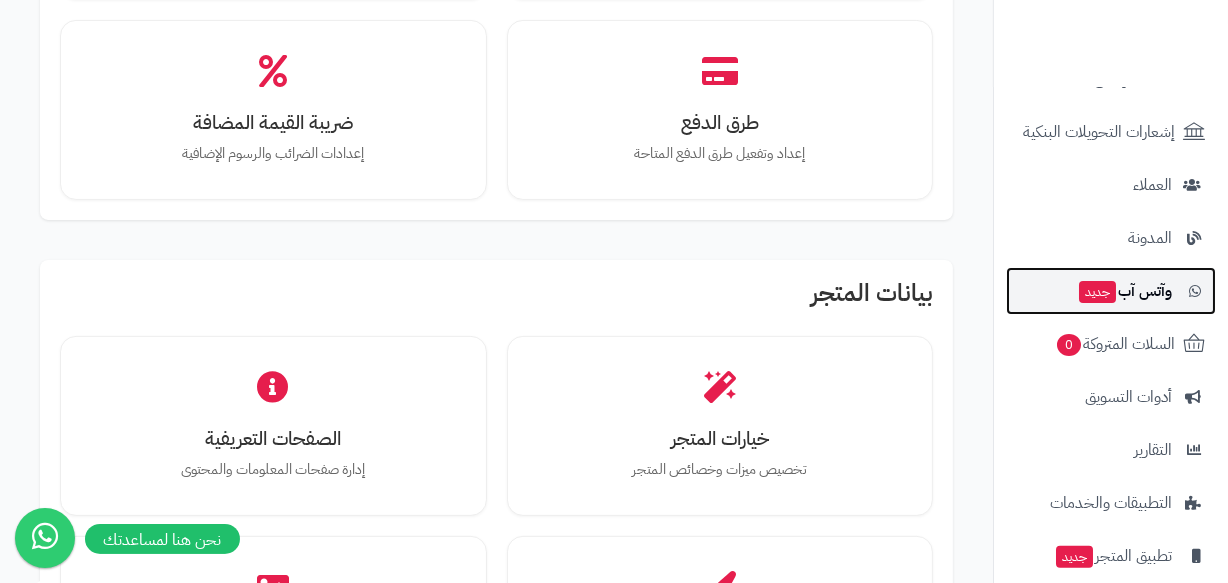 click on "وآتس آب  جديد" at bounding box center (1111, 291) 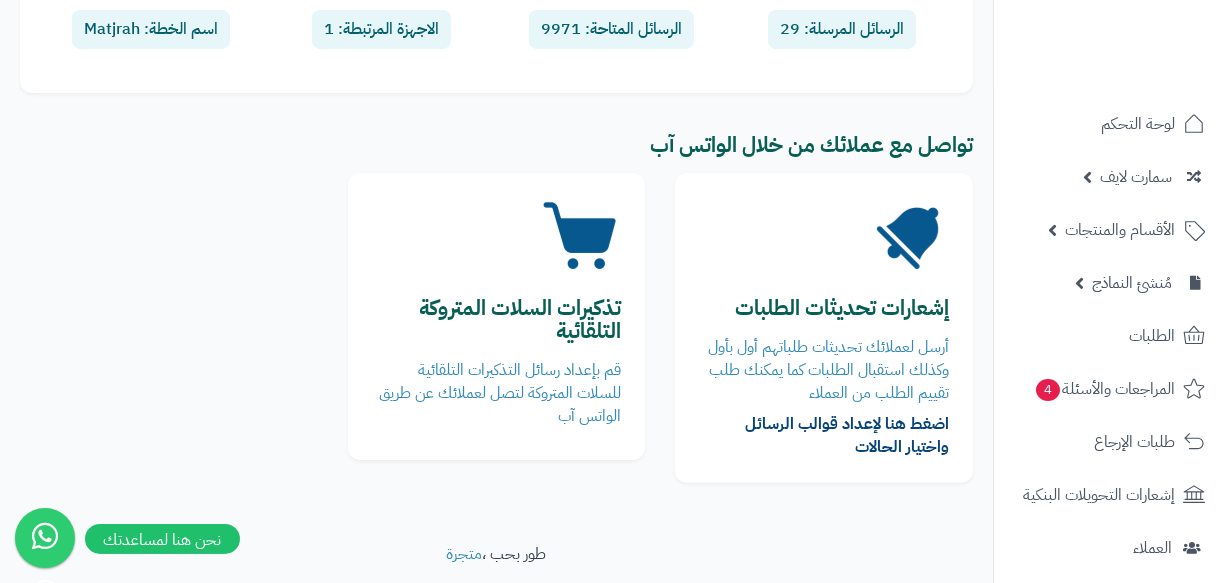 scroll, scrollTop: 339, scrollLeft: 0, axis: vertical 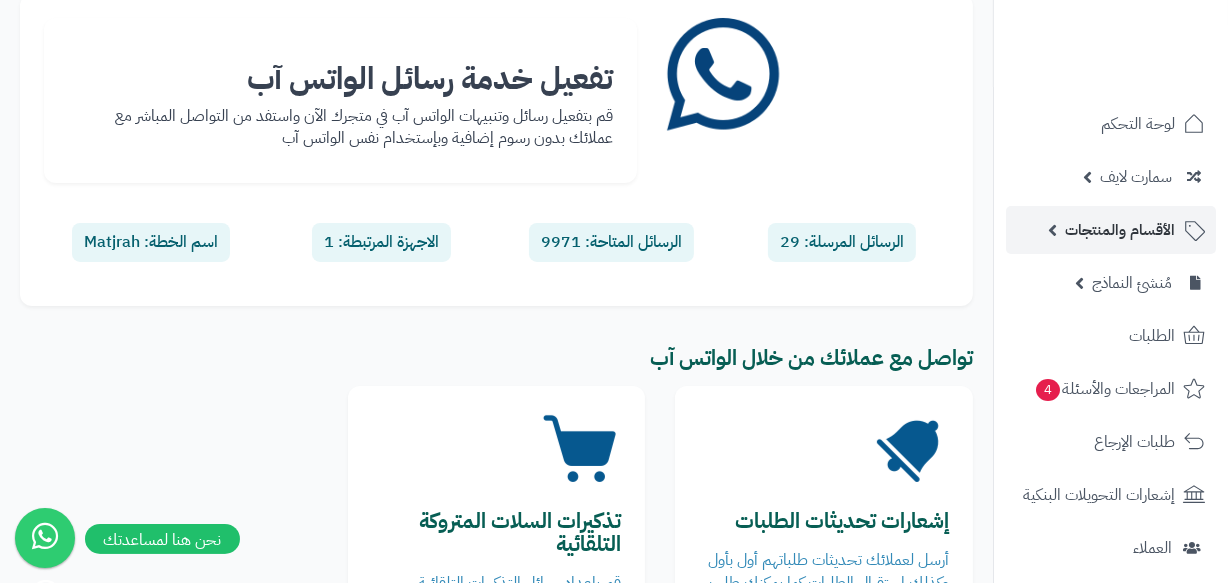 click on "الأقسام والمنتجات" at bounding box center (1120, 230) 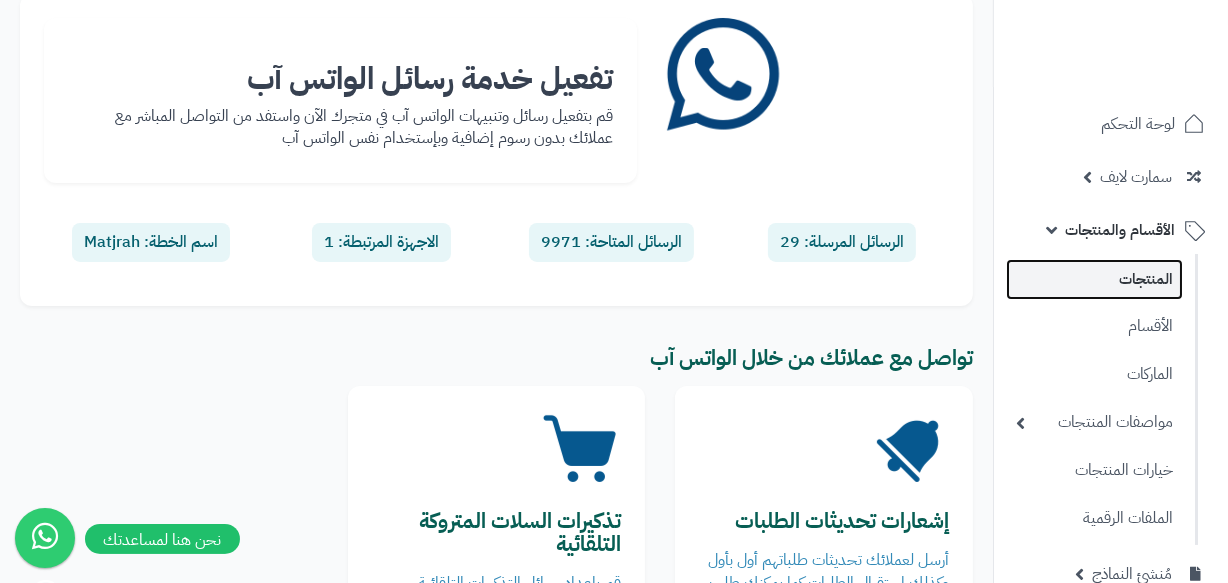 click on "المنتجات" at bounding box center [1094, 279] 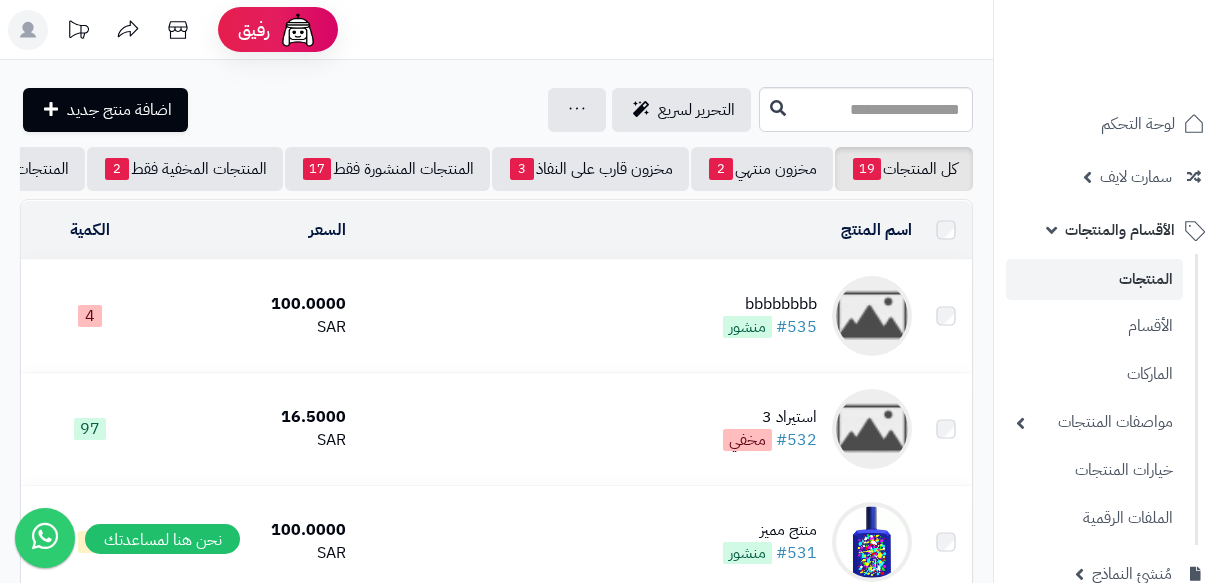scroll, scrollTop: 0, scrollLeft: 0, axis: both 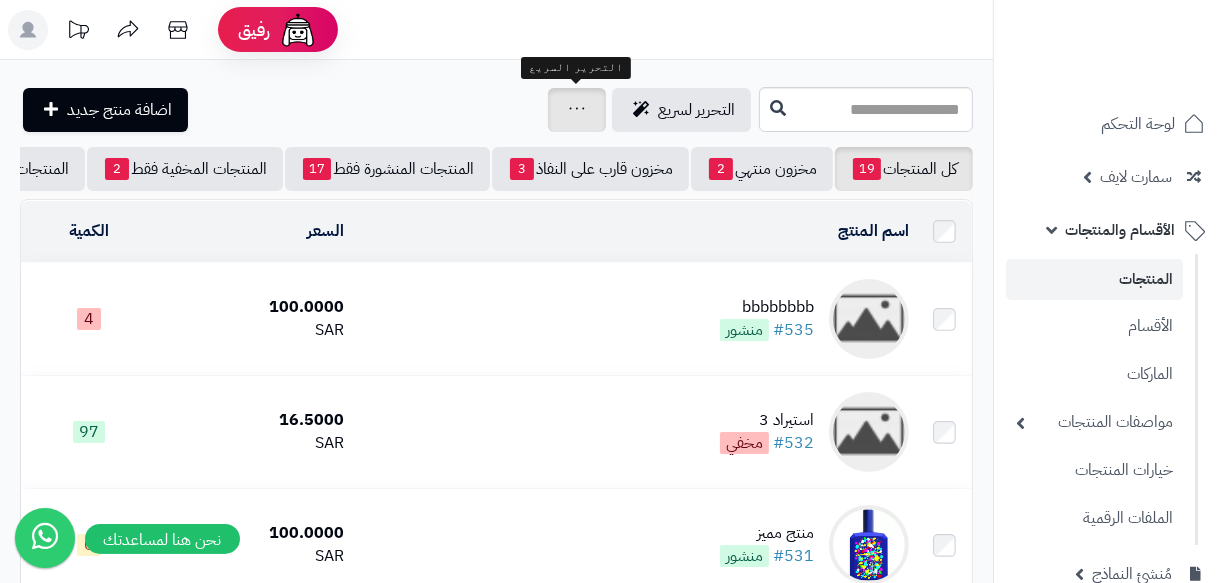 click on "جرد مخزون المنتجات    جرد مخزون الخيارات فقط   تعديل أسعار المنتجات   الملصقات   تصدير المنتجات   استيراد/تحديث المنتجات   اكسل تحديث الكميات   سجل المخزون
المنتجات المحذوفة" at bounding box center (577, 110) 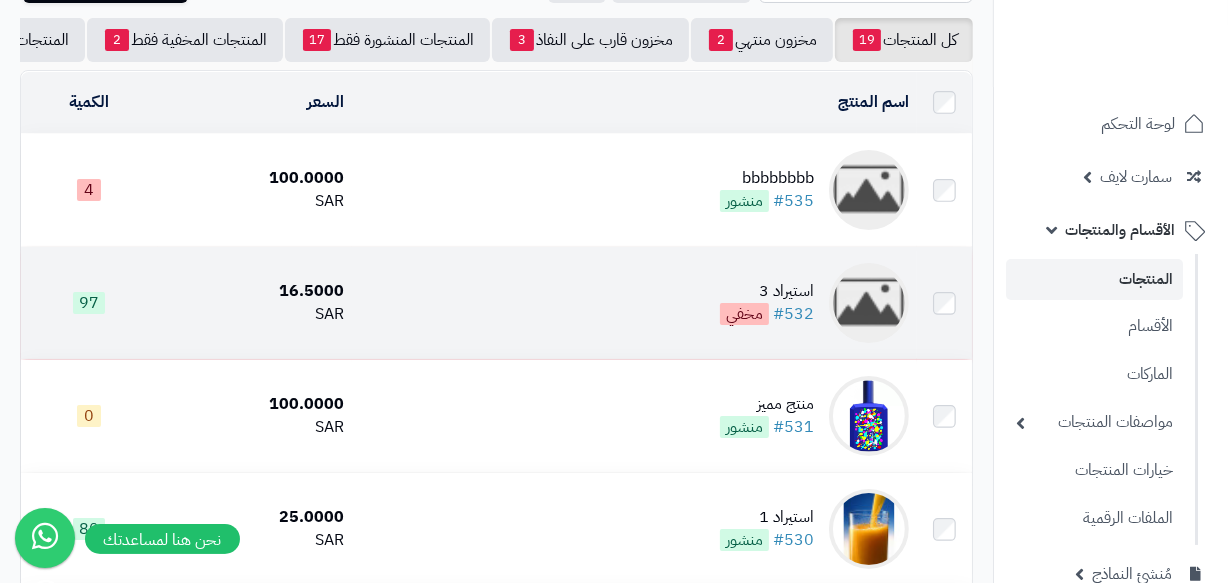 scroll, scrollTop: 0, scrollLeft: 0, axis: both 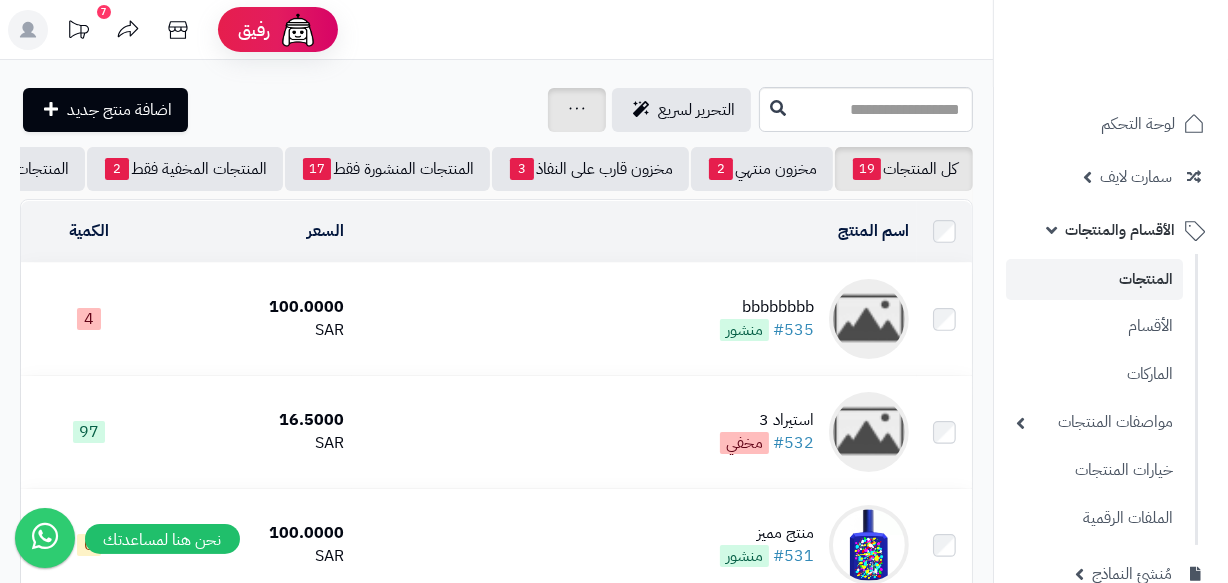 click 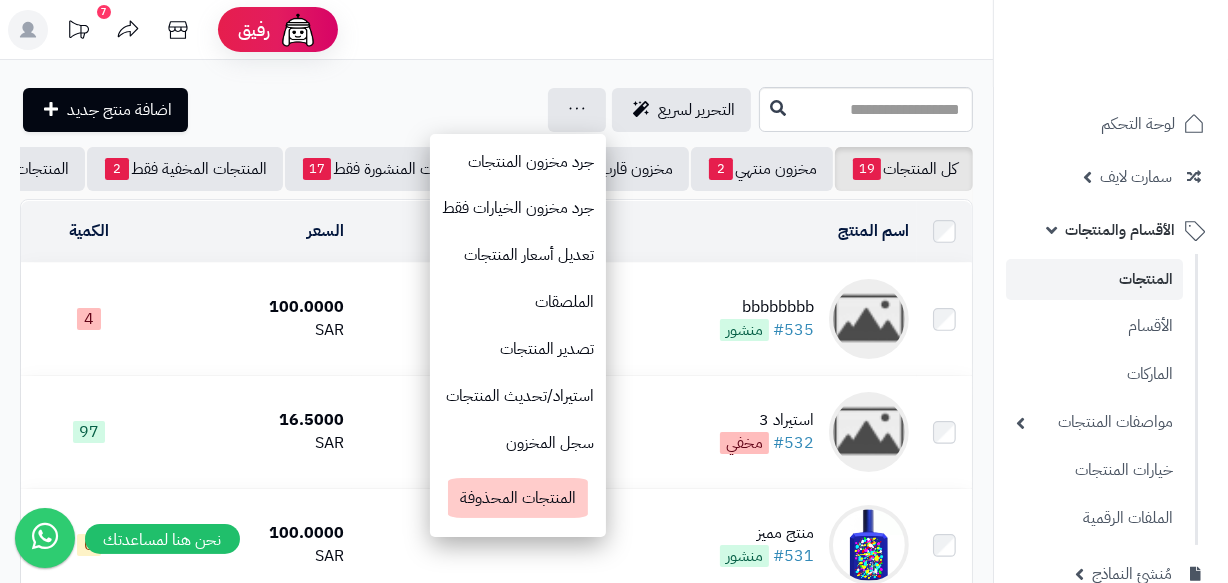 click 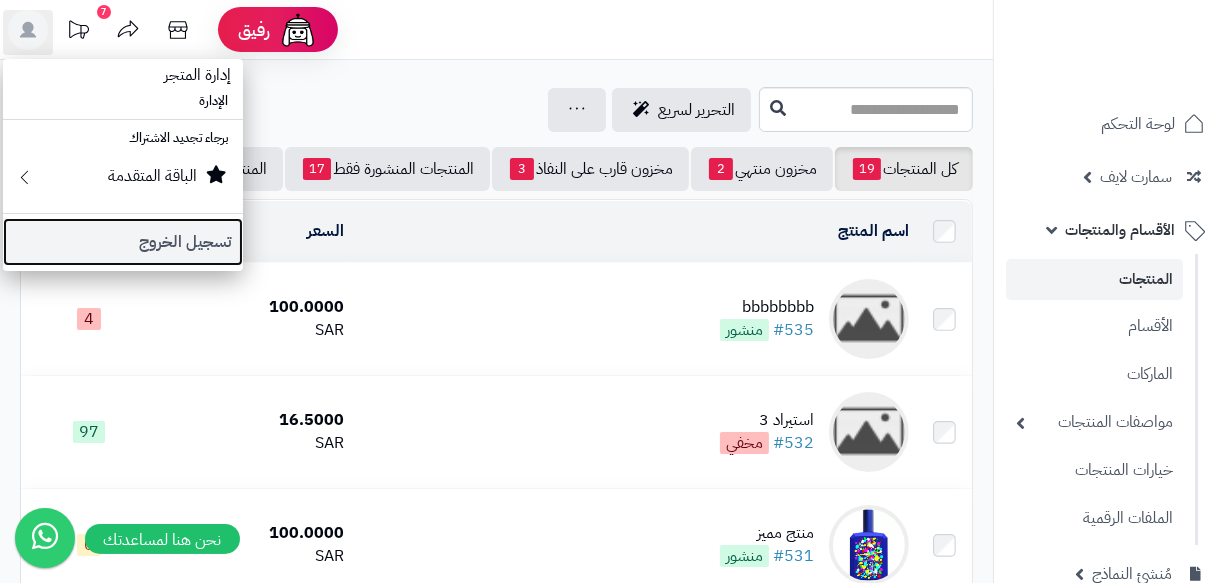 click on "تسجيل الخروج" at bounding box center (123, 242) 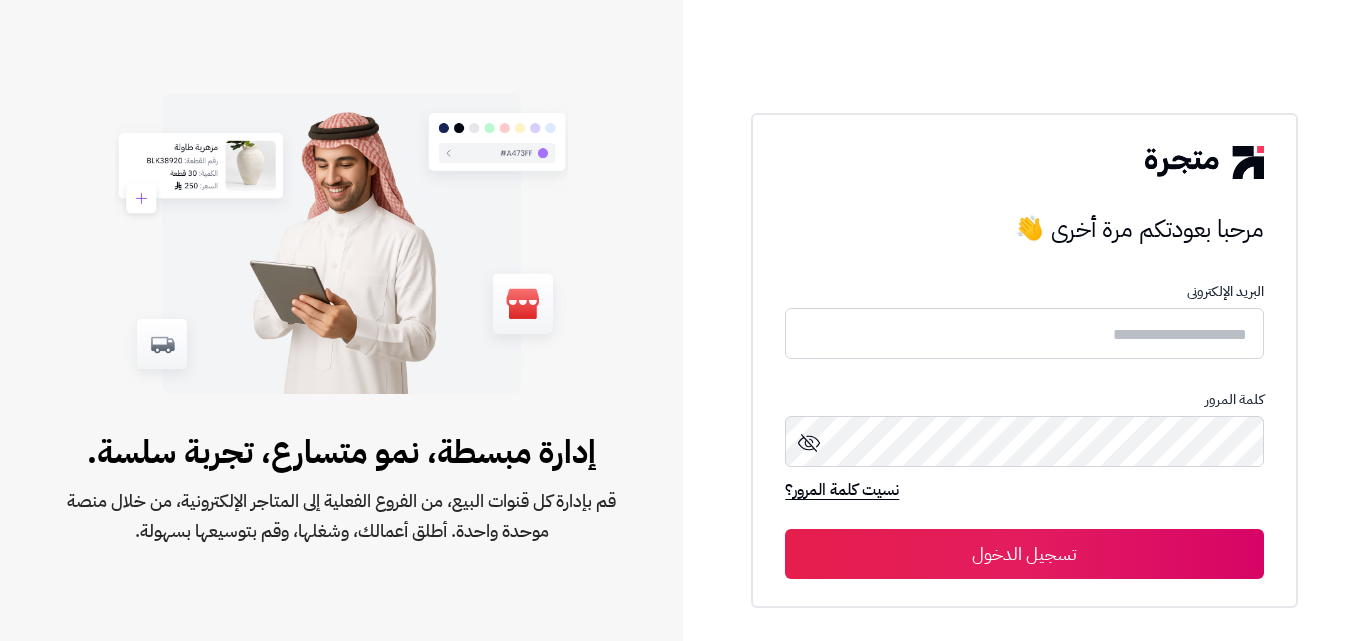 scroll, scrollTop: 0, scrollLeft: 0, axis: both 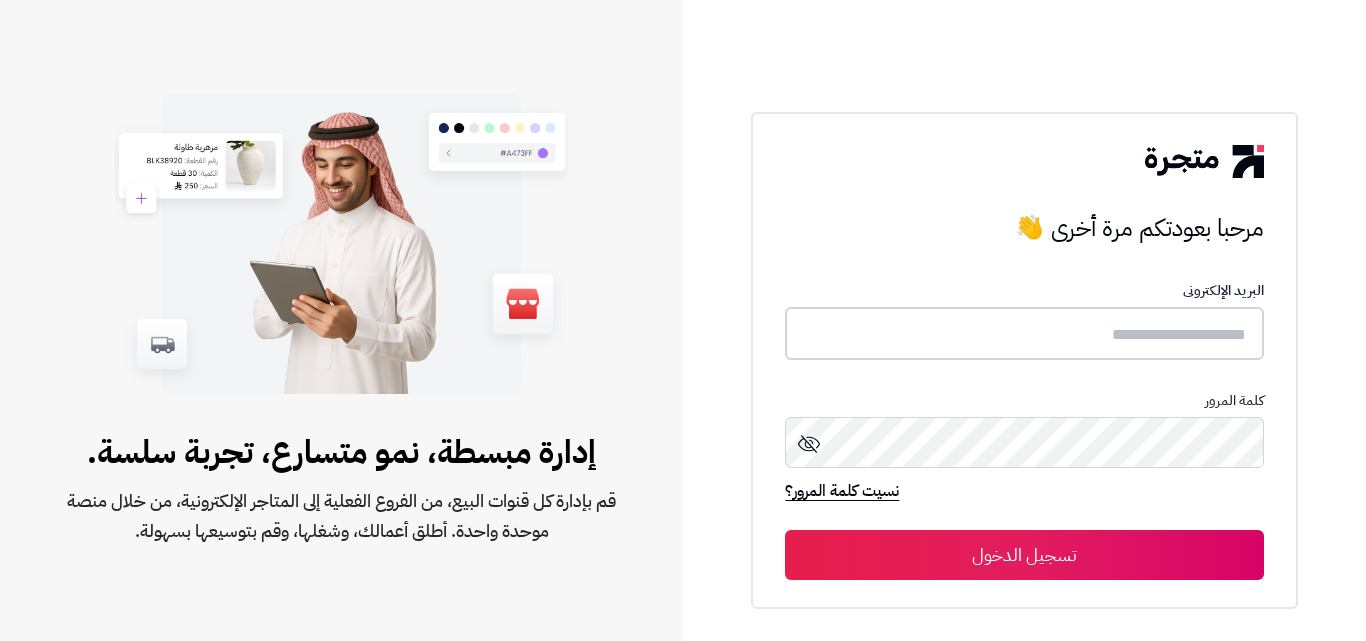type on "**********" 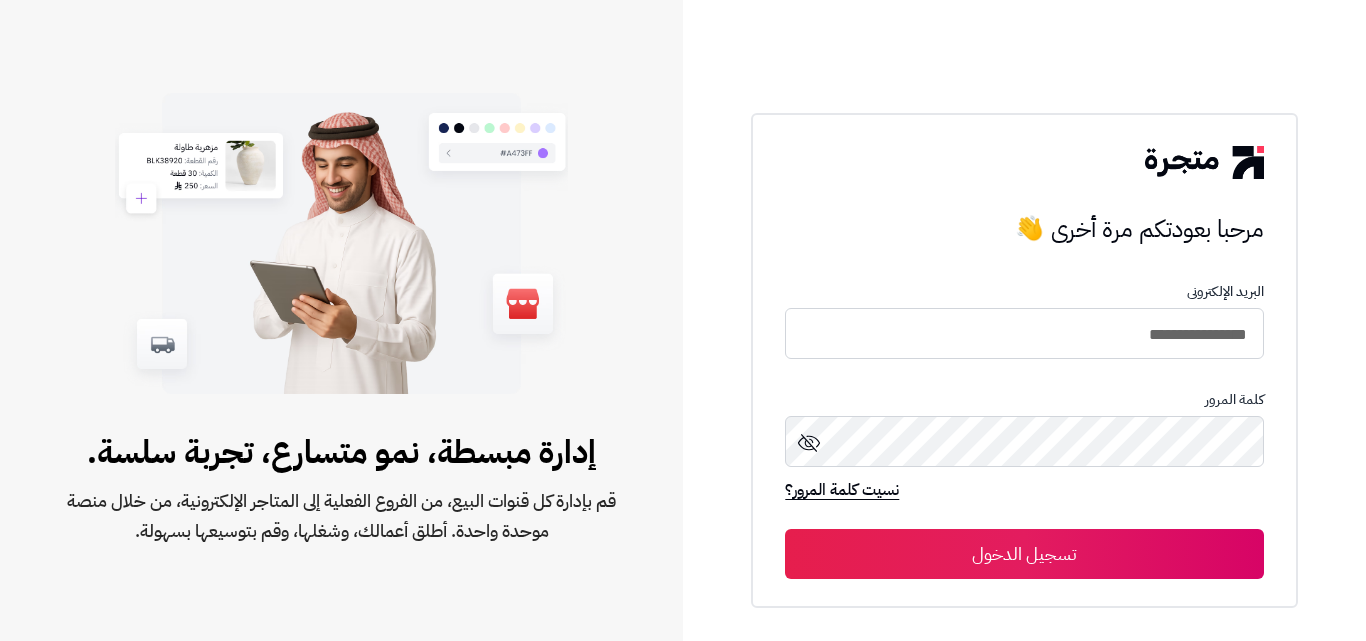 click on "تسجيل الدخول" at bounding box center [1024, 554] 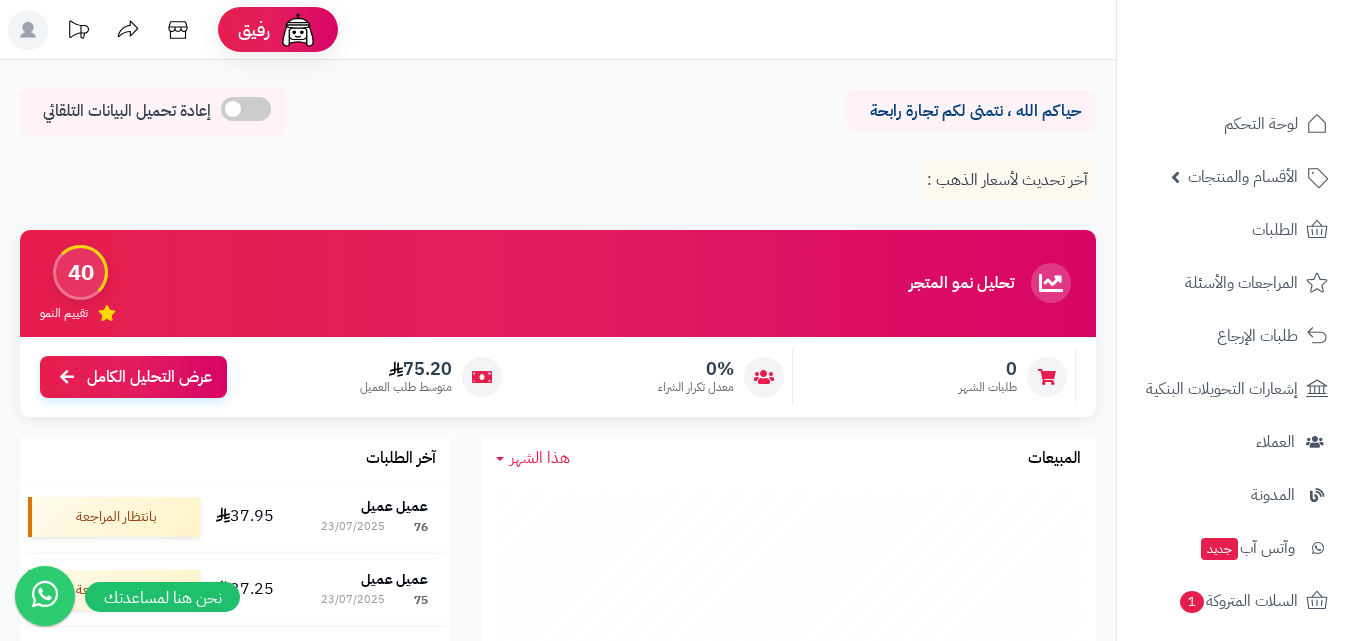 scroll, scrollTop: 0, scrollLeft: 0, axis: both 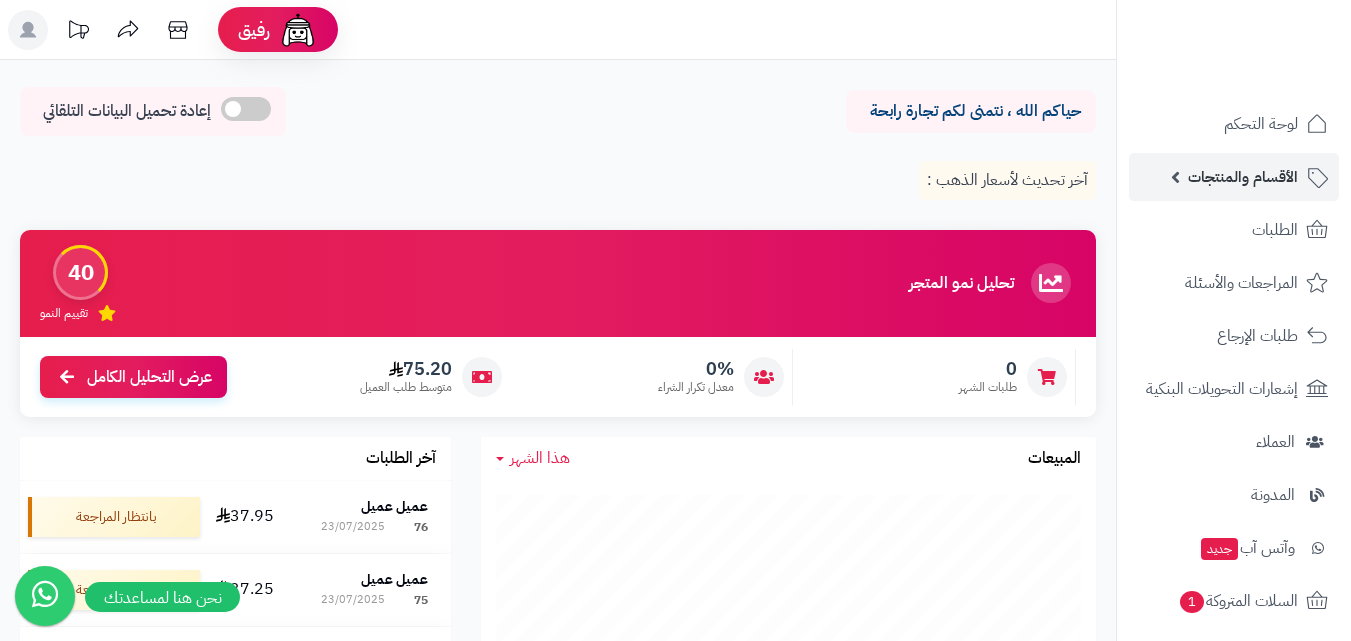 click on "الأقسام والمنتجات" at bounding box center [1243, 177] 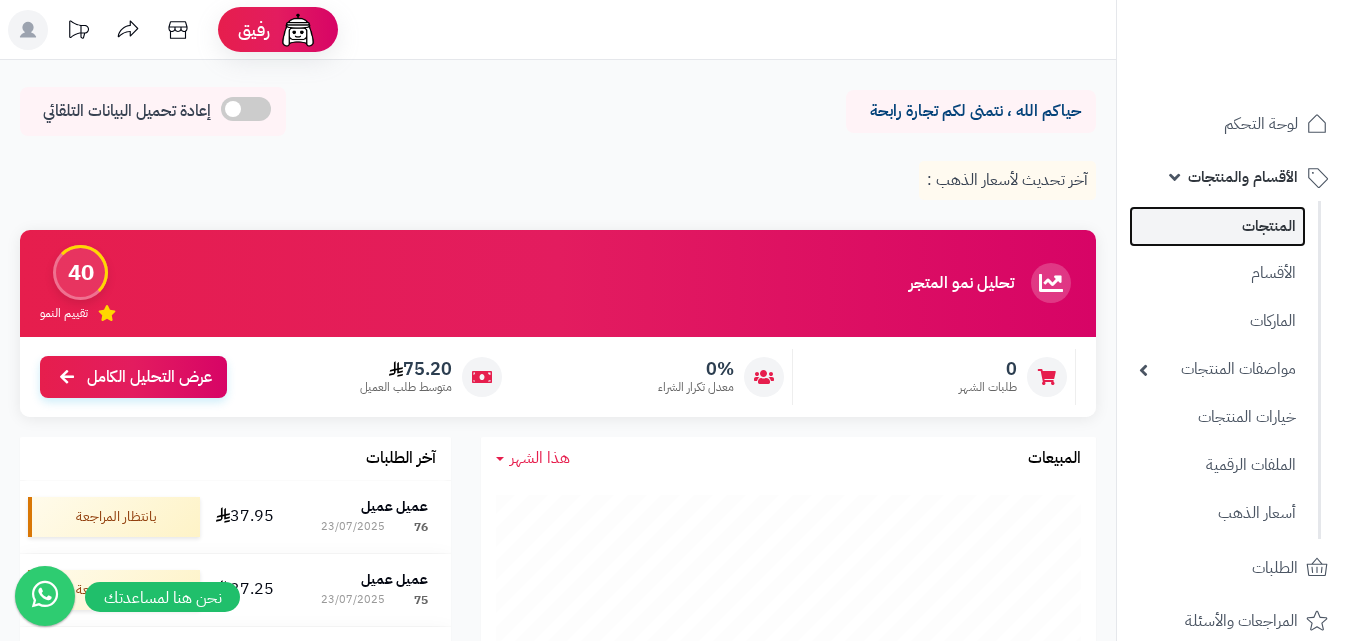 click on "المنتجات" at bounding box center [1217, 226] 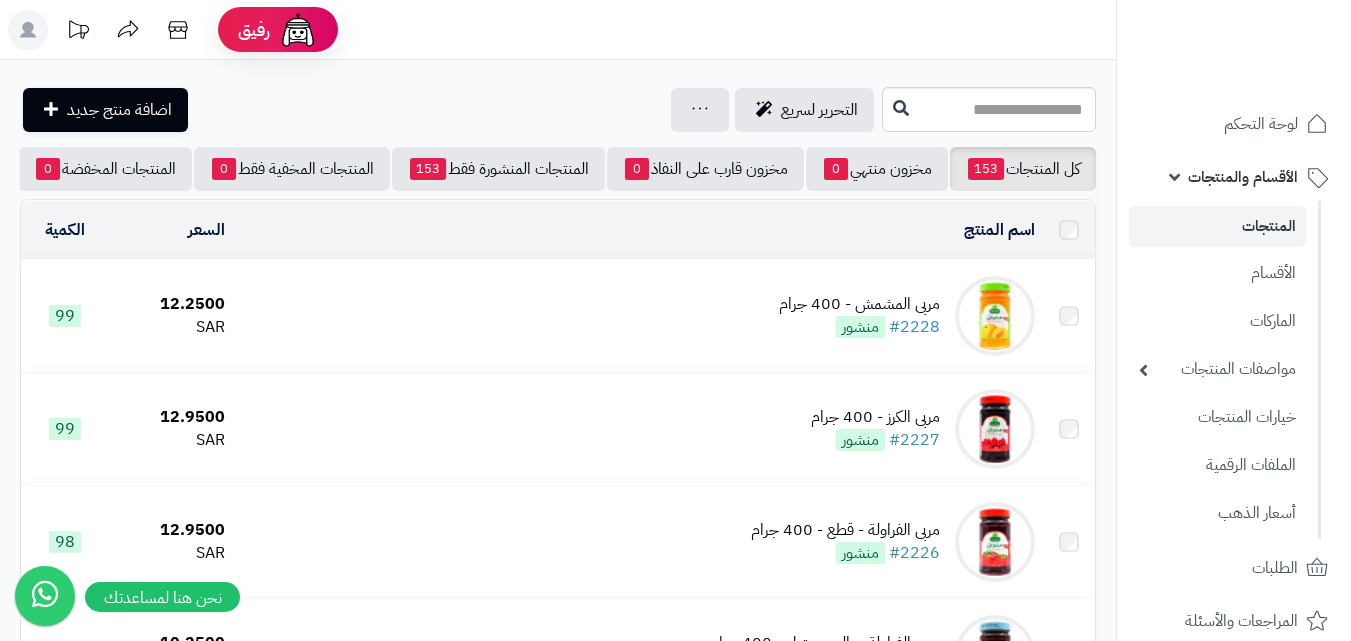 scroll, scrollTop: 0, scrollLeft: 0, axis: both 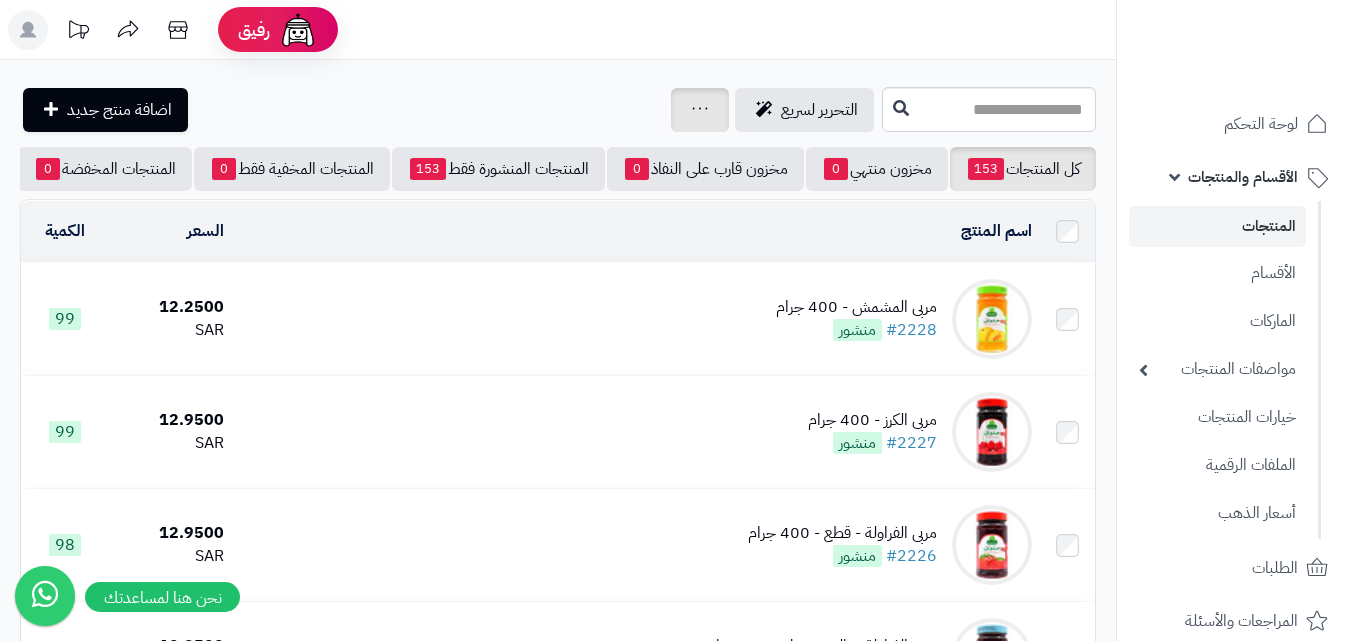 click on "جرد مخزون المنتجات    جرد مخزون الخيارات فقط   تعديل أسعار المنتجات   الملصقات   تصدير المنتجات   استيراد/تحديث المنتجات   اكسل تحديث الكميات   سجل المخزون
المنتجات المحذوفة" at bounding box center (700, 110) 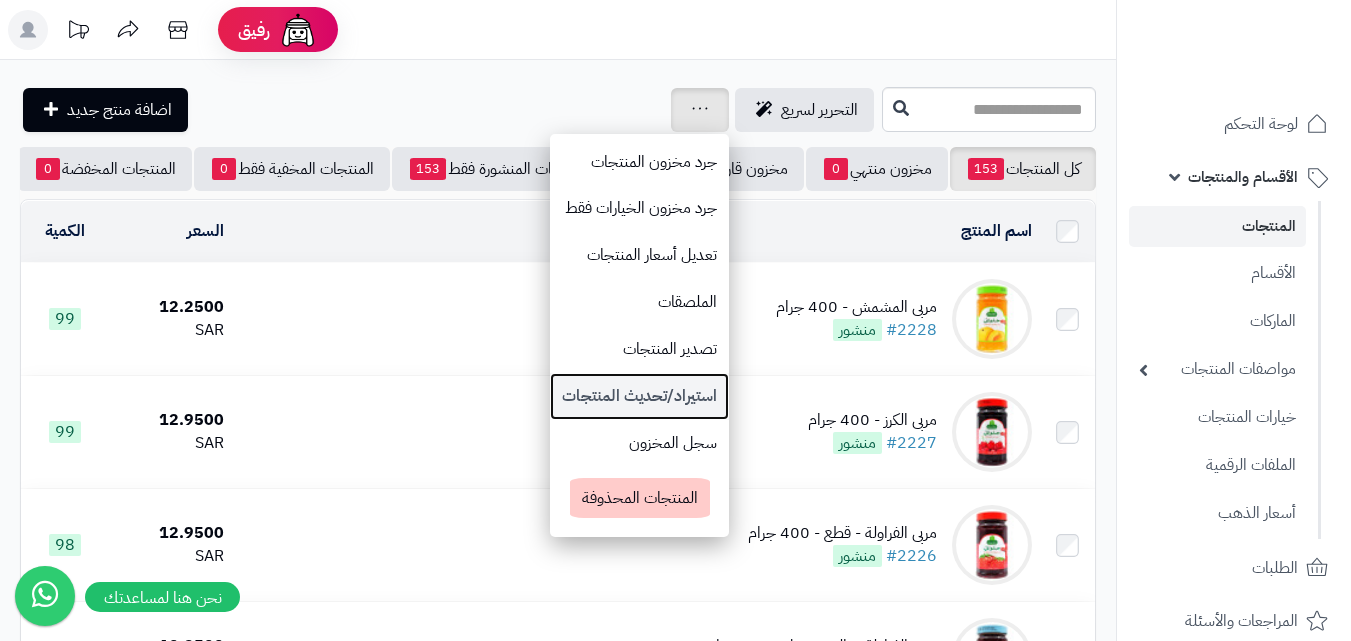 click on "استيراد/تحديث المنتجات" at bounding box center [639, 396] 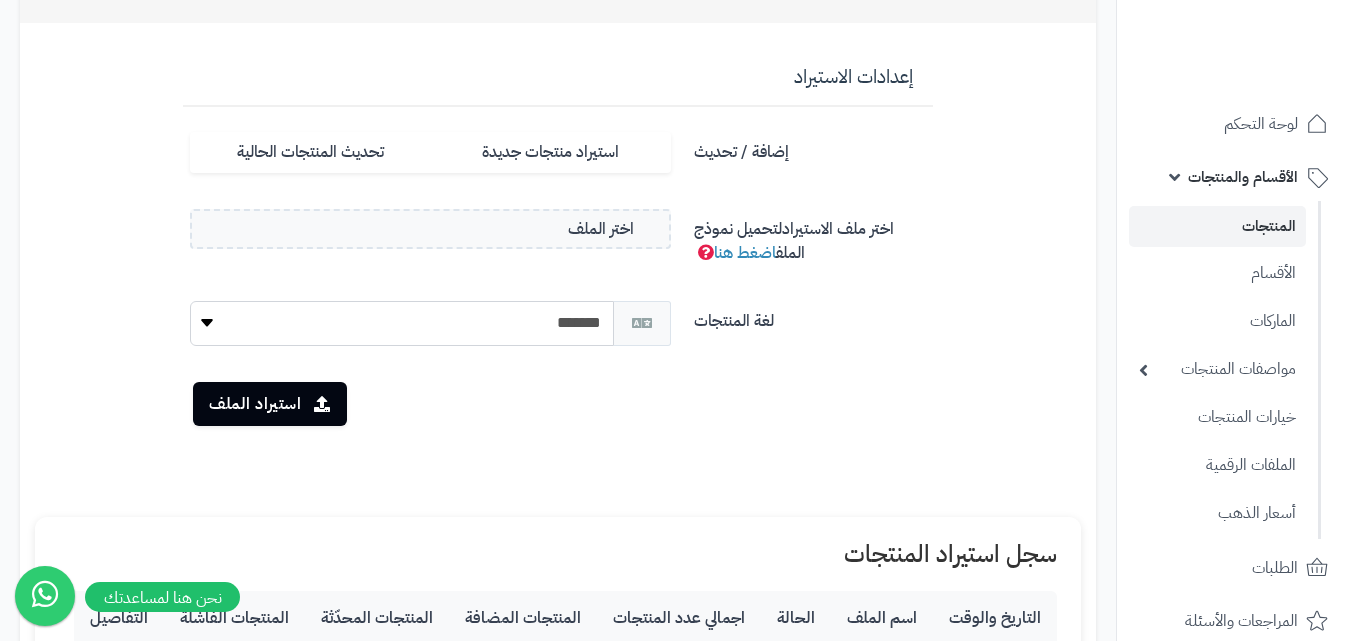 scroll, scrollTop: 200, scrollLeft: 0, axis: vertical 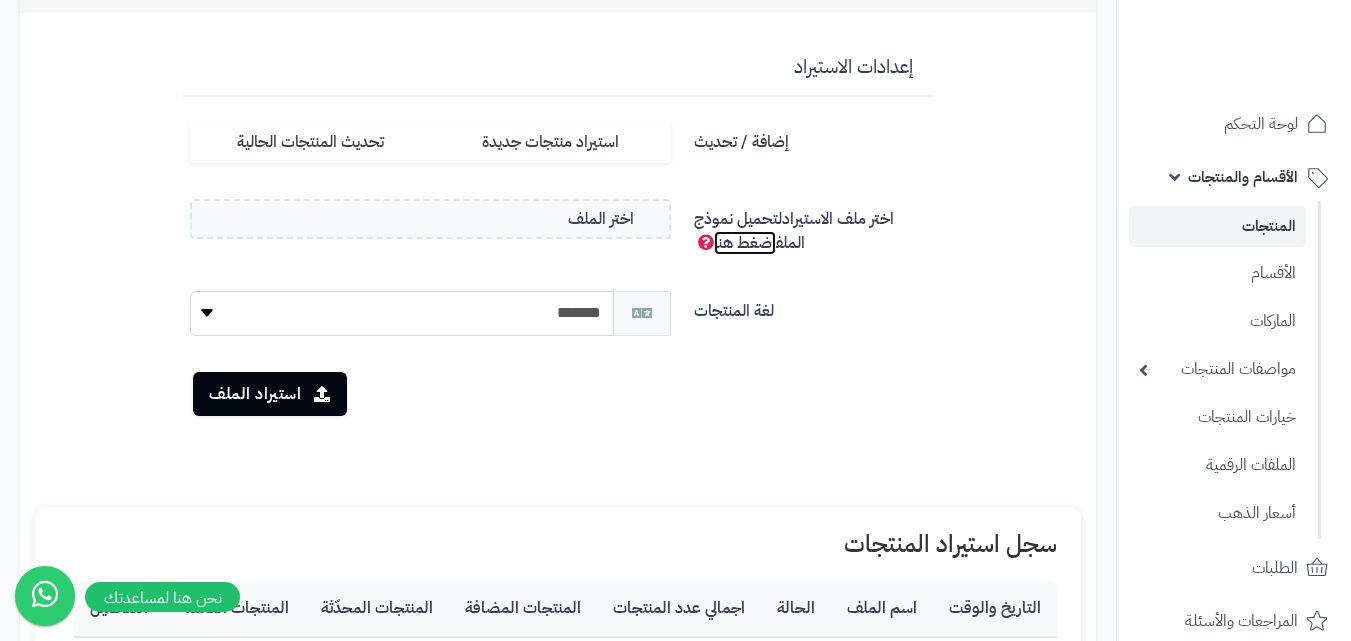 click on "اضغط هنا" at bounding box center (745, 243) 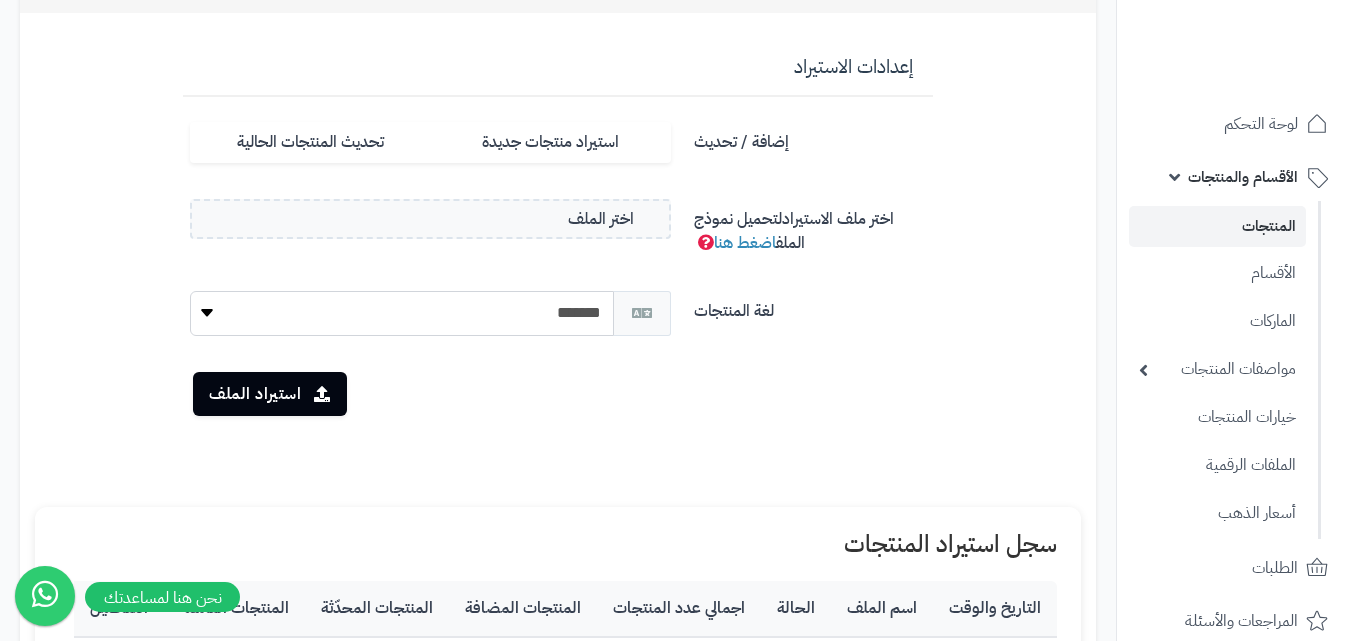 click on "إعدادات الاستيراد
إضافة / تحديث
استيراد منتجات جديدة
تحديث المنتجات الحالية
قم بتصدير ملف المنتجات والتعديل عليه ثم استيراده لتحديث المنتجات
تصدير المنتجات الحالية
اختر ملف الاستيراد  لتحميل نموذج الملف  اضغط هنا
اختر الملف
المتجر المستهدف
[STORE_NAME]
لغة المنتجات
[LANGUAGE]
استيراد الملف                                 سجل استيراد المنتجات التاريخ والوقت اسم الملف الحالة اجمالي عدد المنتجات المنتجات المضافة المنتجات المحدّثة المنتجات الفاشلة التفاصيل السجل فارغ" at bounding box center (558, 373) 